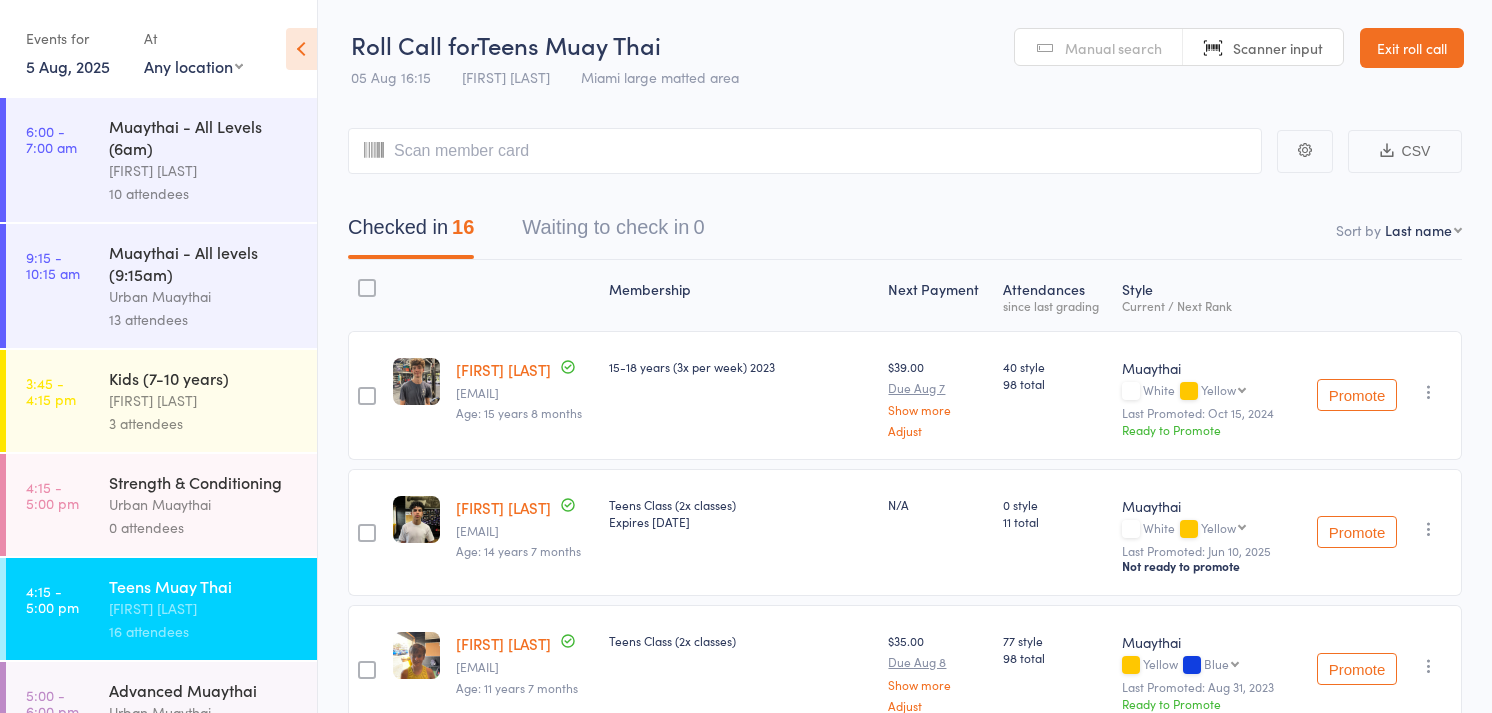 scroll, scrollTop: 0, scrollLeft: 0, axis: both 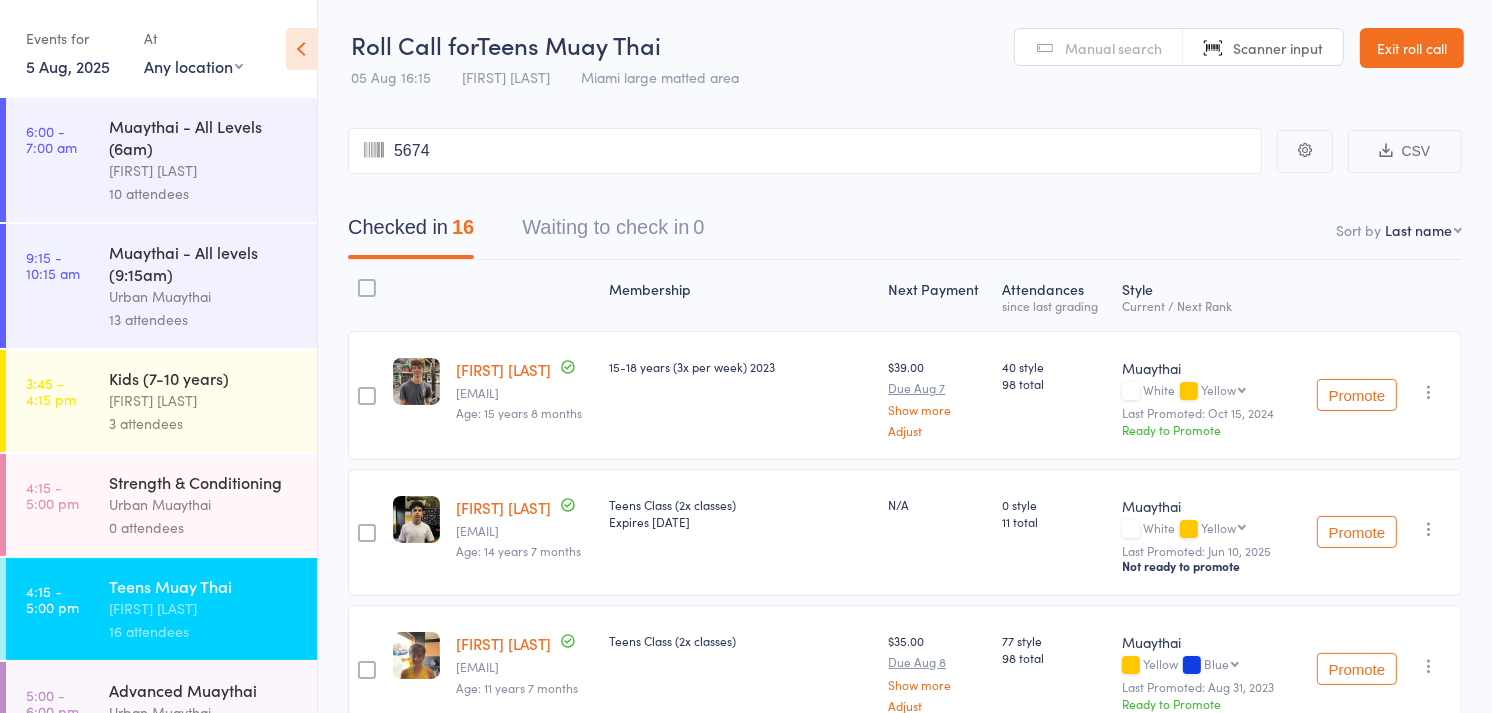 type on "5674" 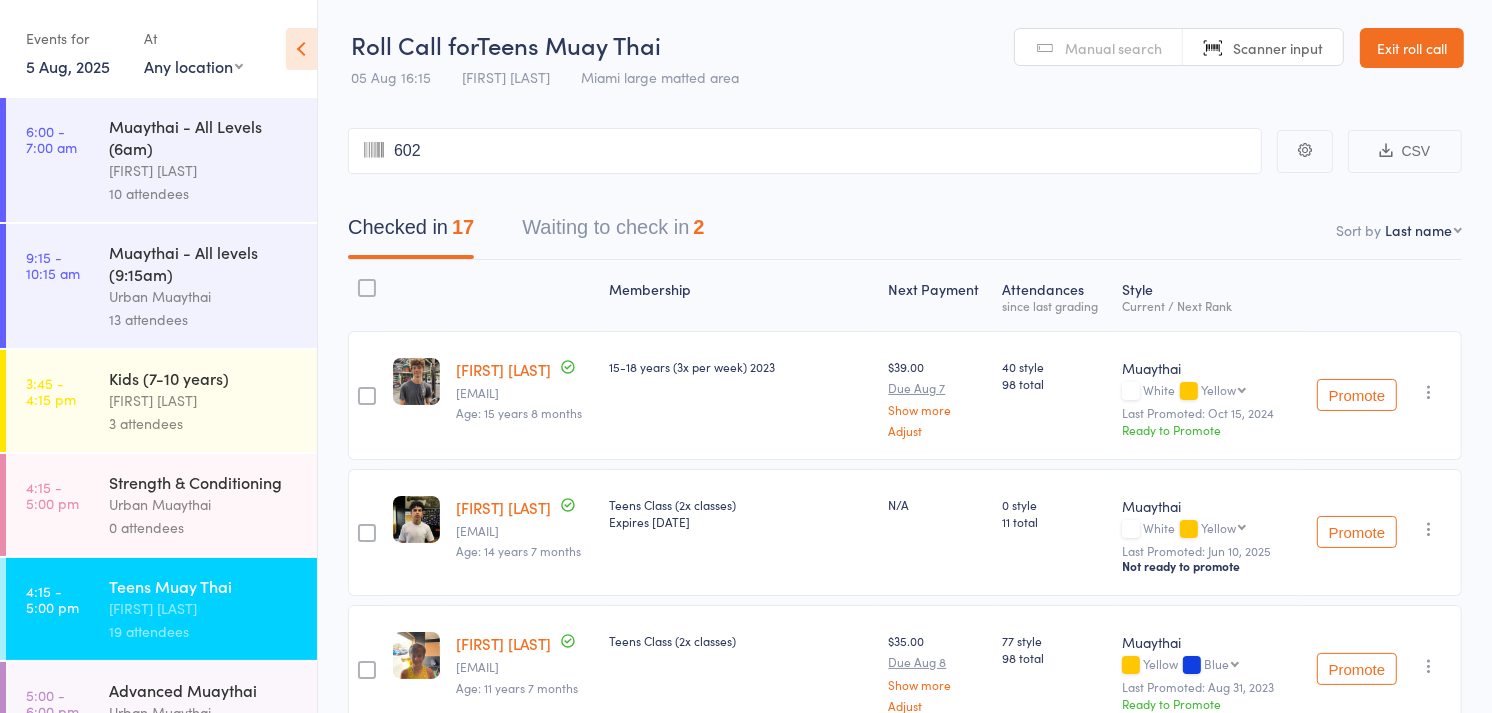 type on "6025" 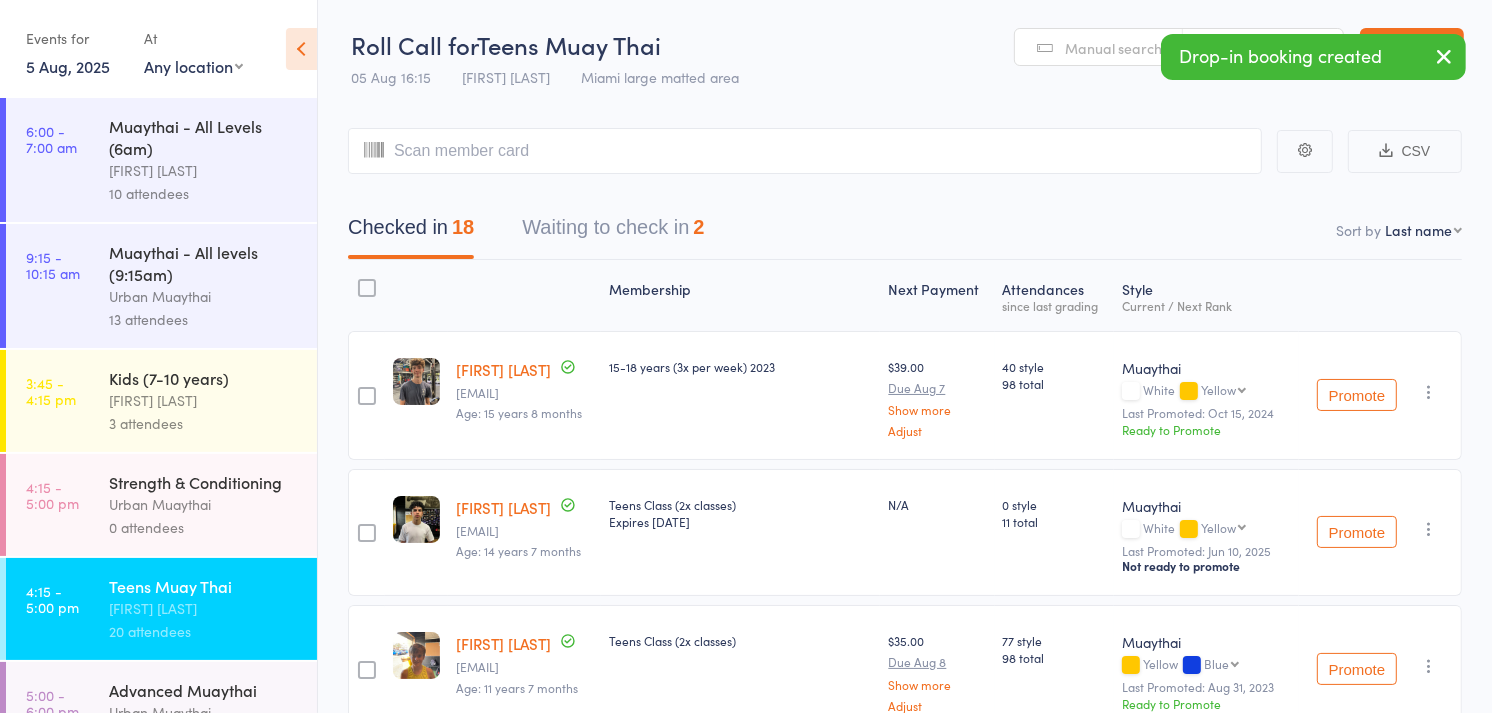 click on "Waiting to check in  2" at bounding box center [613, 232] 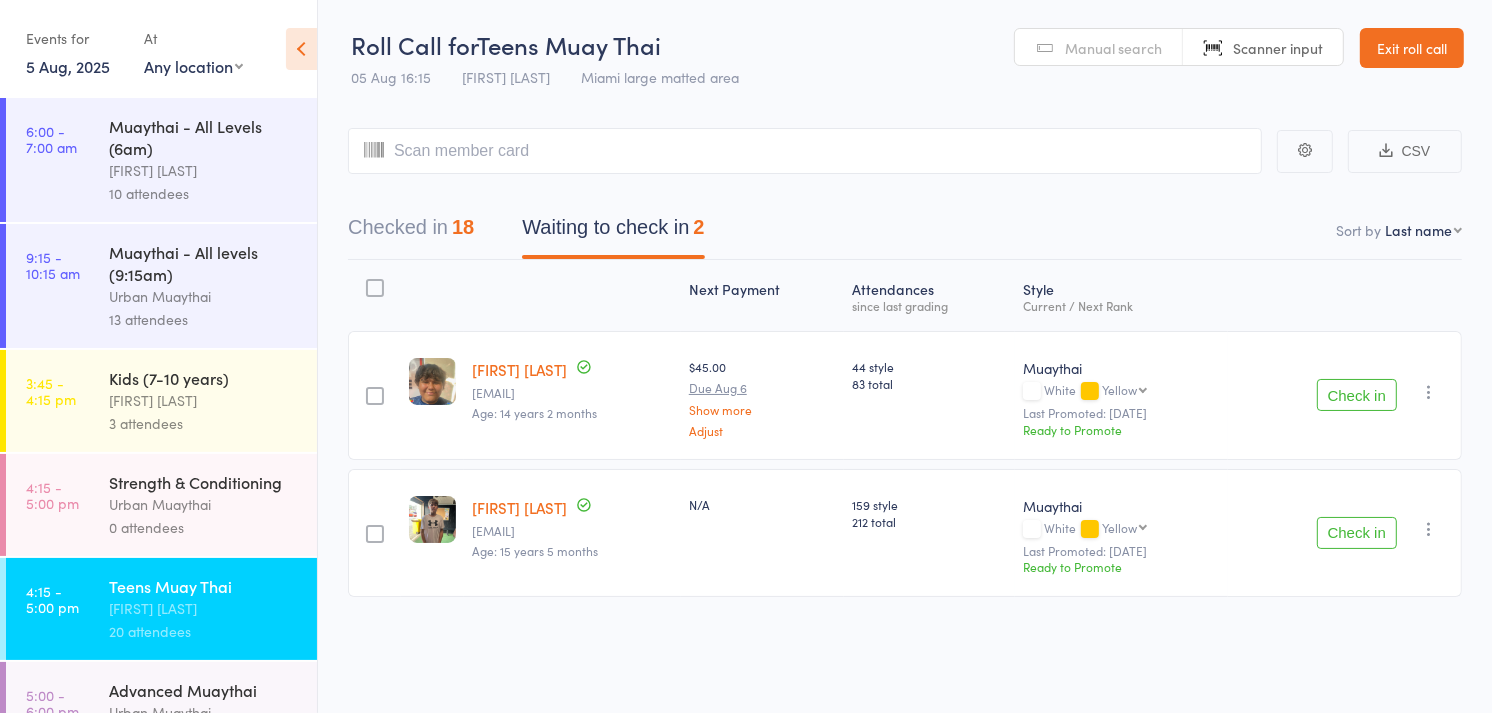 click at bounding box center (1429, 392) 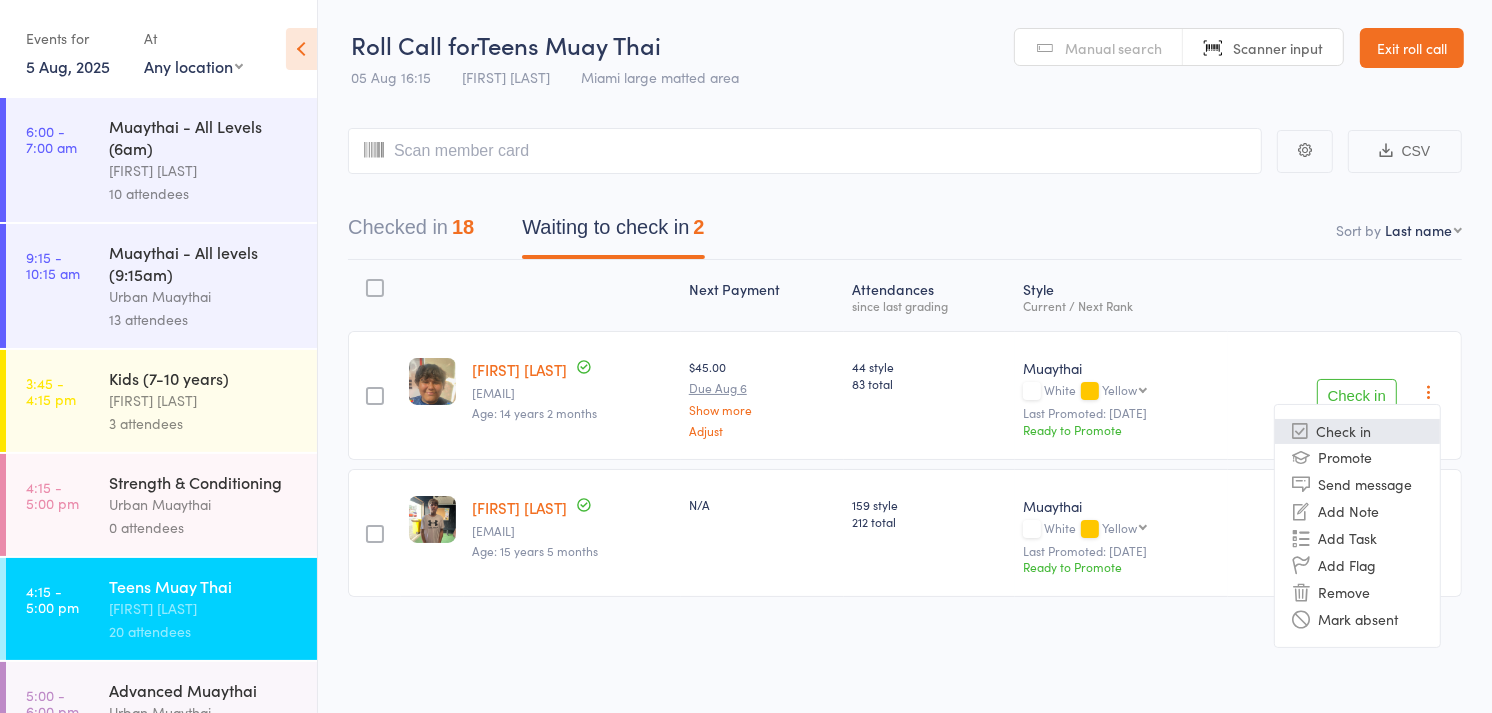 click on "Check in" at bounding box center (1357, 431) 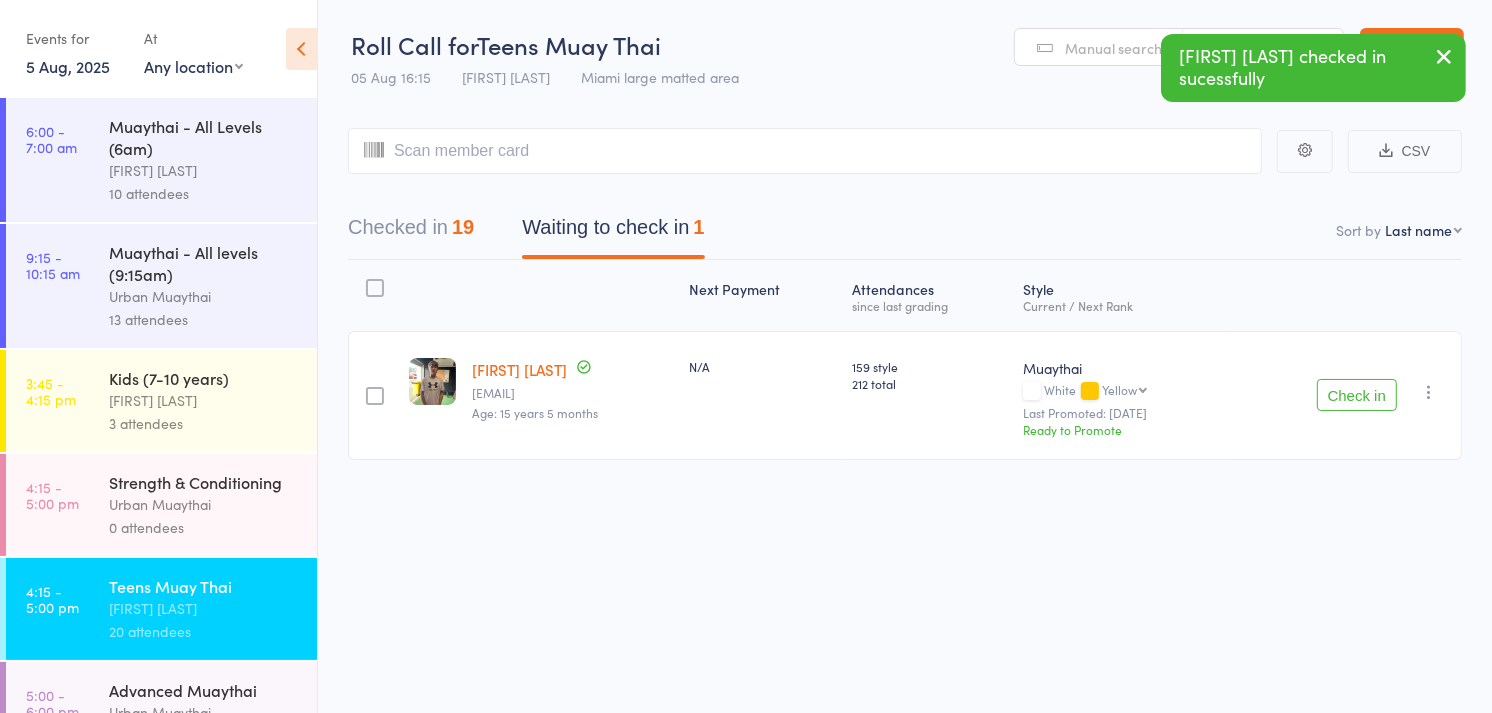 click at bounding box center [1429, 392] 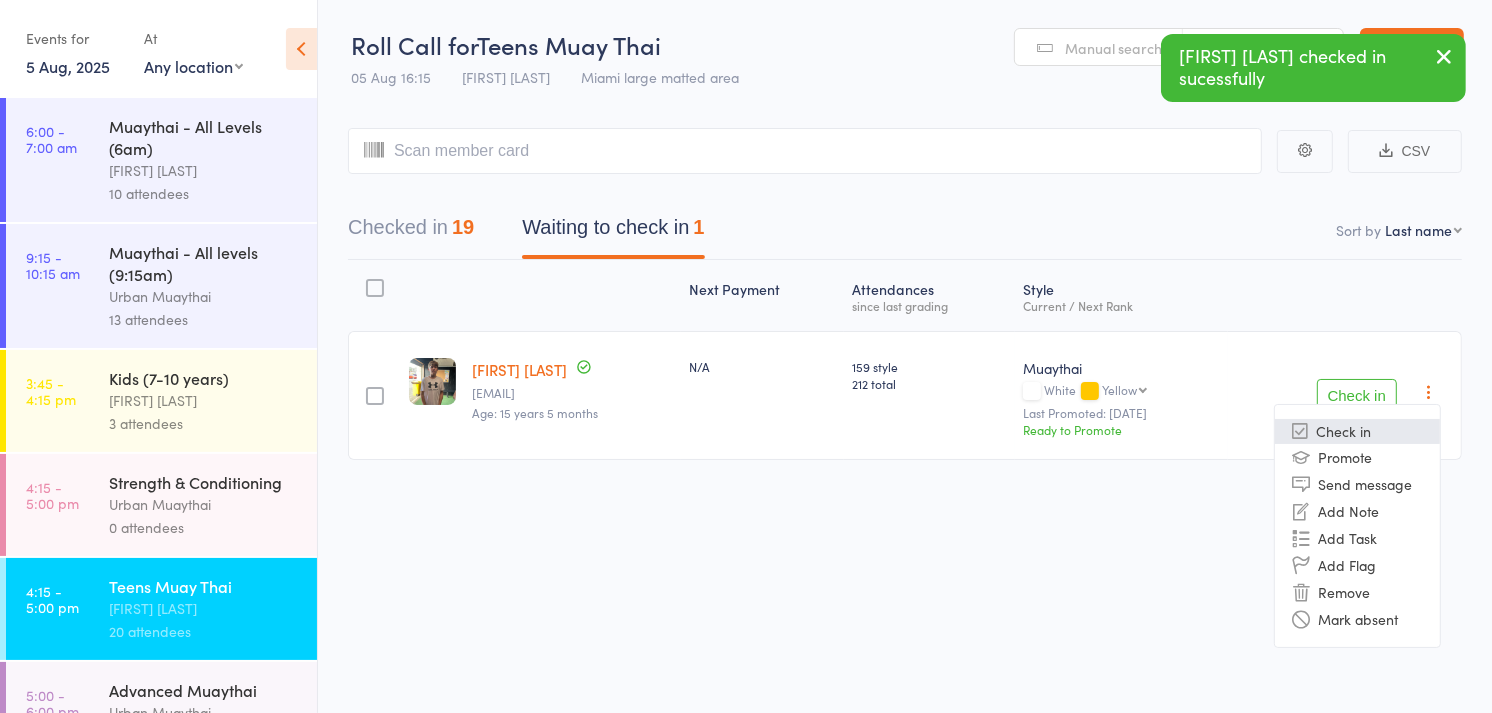 click on "Check in" at bounding box center [1357, 431] 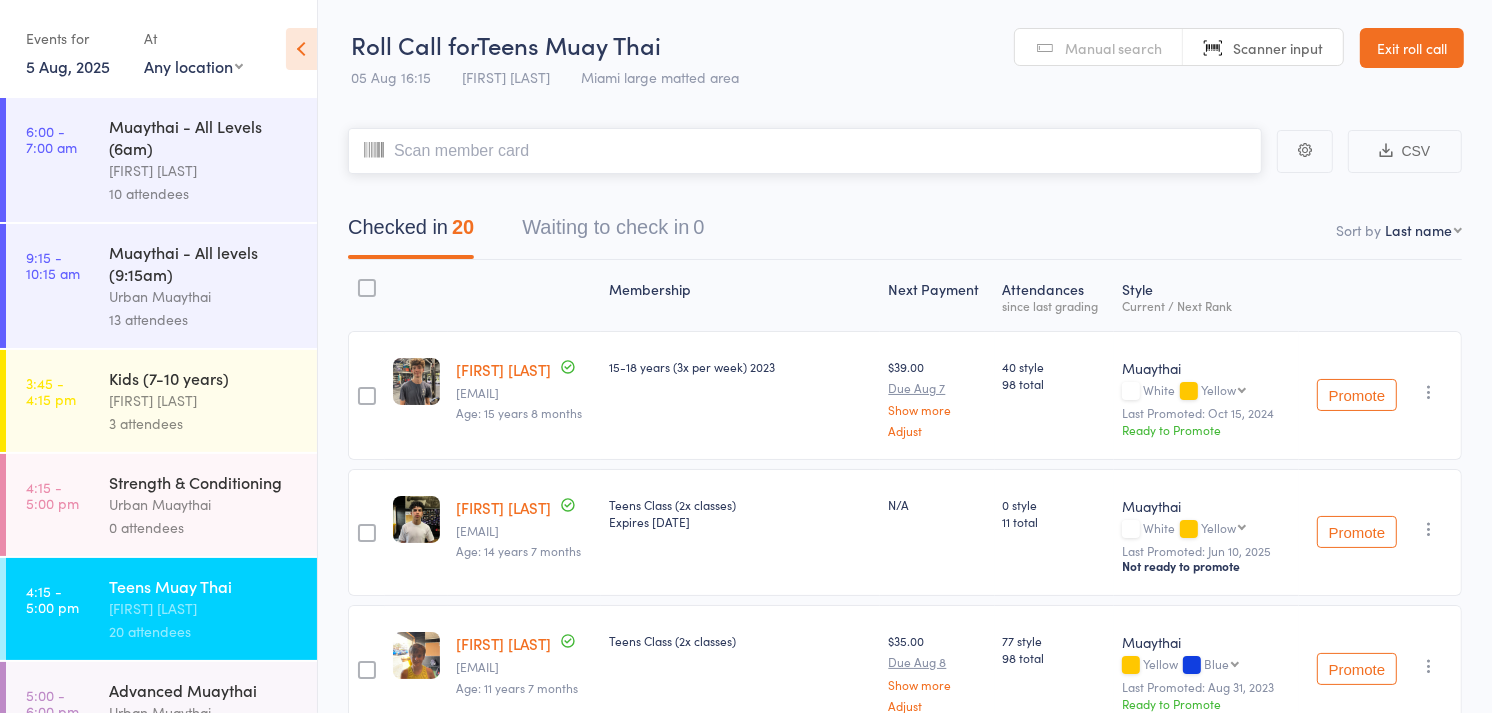 click at bounding box center (805, 151) 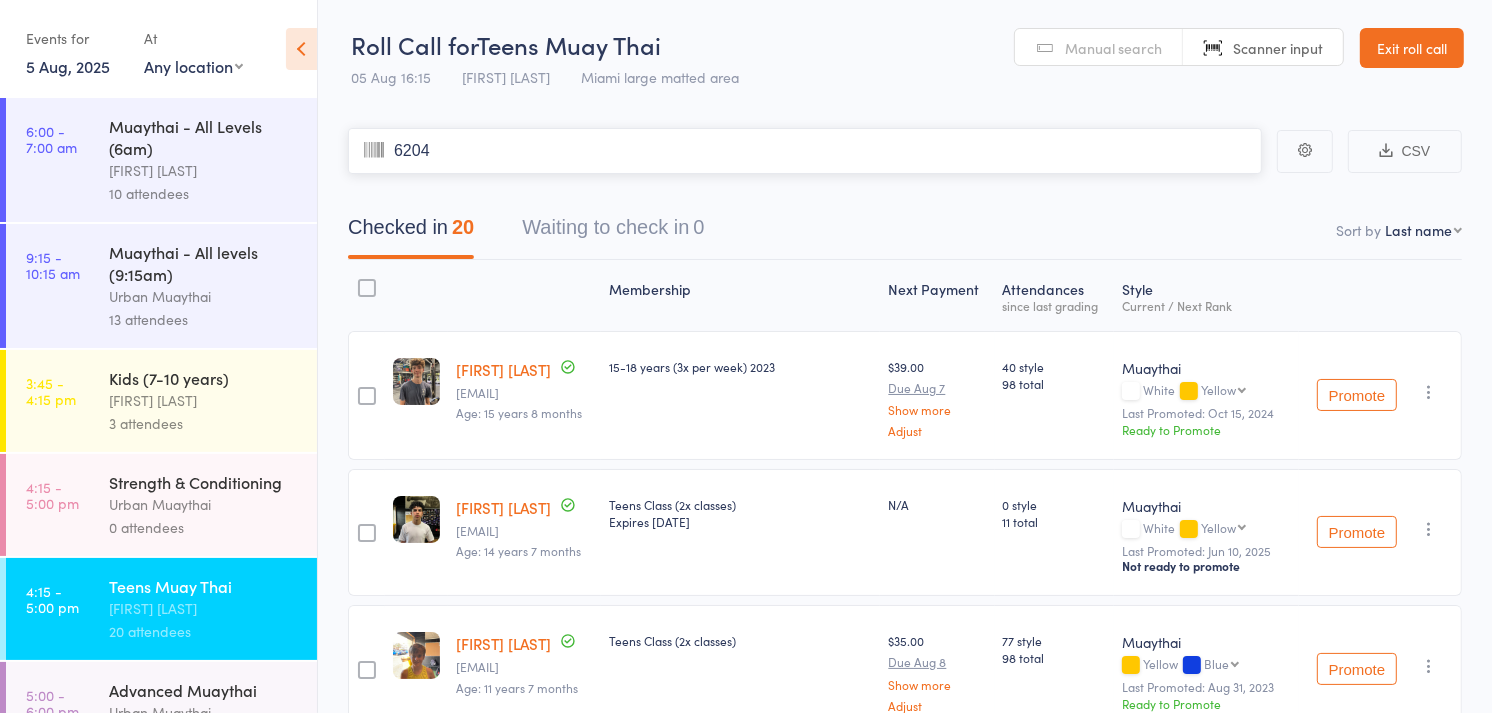 type on "6204" 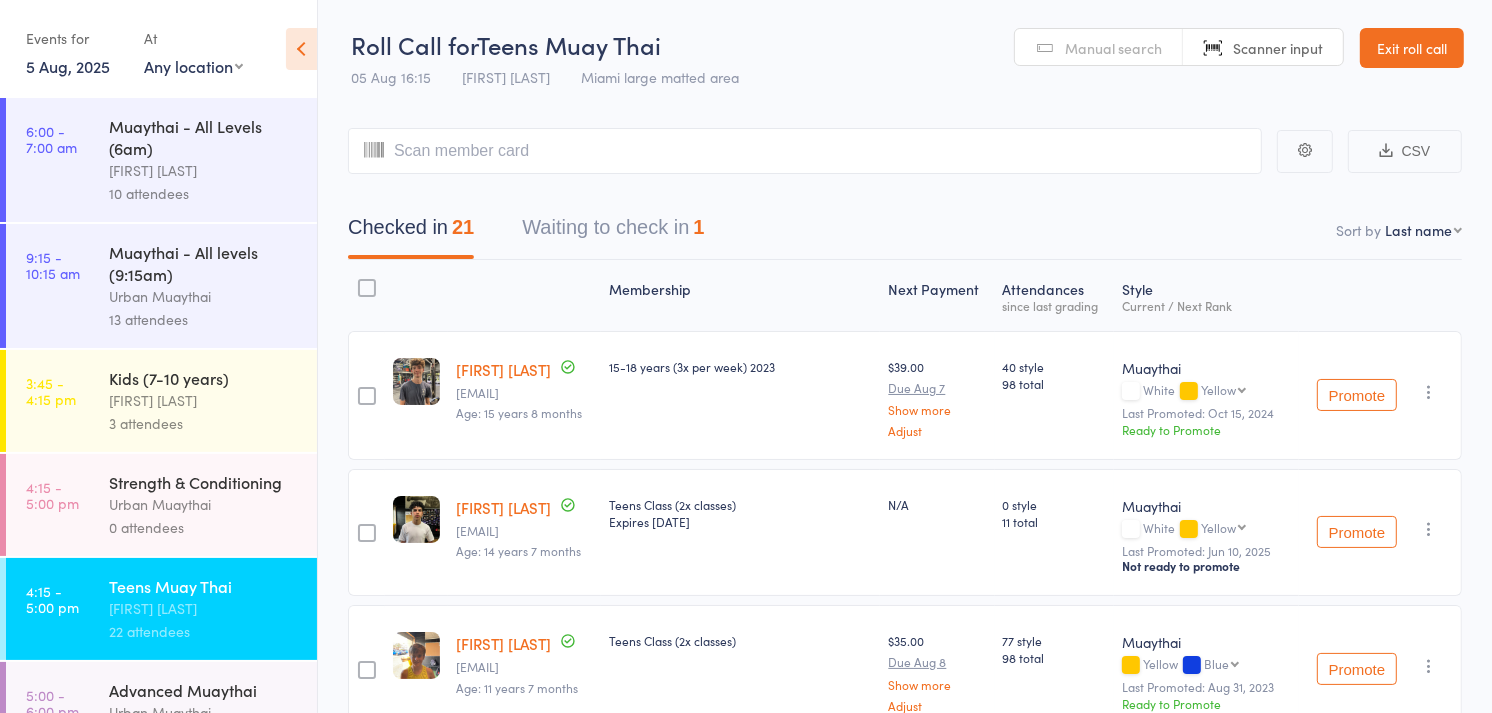 click on "Manual search" at bounding box center [1113, 48] 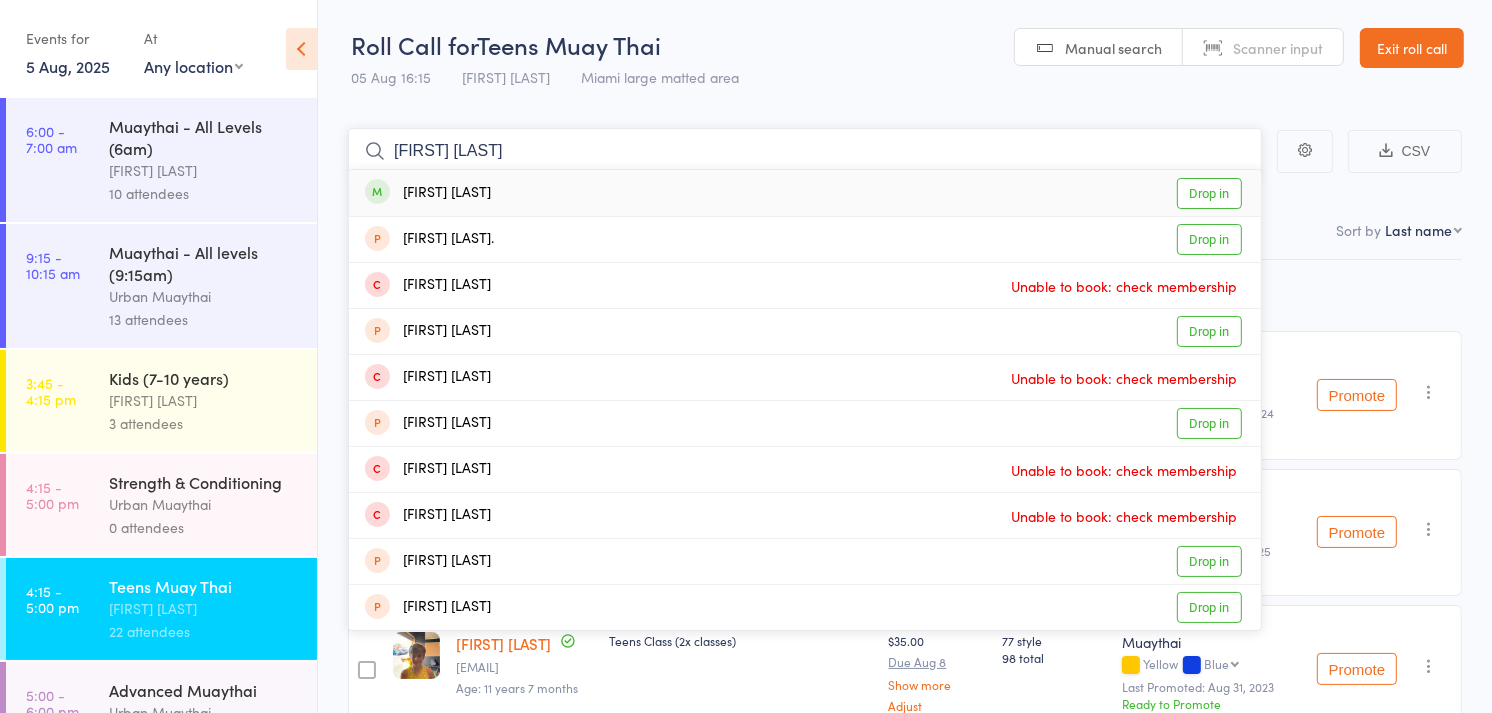 type on "[FIRST] [LAST]" 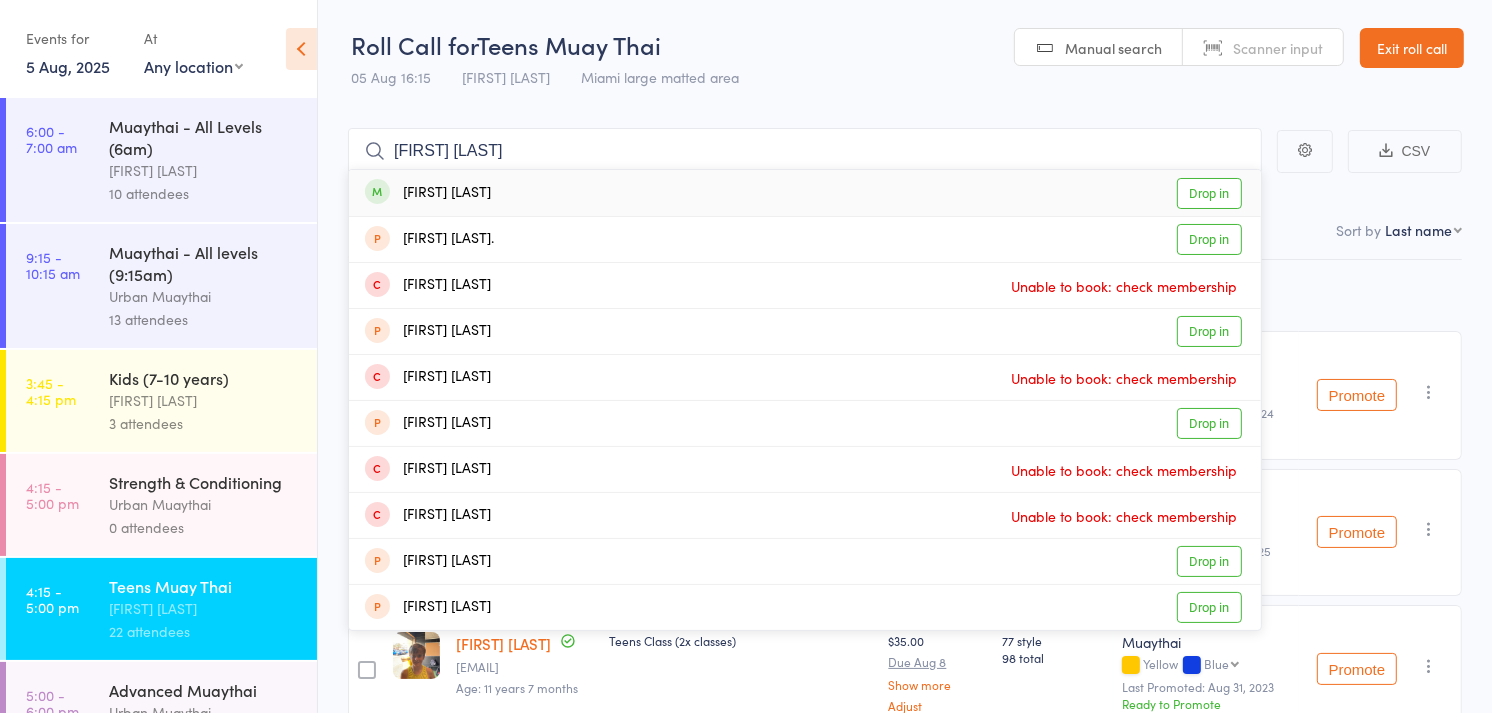 click on "Drop in" at bounding box center [1209, 193] 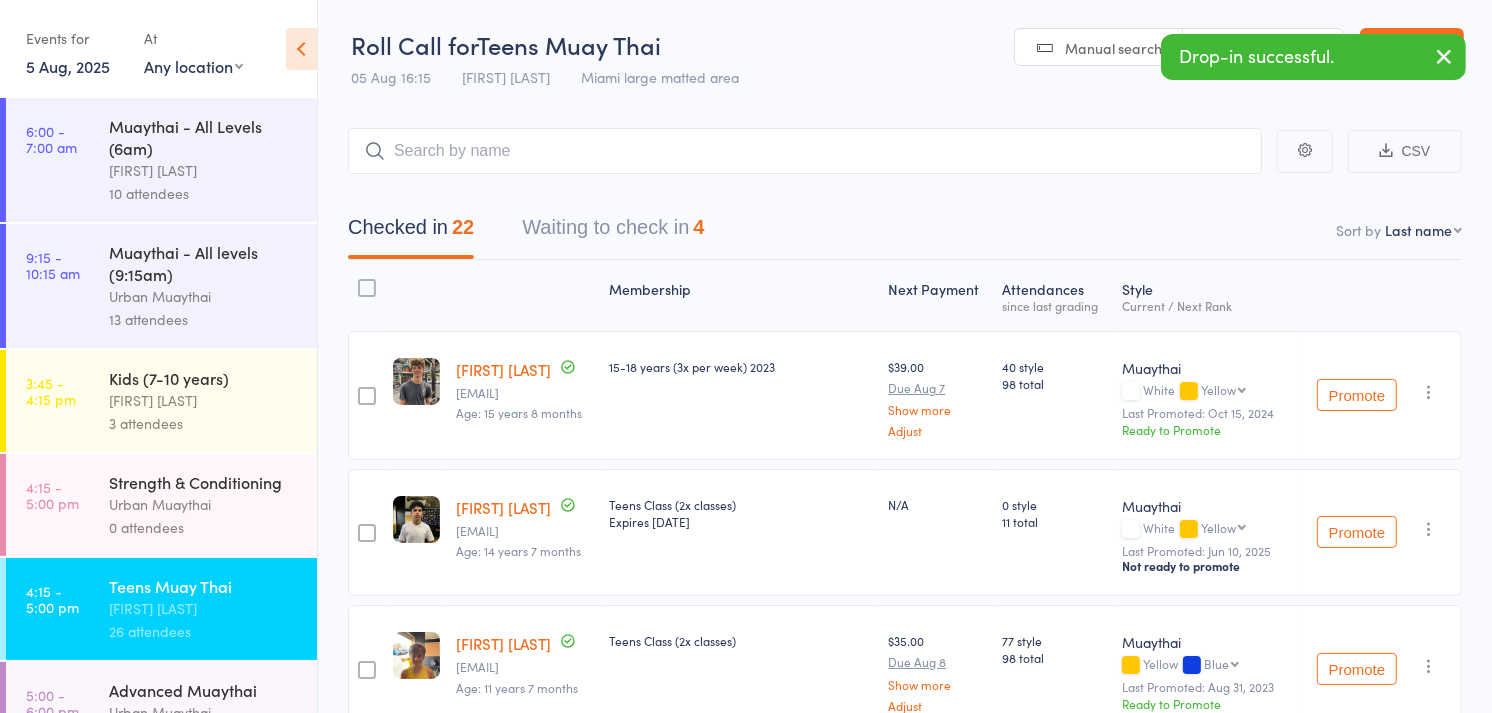 click at bounding box center (1444, 58) 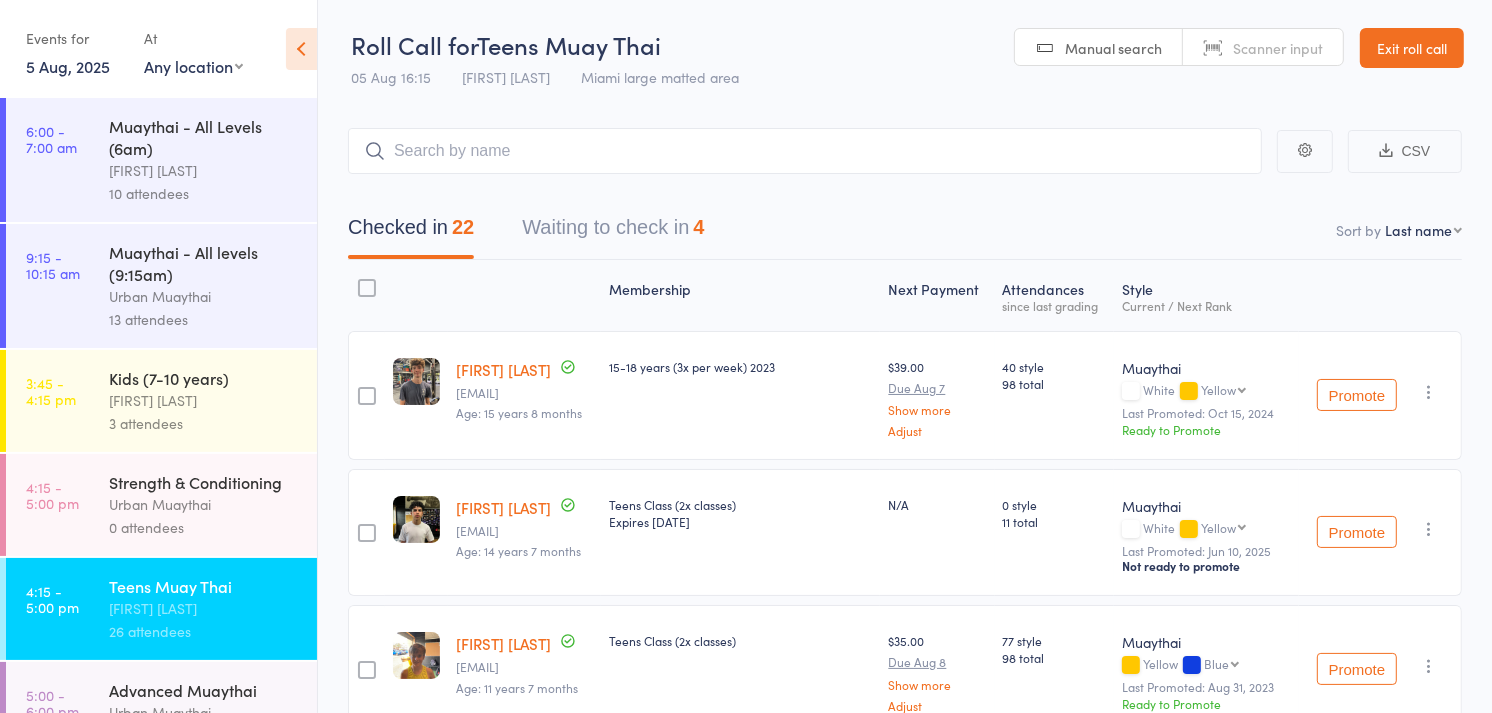 click on "Scanner input" at bounding box center [1278, 48] 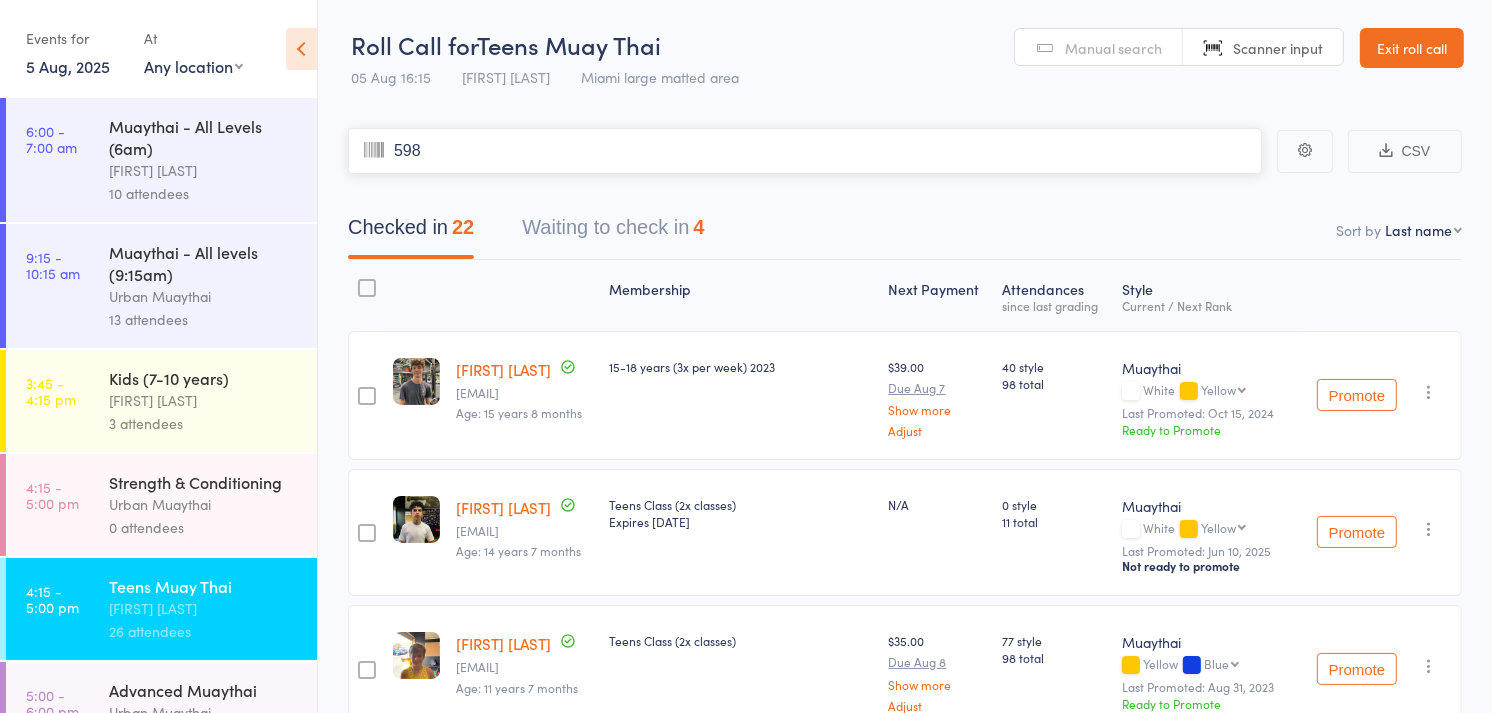type on "5984" 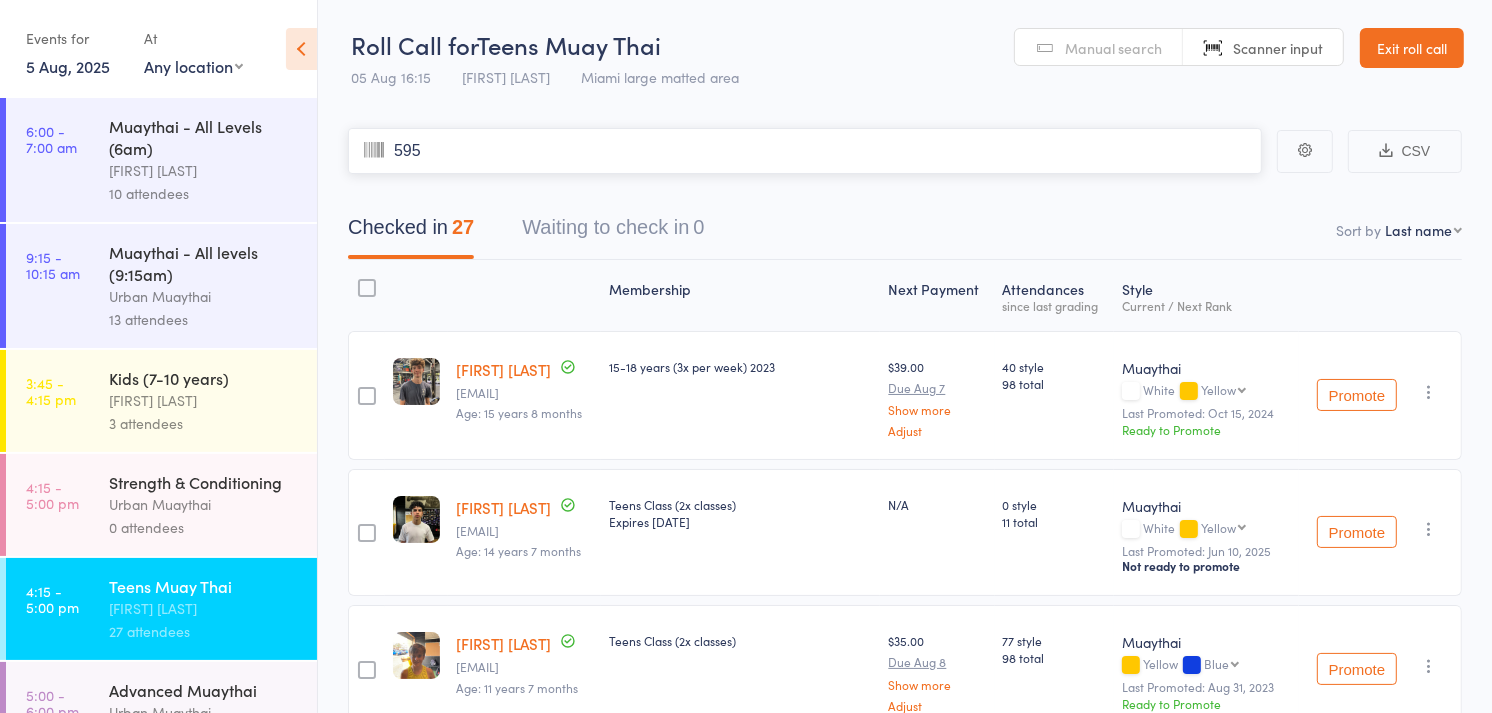 type on "5950" 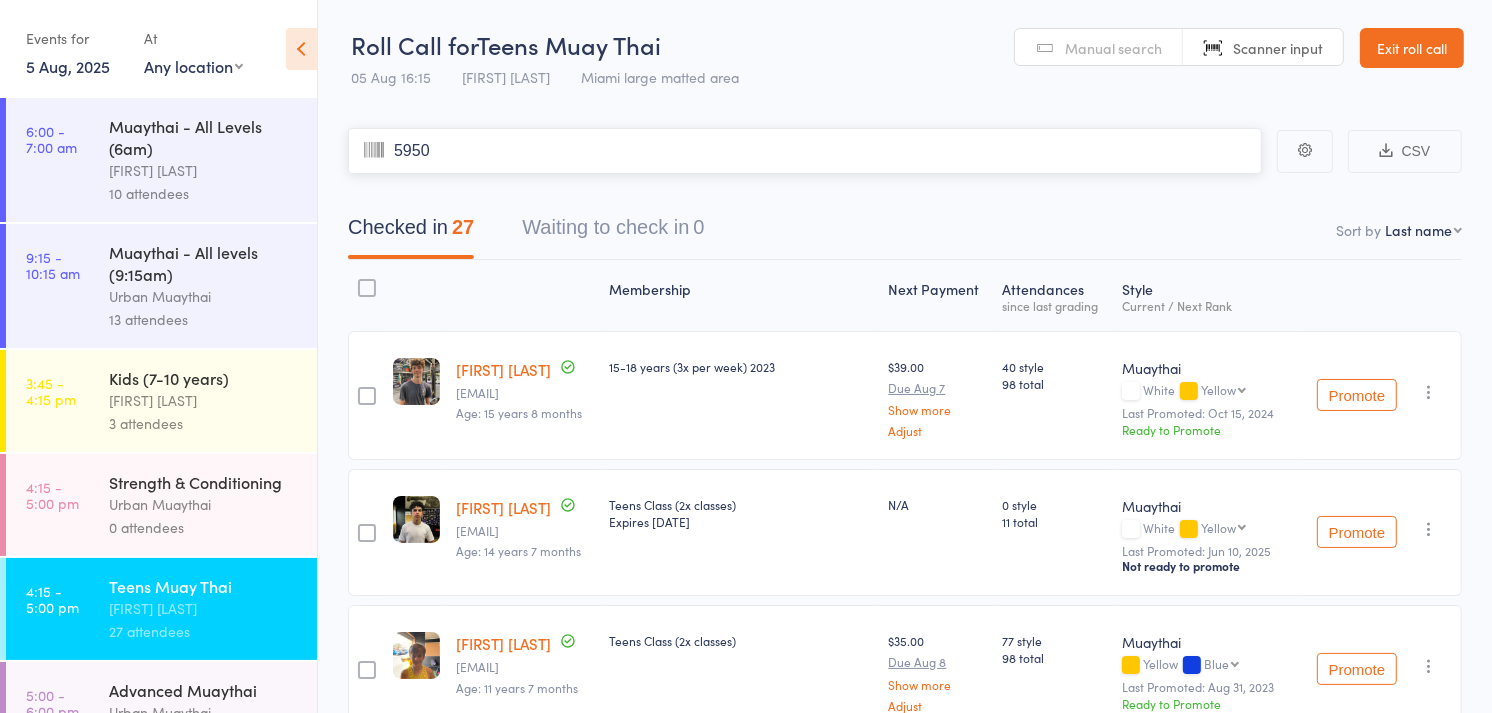 type 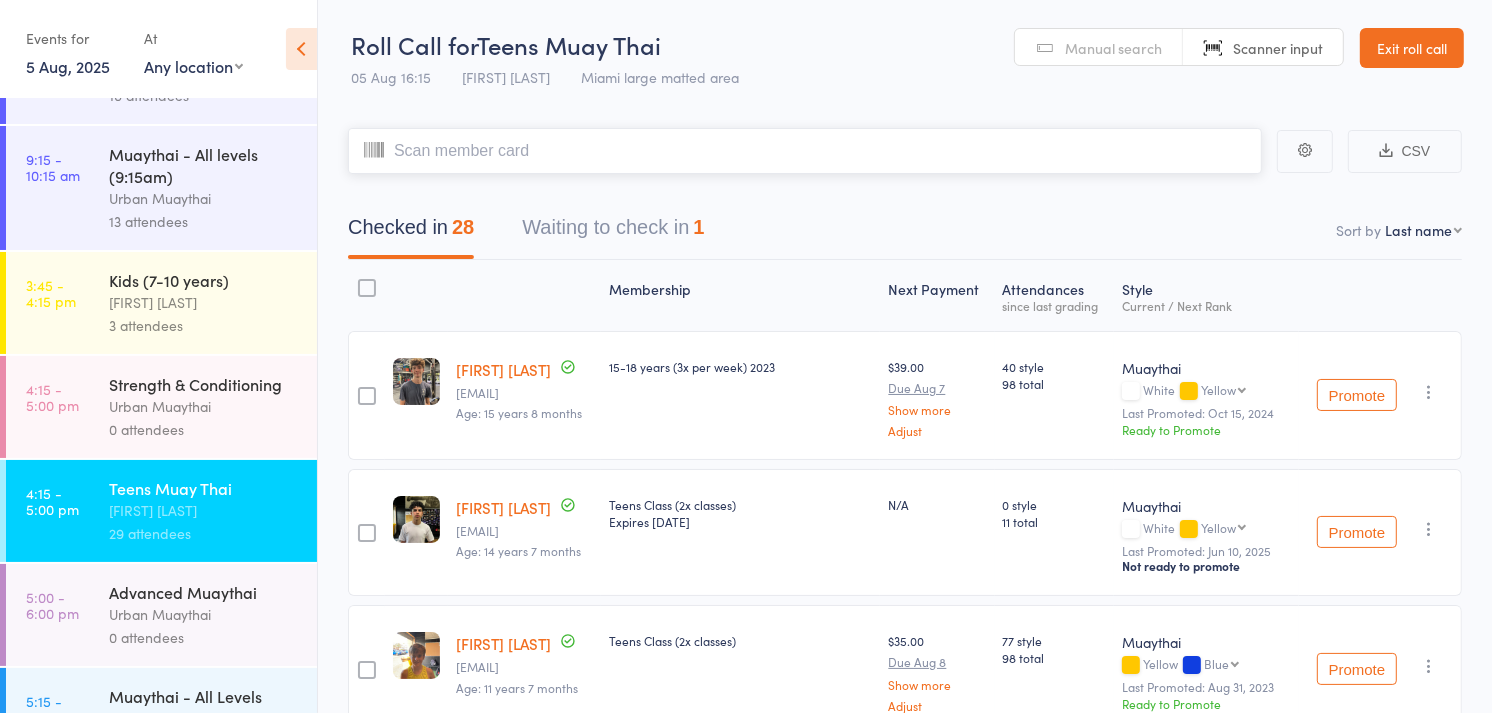 scroll, scrollTop: 354, scrollLeft: 0, axis: vertical 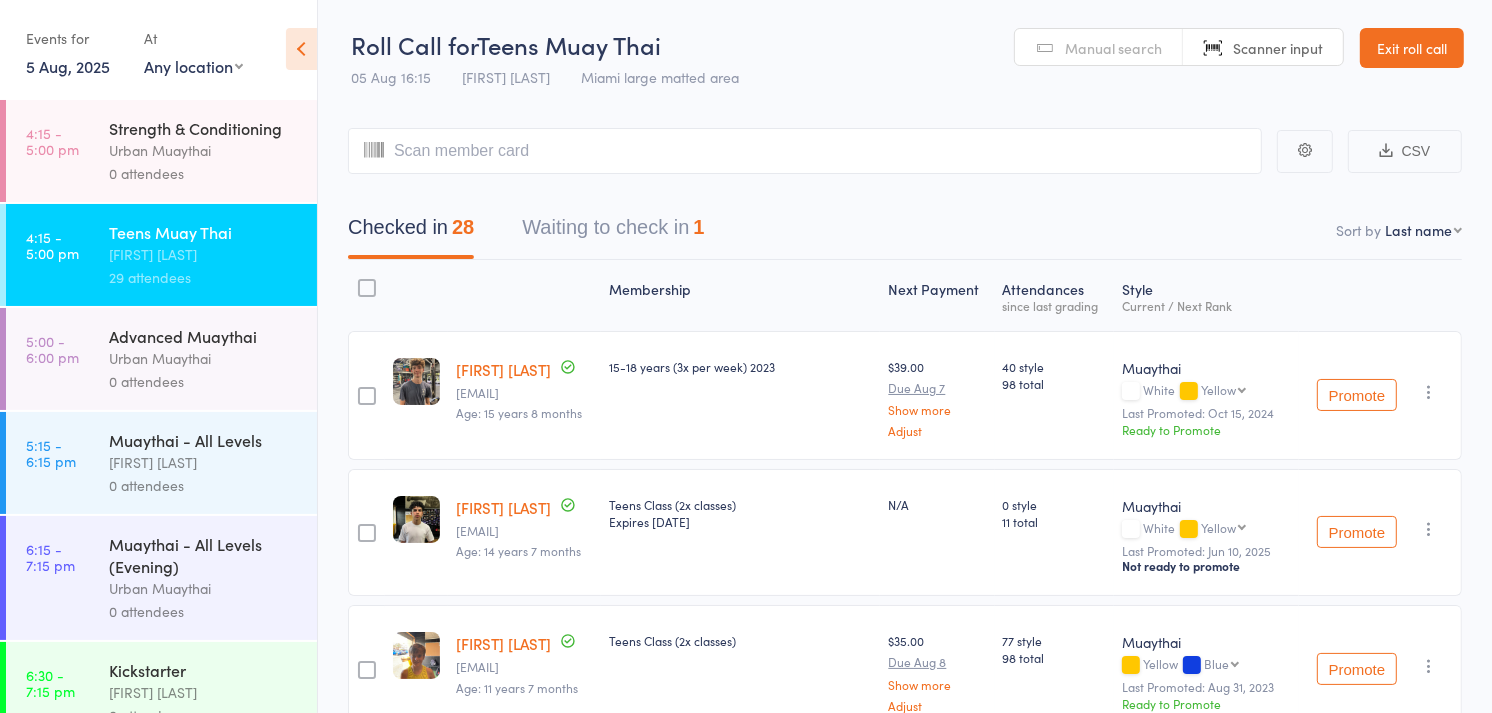 click on "0 attendees" at bounding box center (204, 485) 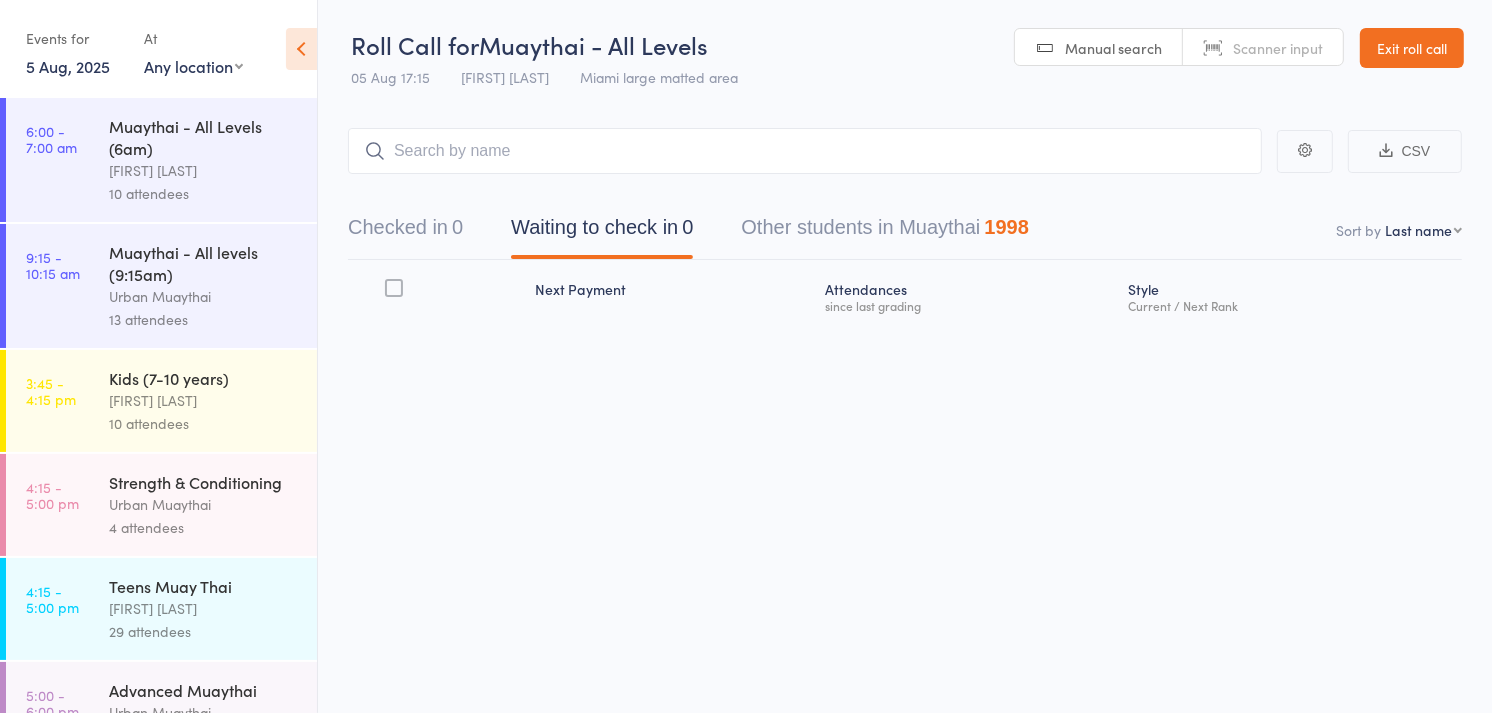 click on "Scanner input" at bounding box center [1278, 48] 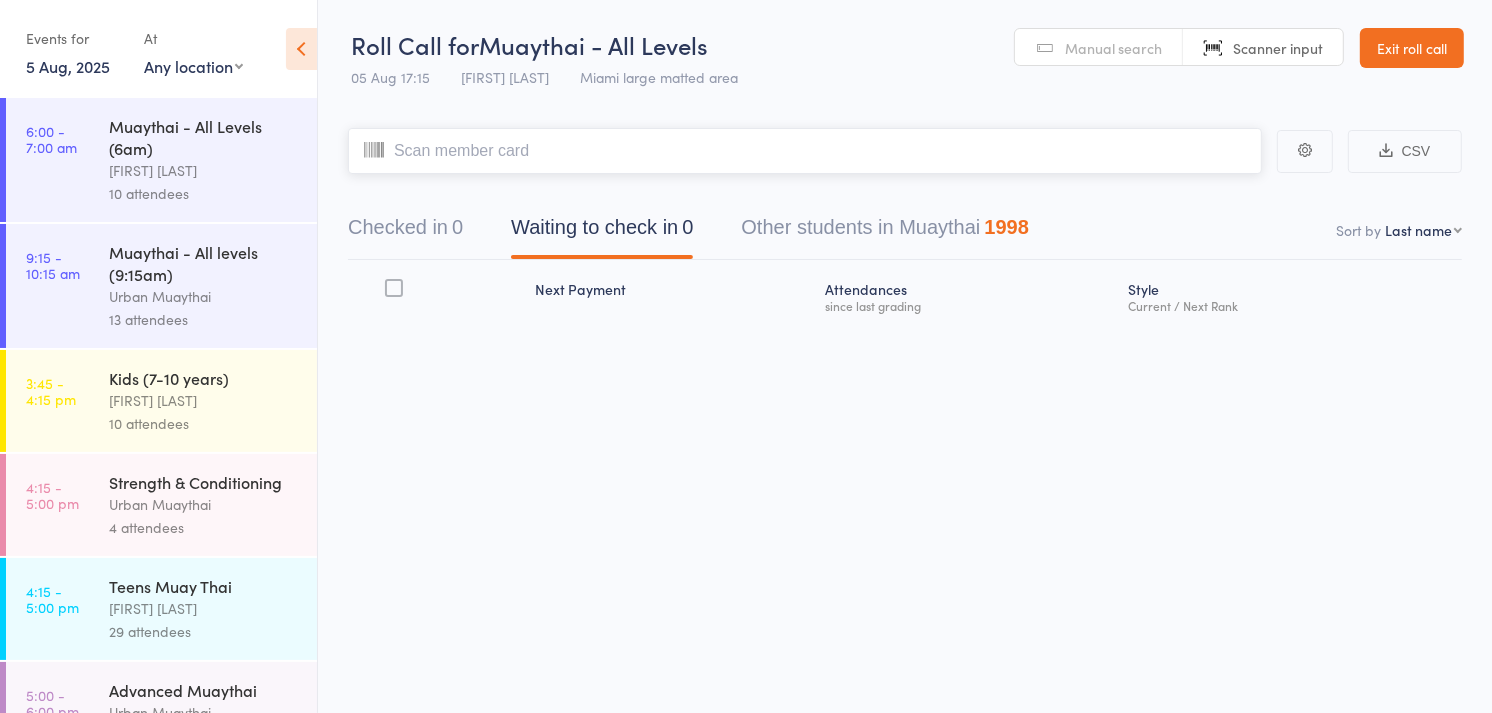 click at bounding box center [805, 151] 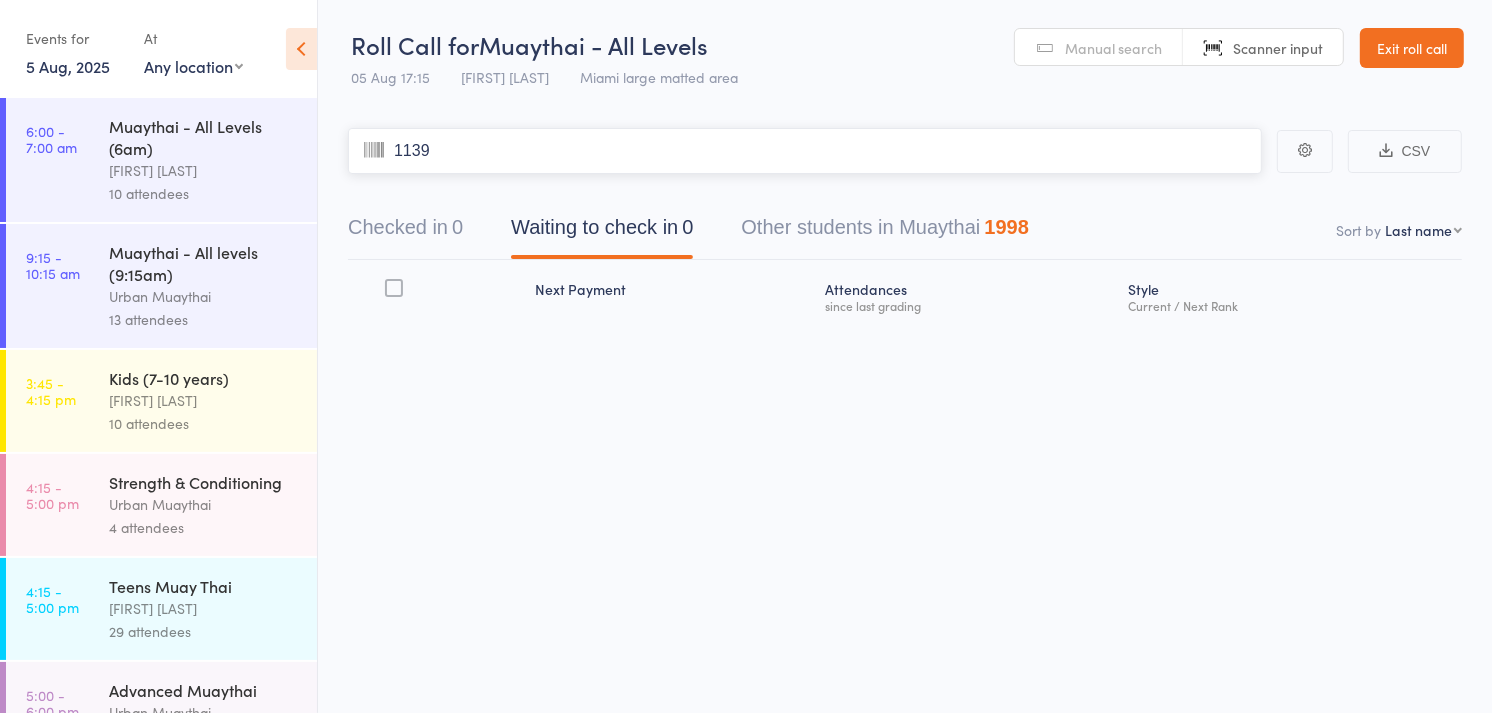 type on "1139" 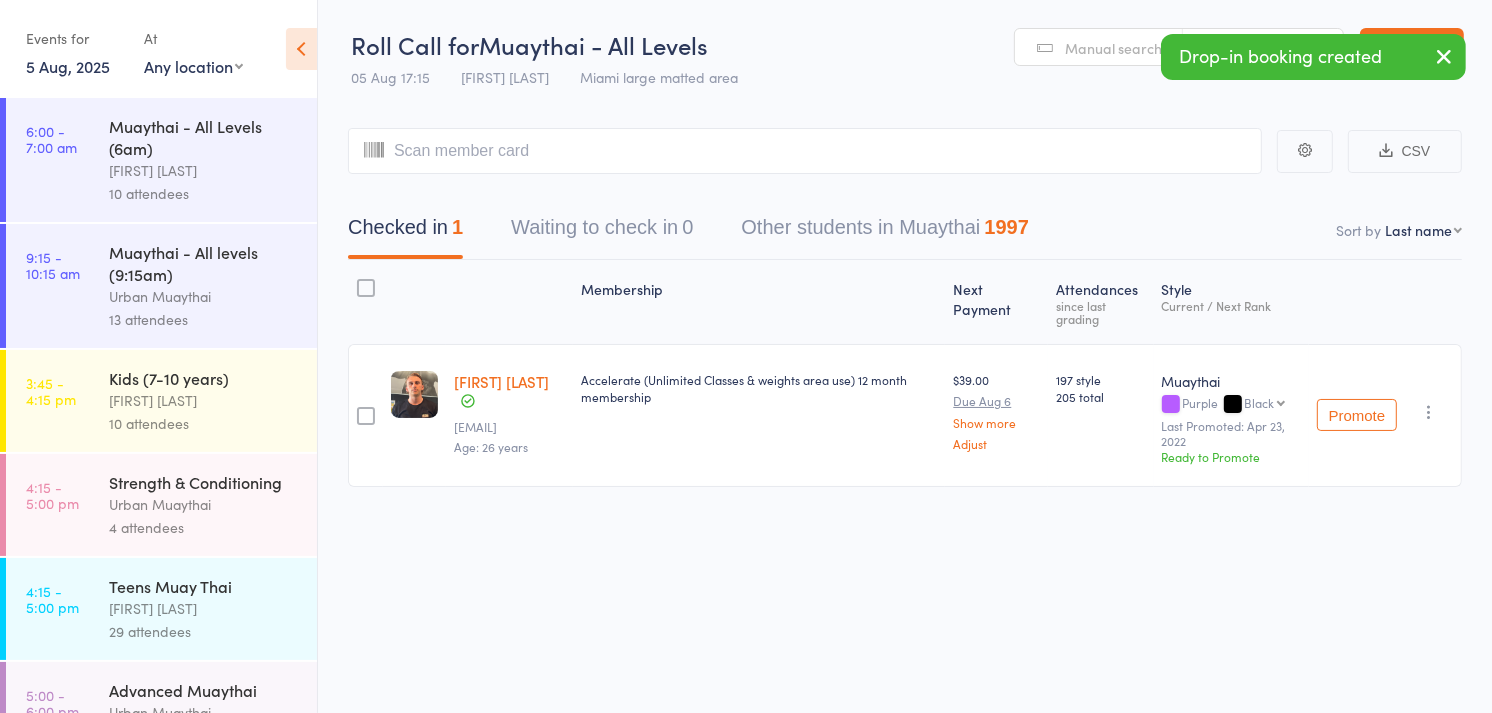 click at bounding box center [1429, 412] 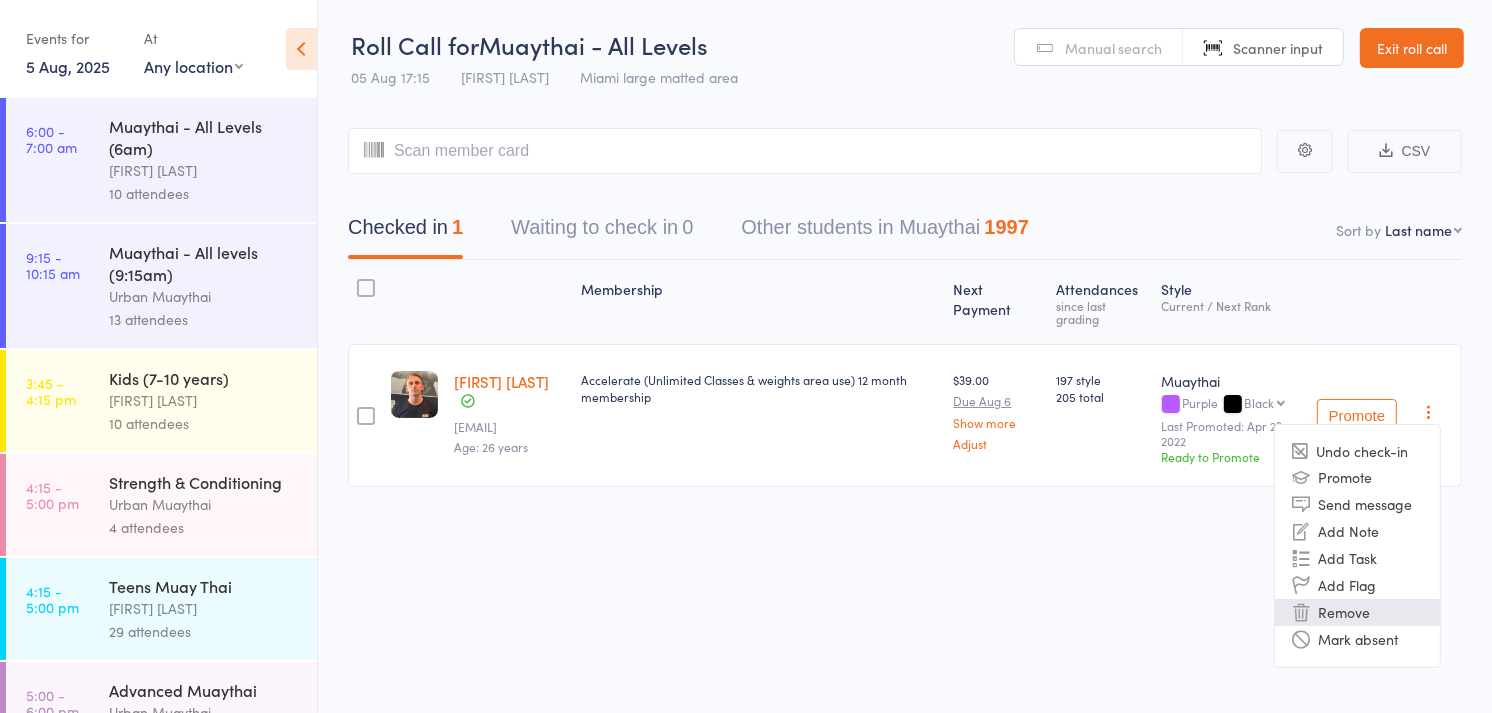 click on "Remove" at bounding box center (1357, 612) 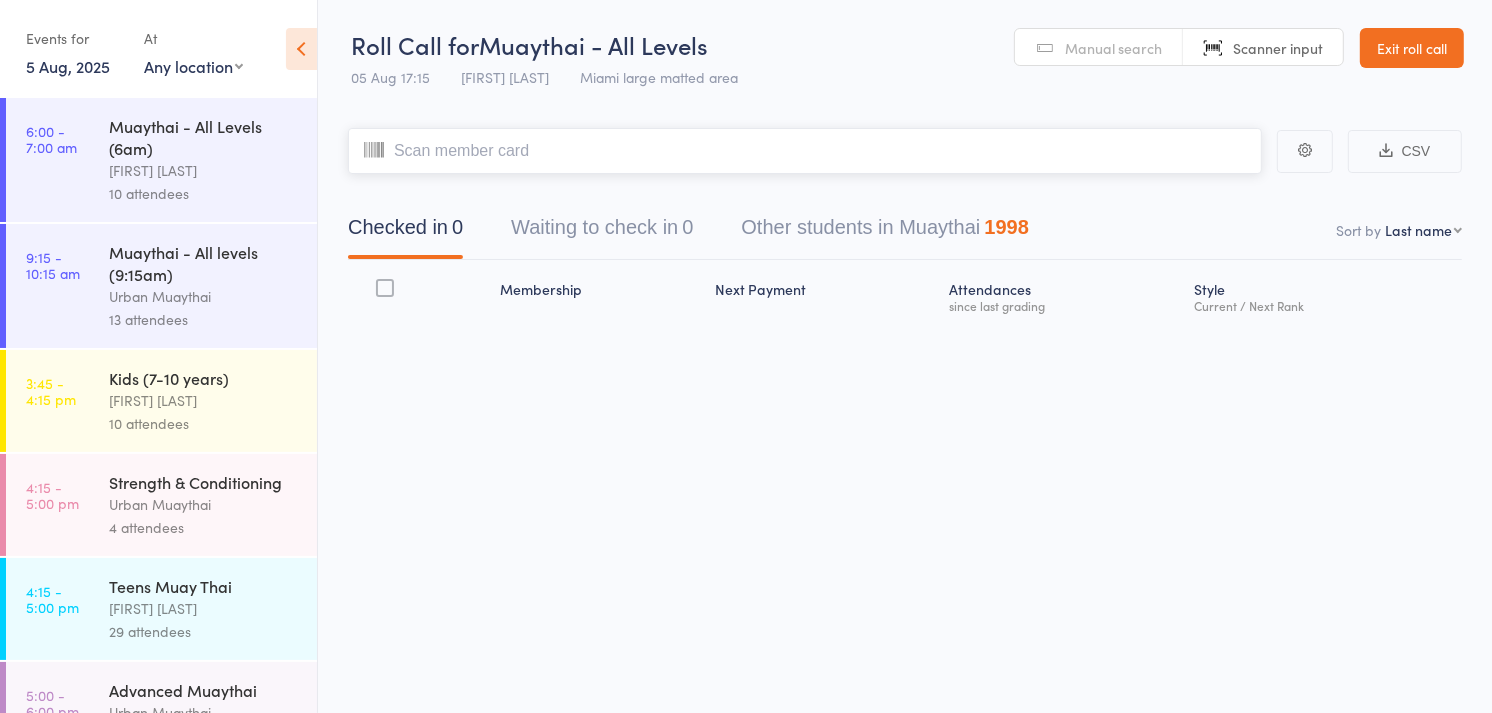 click at bounding box center [805, 151] 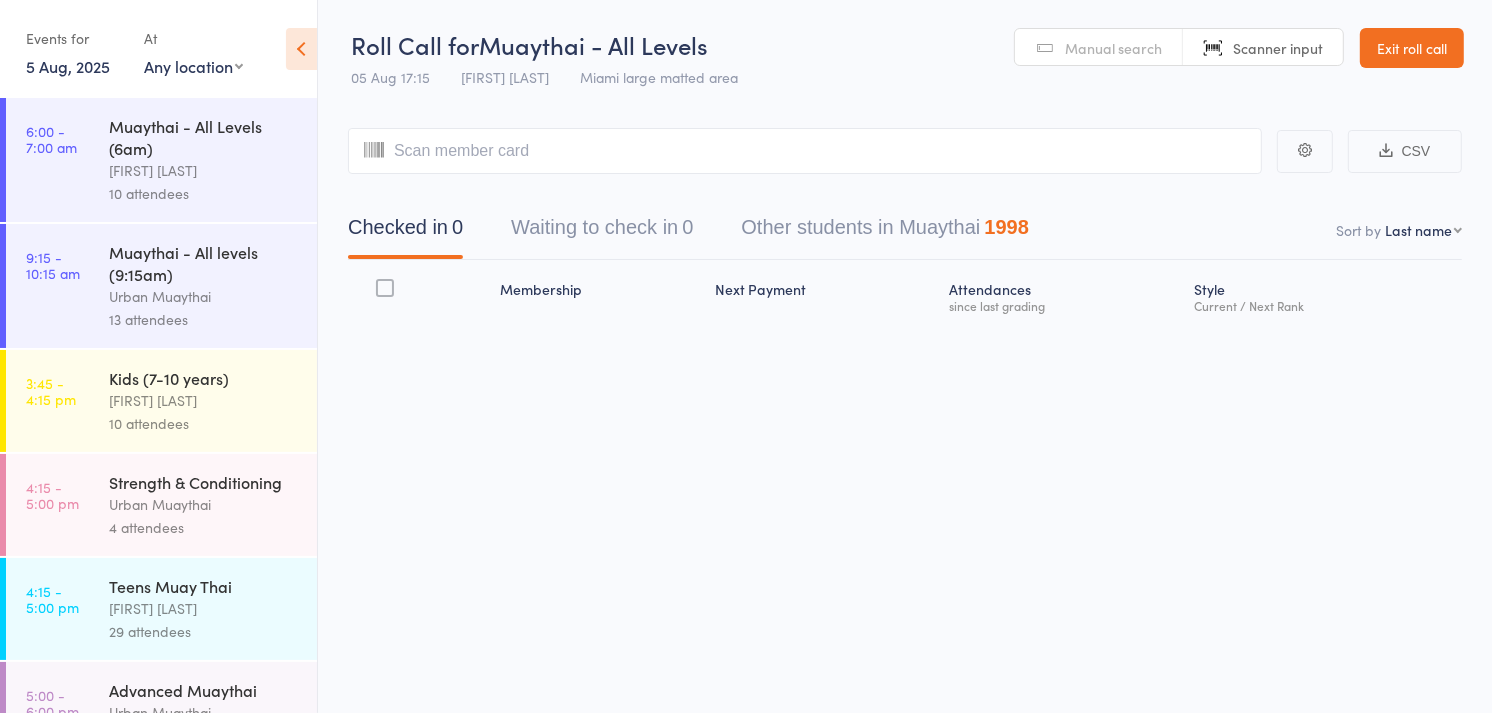 click on "Manual search" at bounding box center [1113, 48] 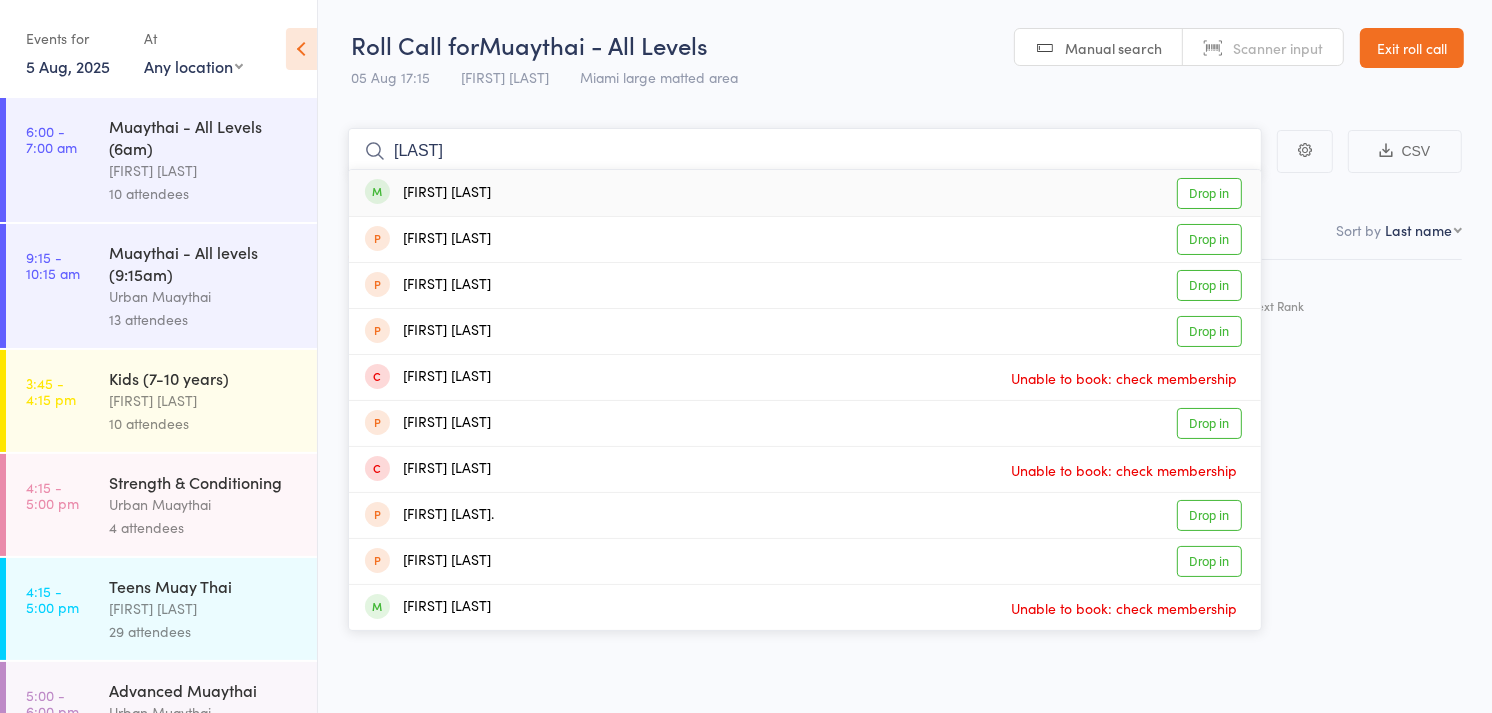 type on "[LAST]" 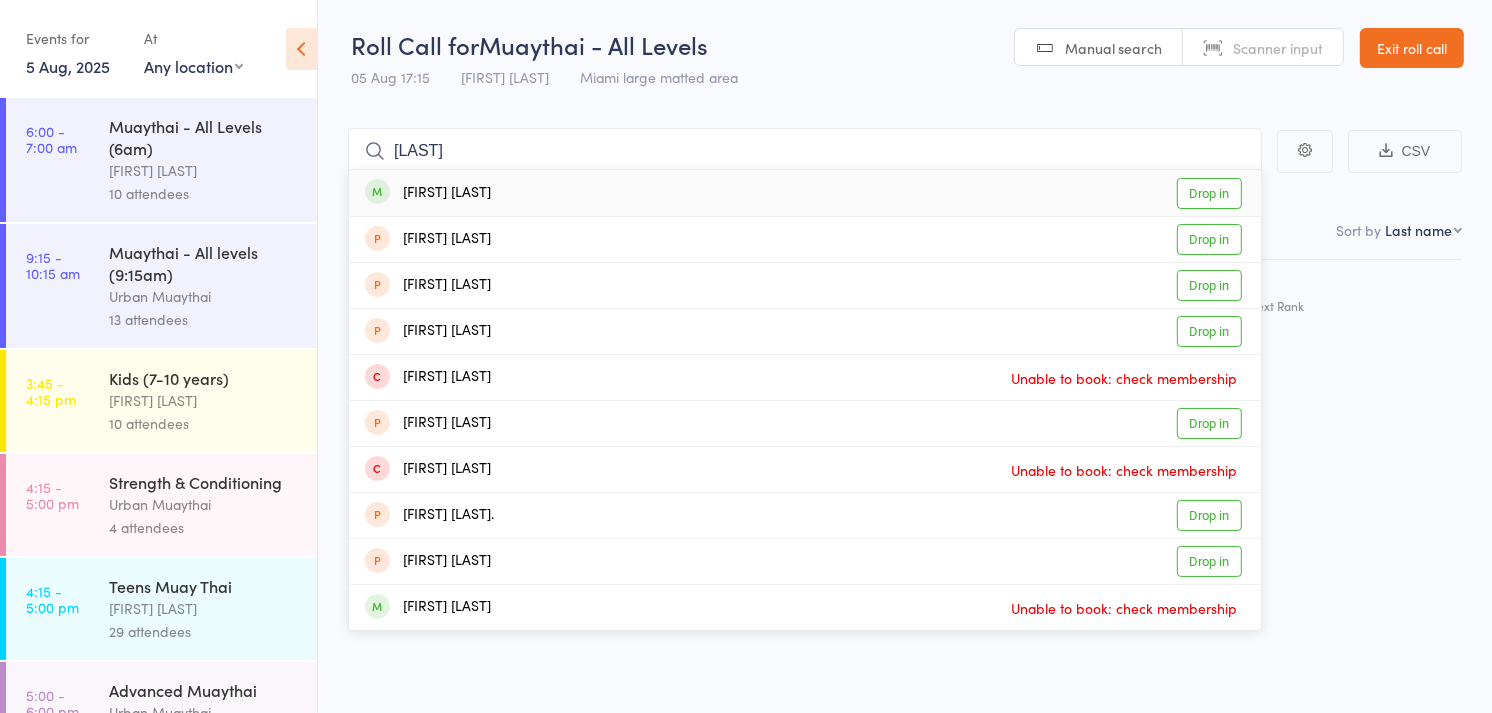 click on "Drop in" at bounding box center [1209, 193] 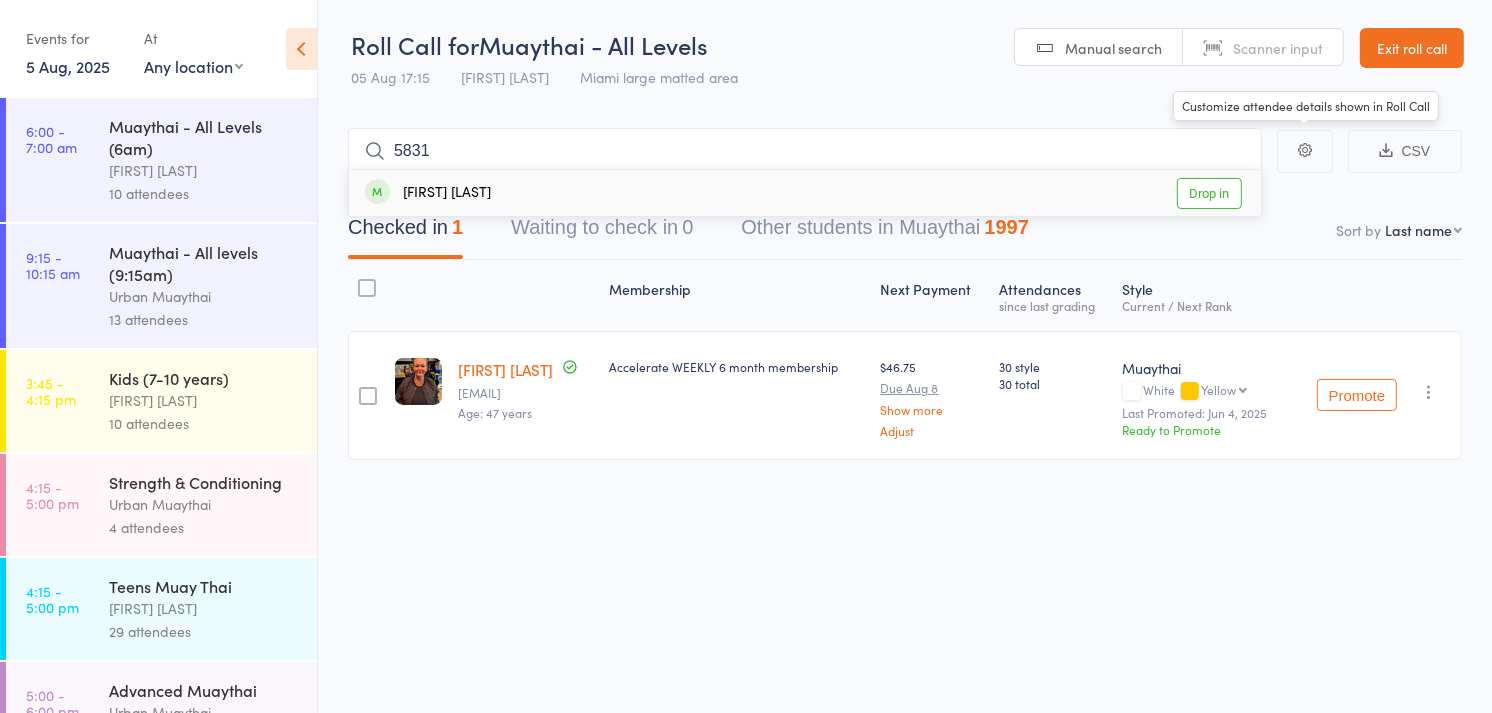 click on "Scanner input" at bounding box center (1278, 48) 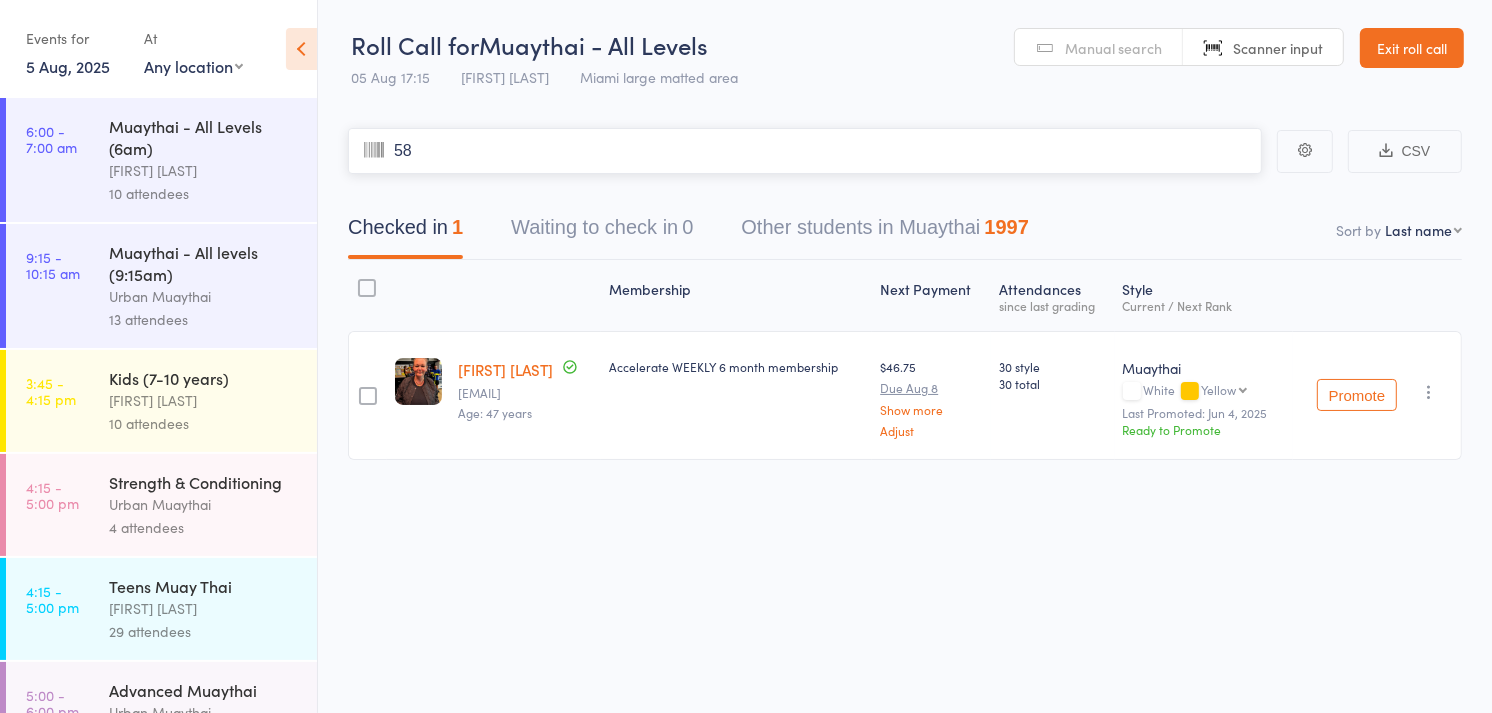 type on "5" 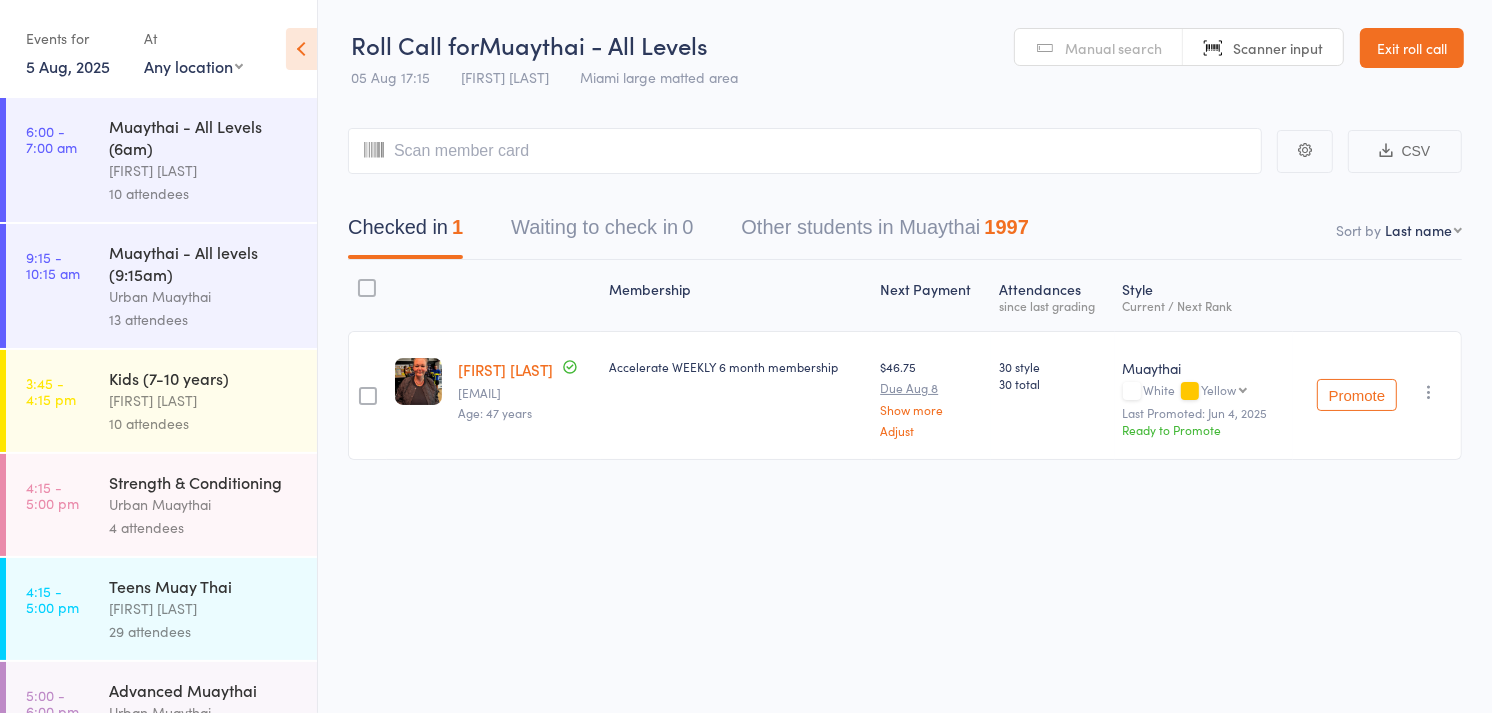 click on "Manual search" at bounding box center [1113, 48] 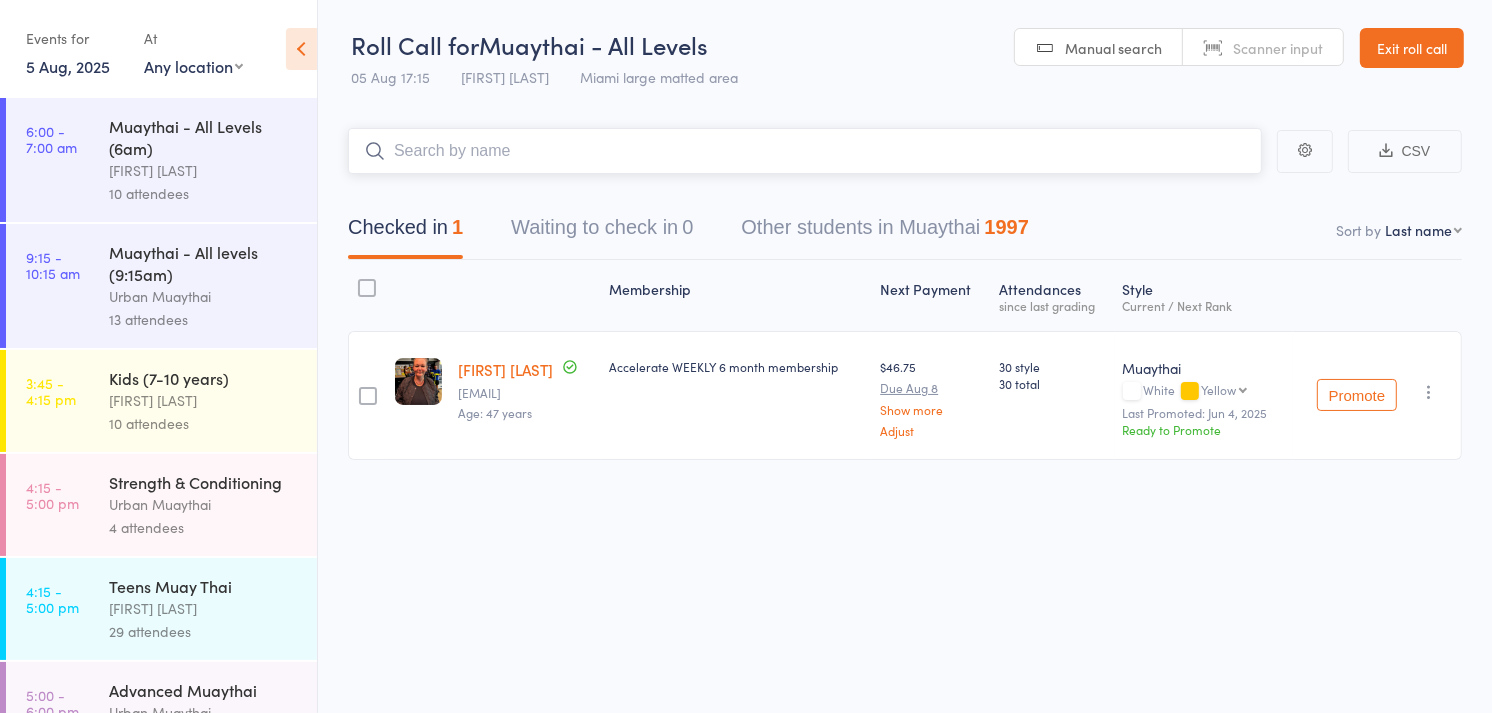 click at bounding box center (805, 151) 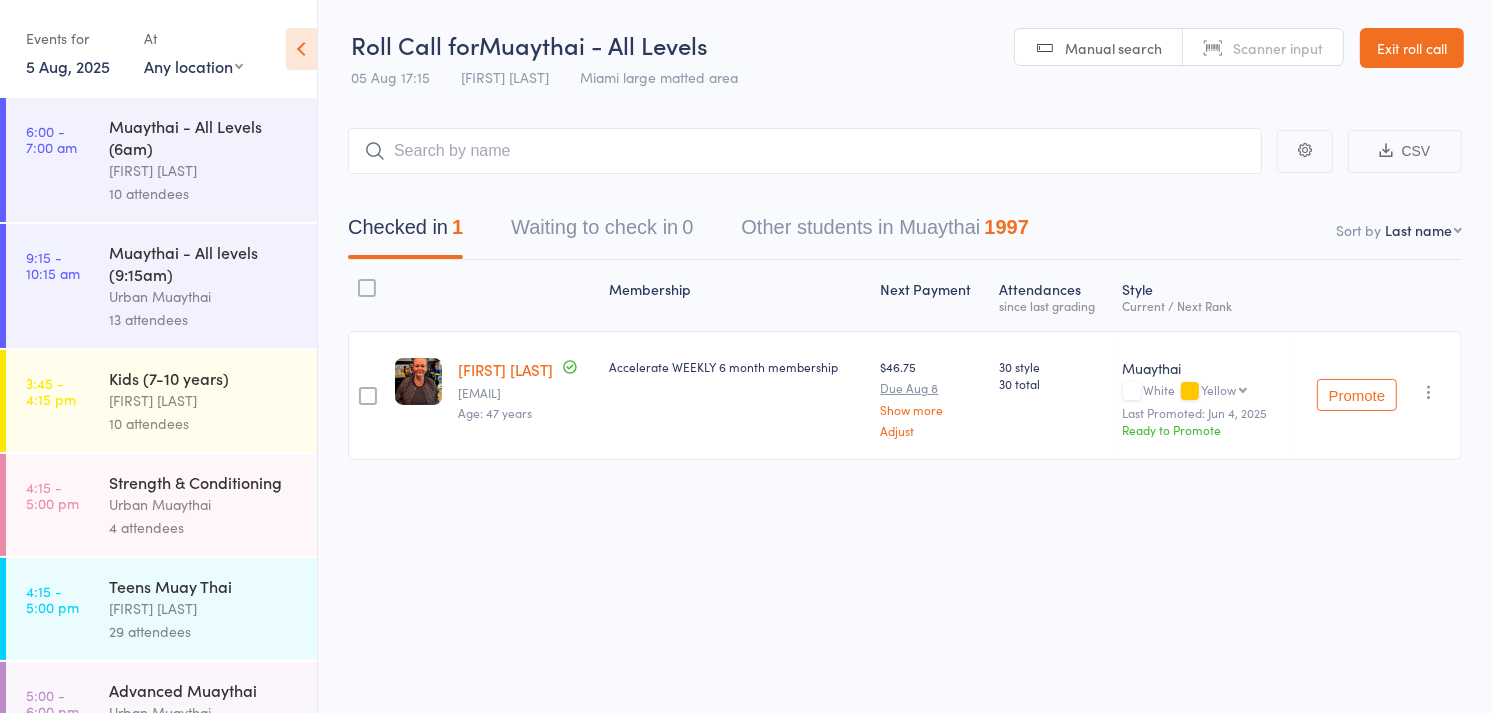 click on "Scanner input" at bounding box center (1278, 48) 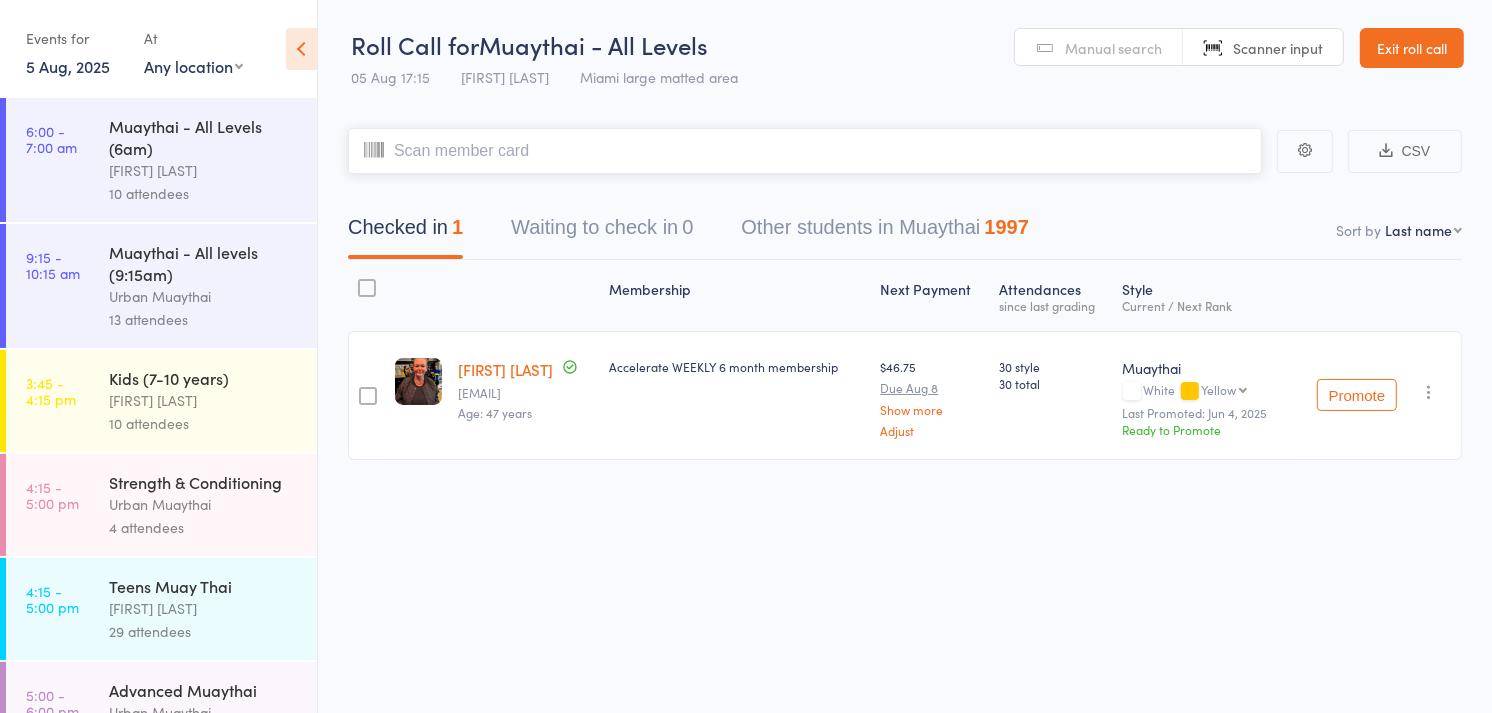type on "s" 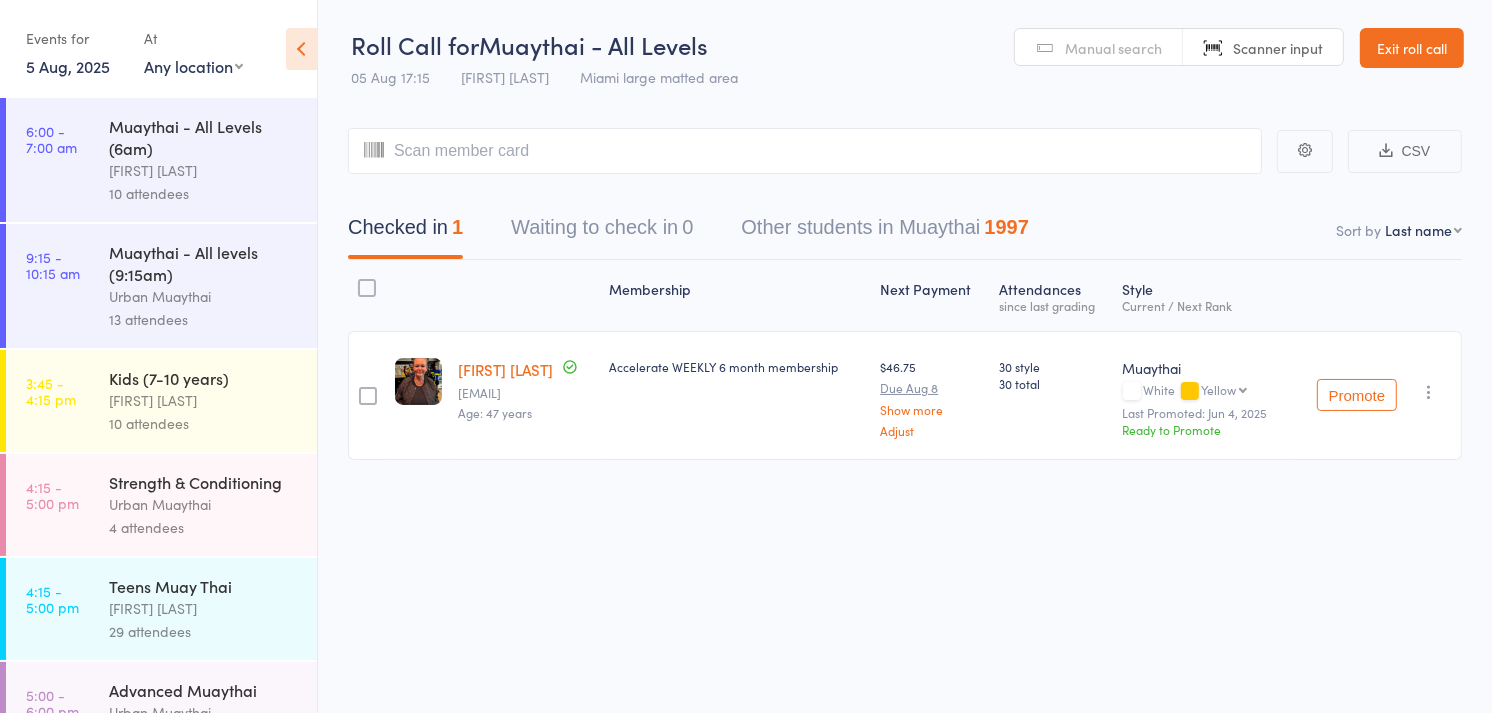 click on "Manual search" at bounding box center [1113, 48] 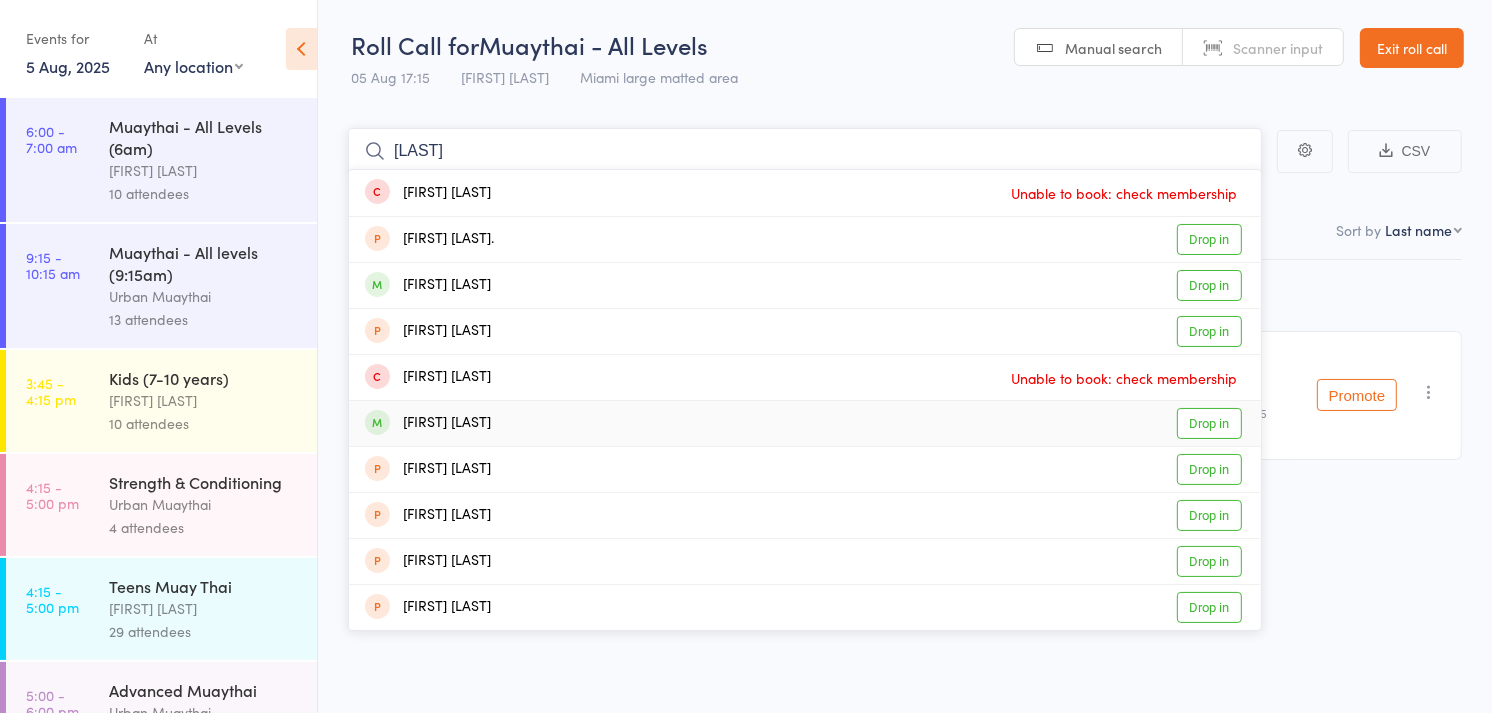 type on "[LAST]" 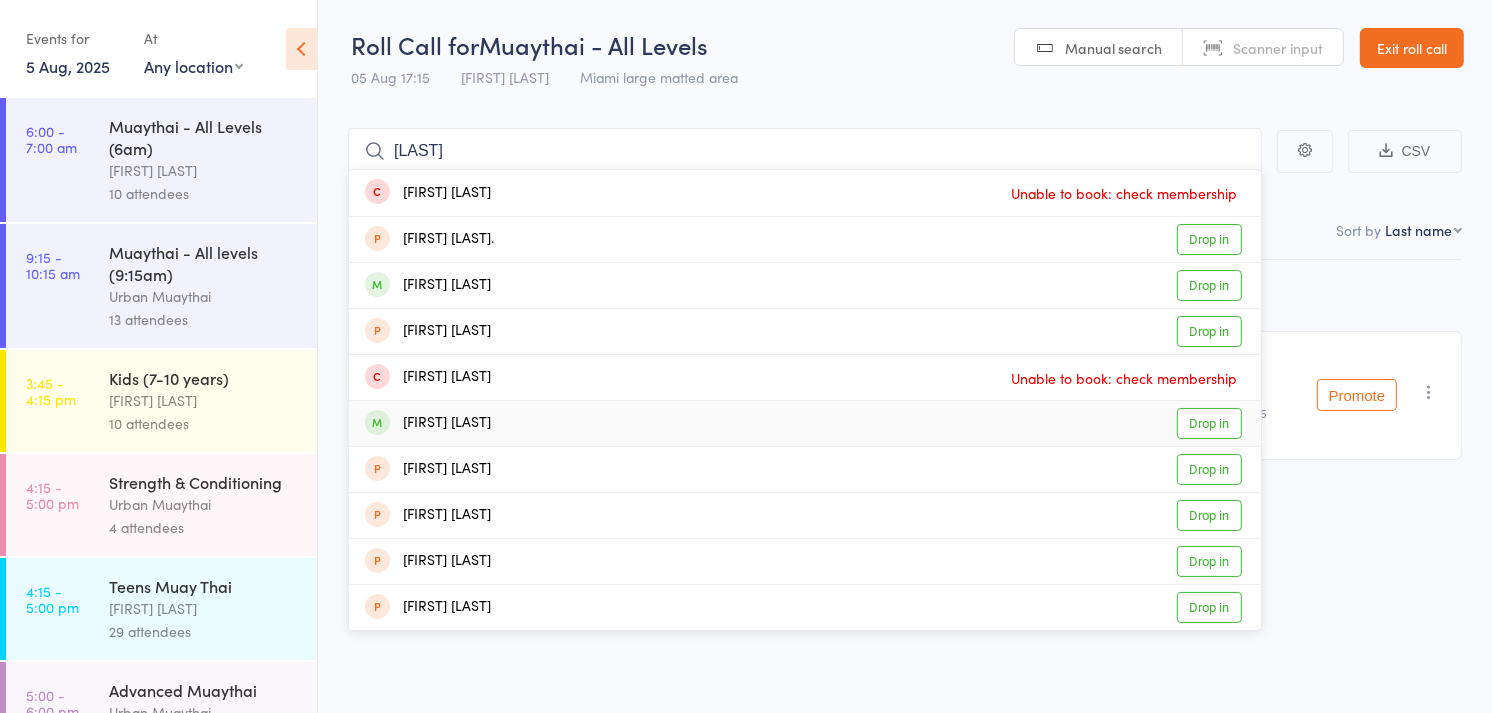 click on "Drop in" at bounding box center (1209, 423) 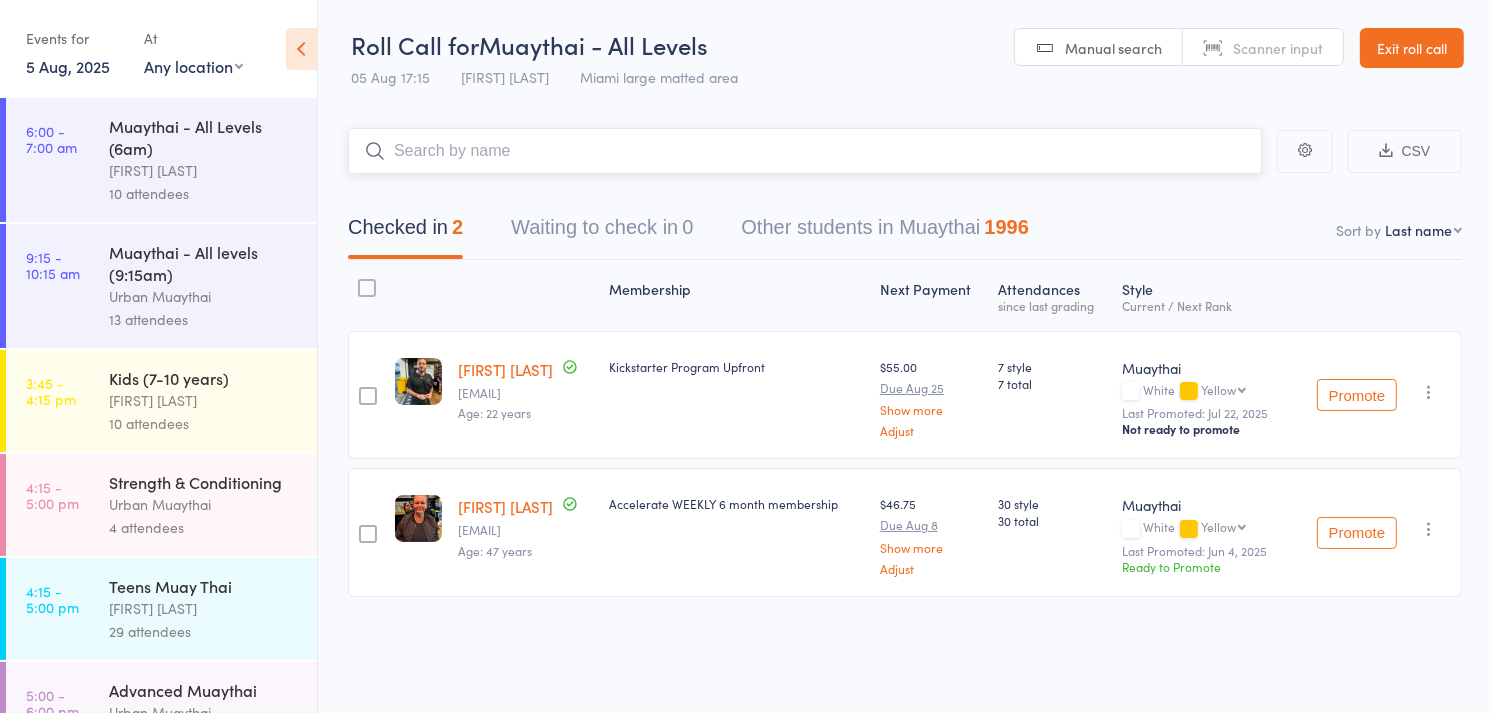 click at bounding box center (805, 151) 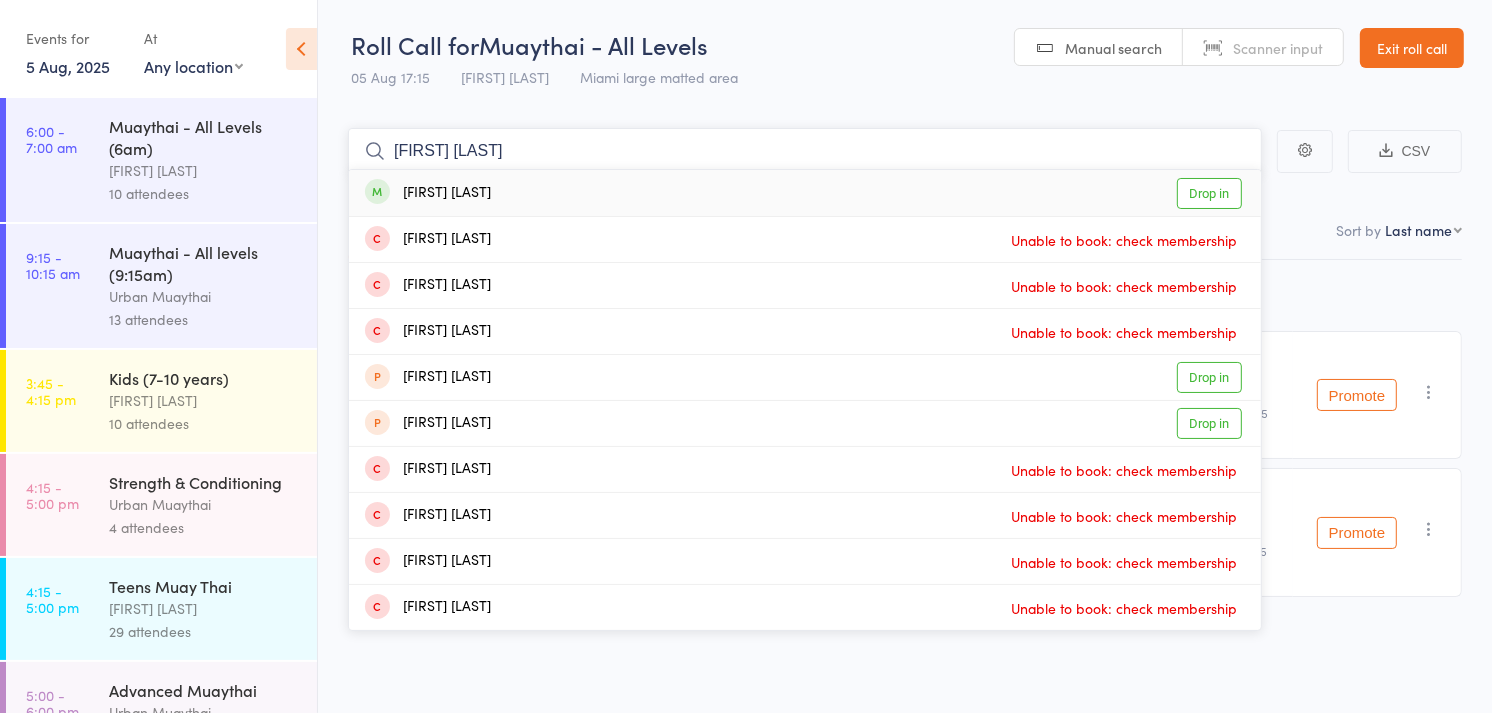 type on "[FIRST] [LAST]" 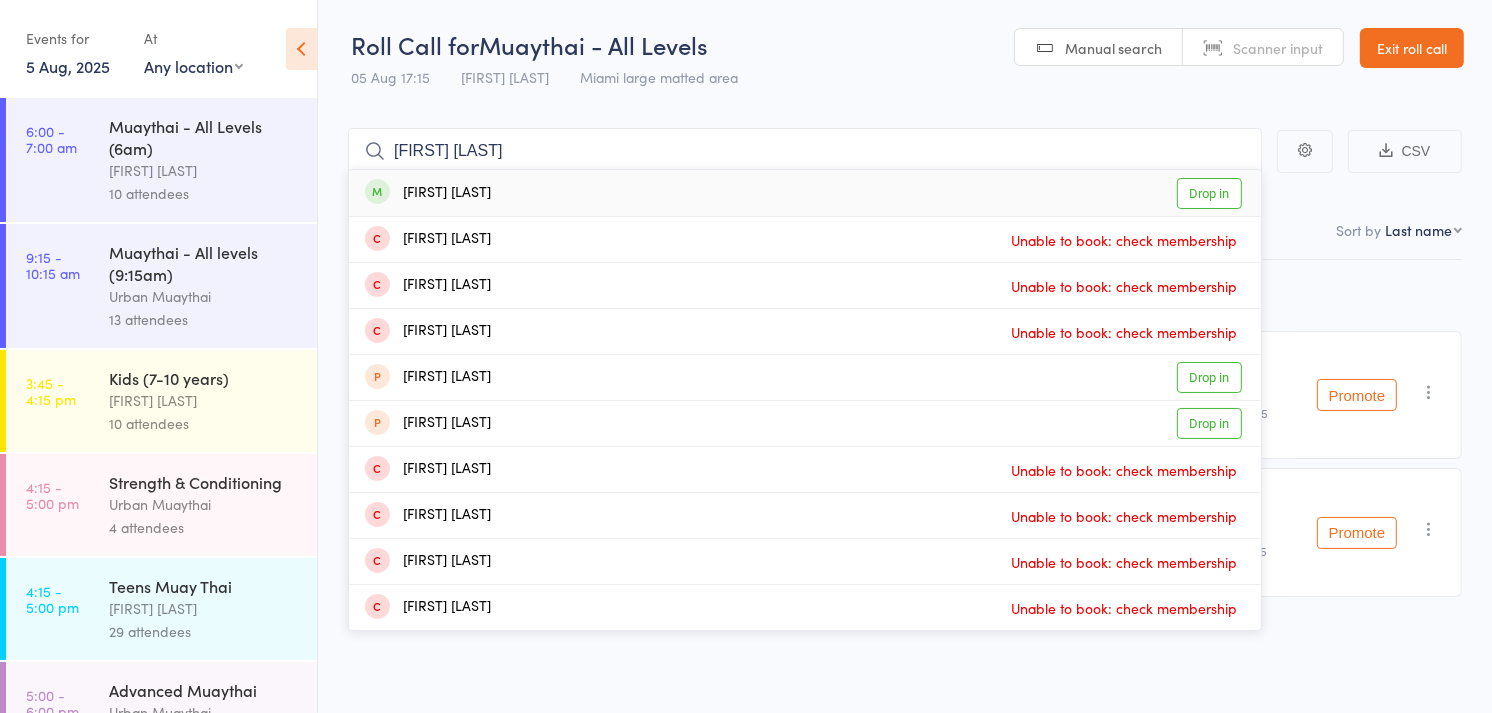 click on "Drop in" at bounding box center [1209, 193] 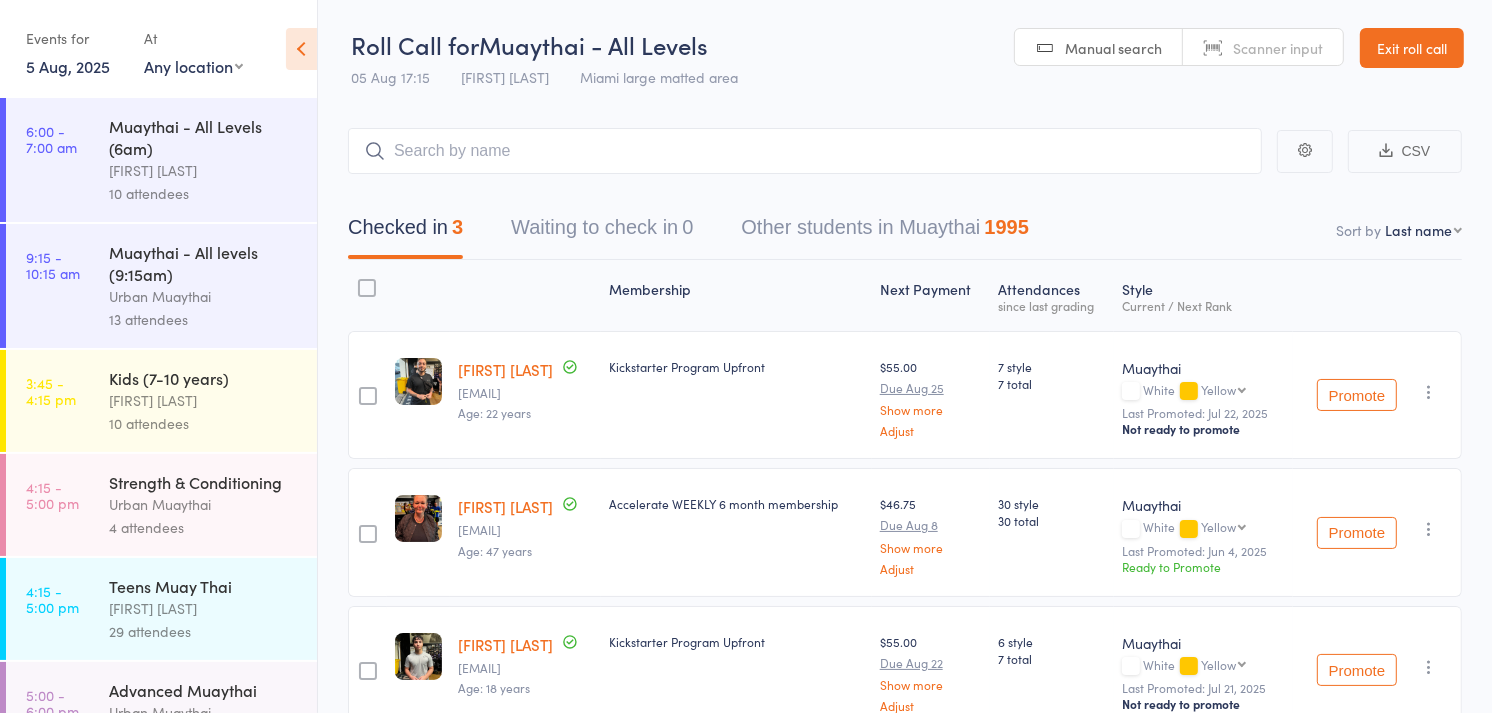 click on "Scanner input" at bounding box center [1278, 48] 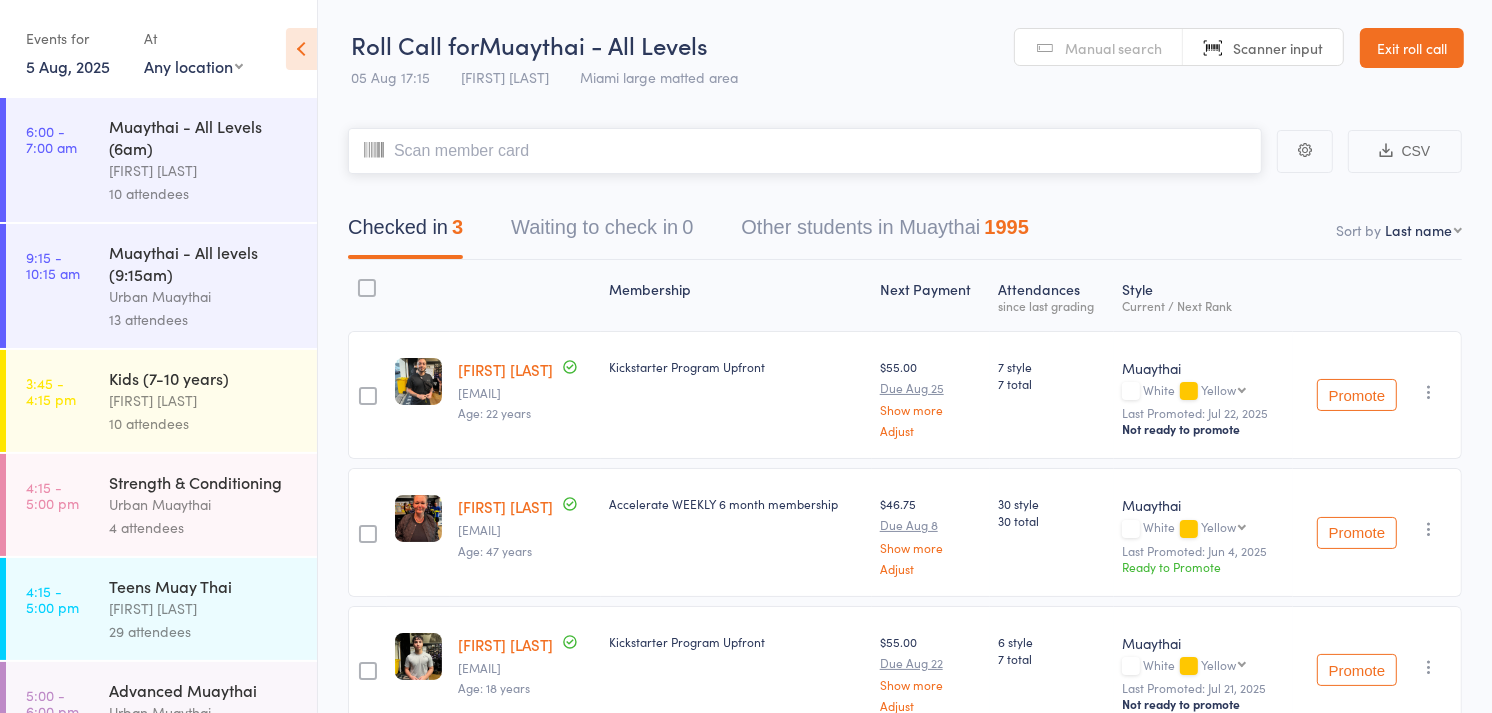 click at bounding box center (805, 151) 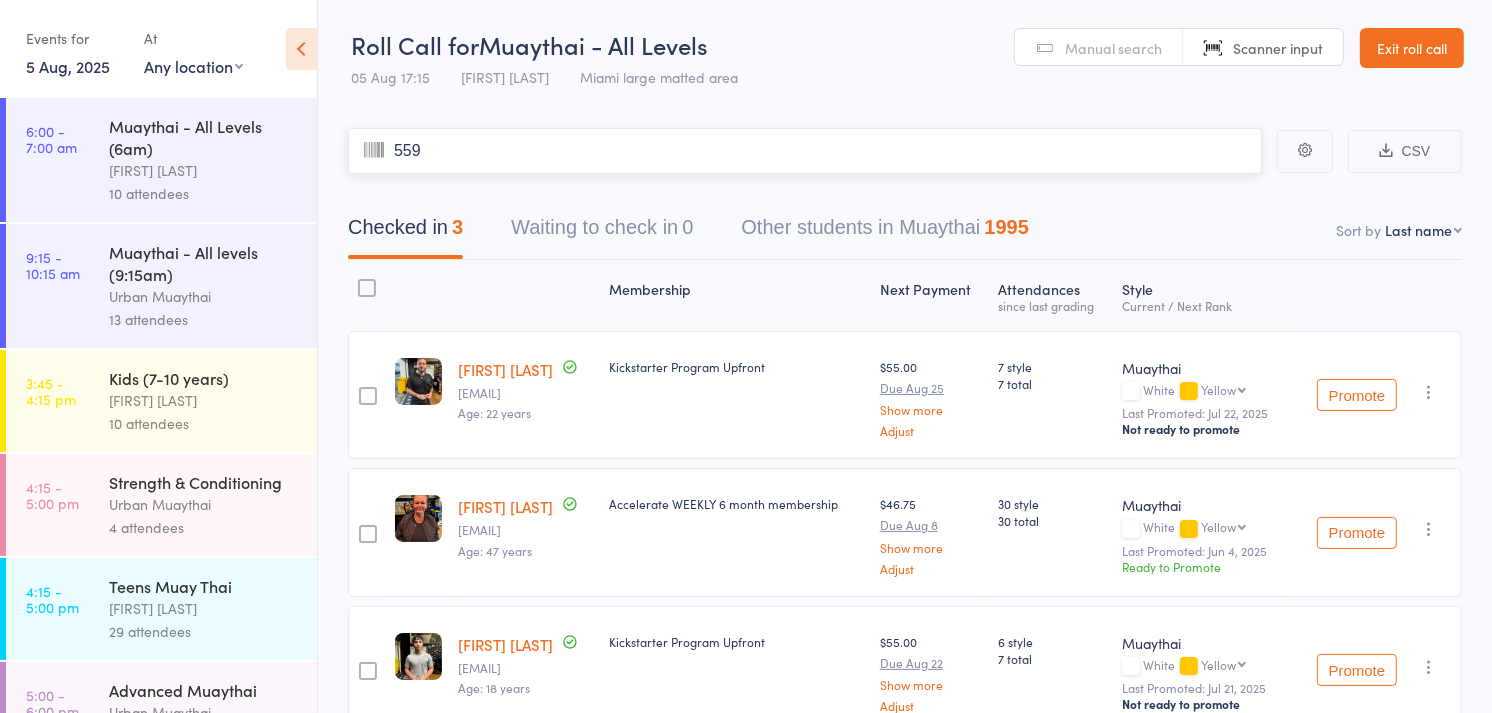 type on "5598" 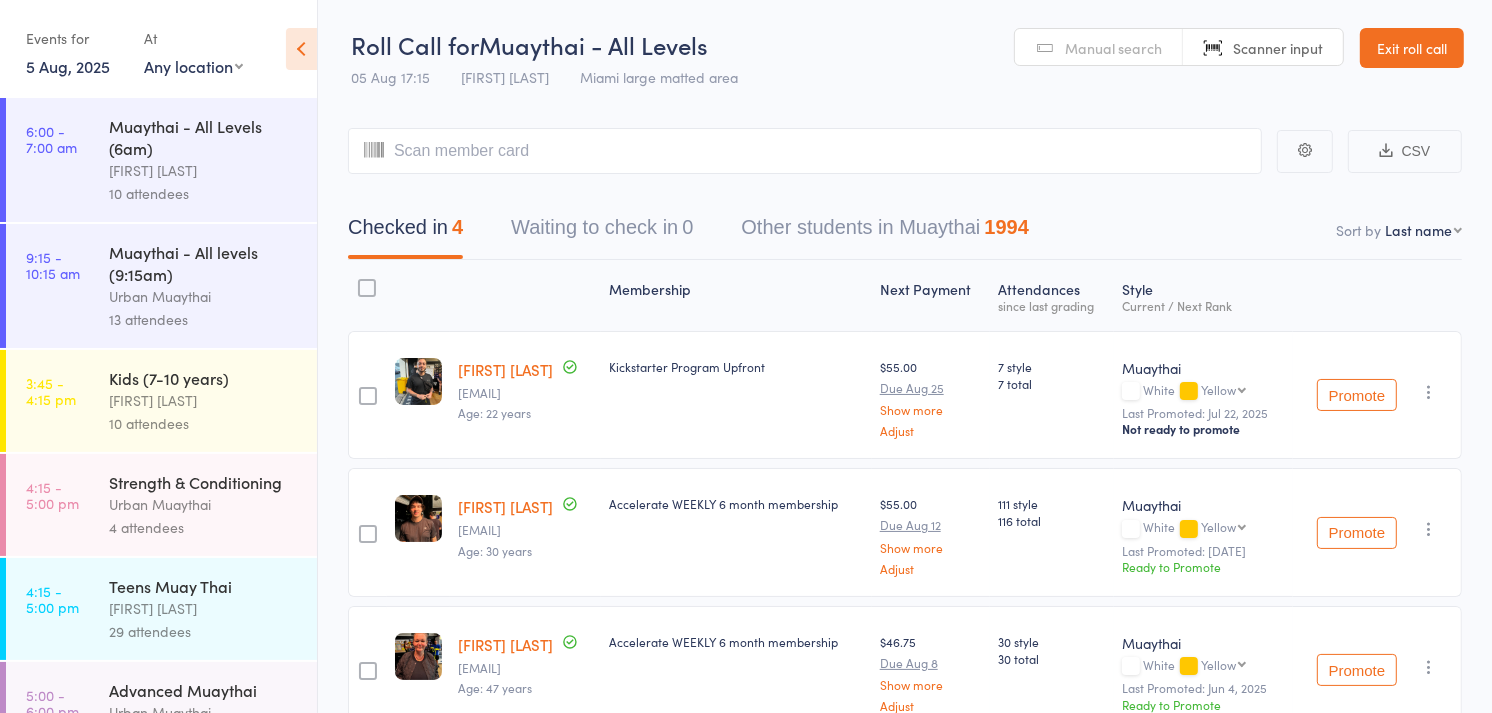 click at bounding box center (1429, 529) 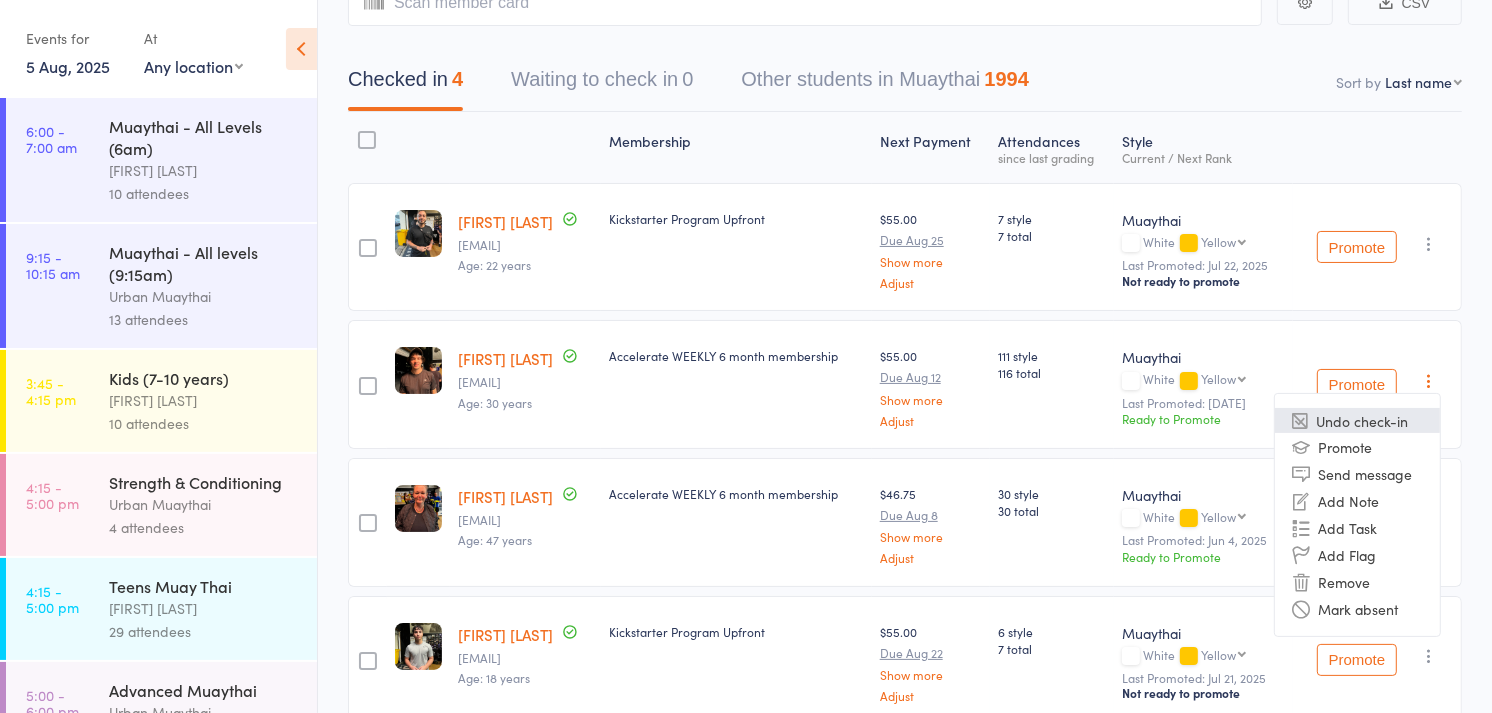 scroll, scrollTop: 150, scrollLeft: 0, axis: vertical 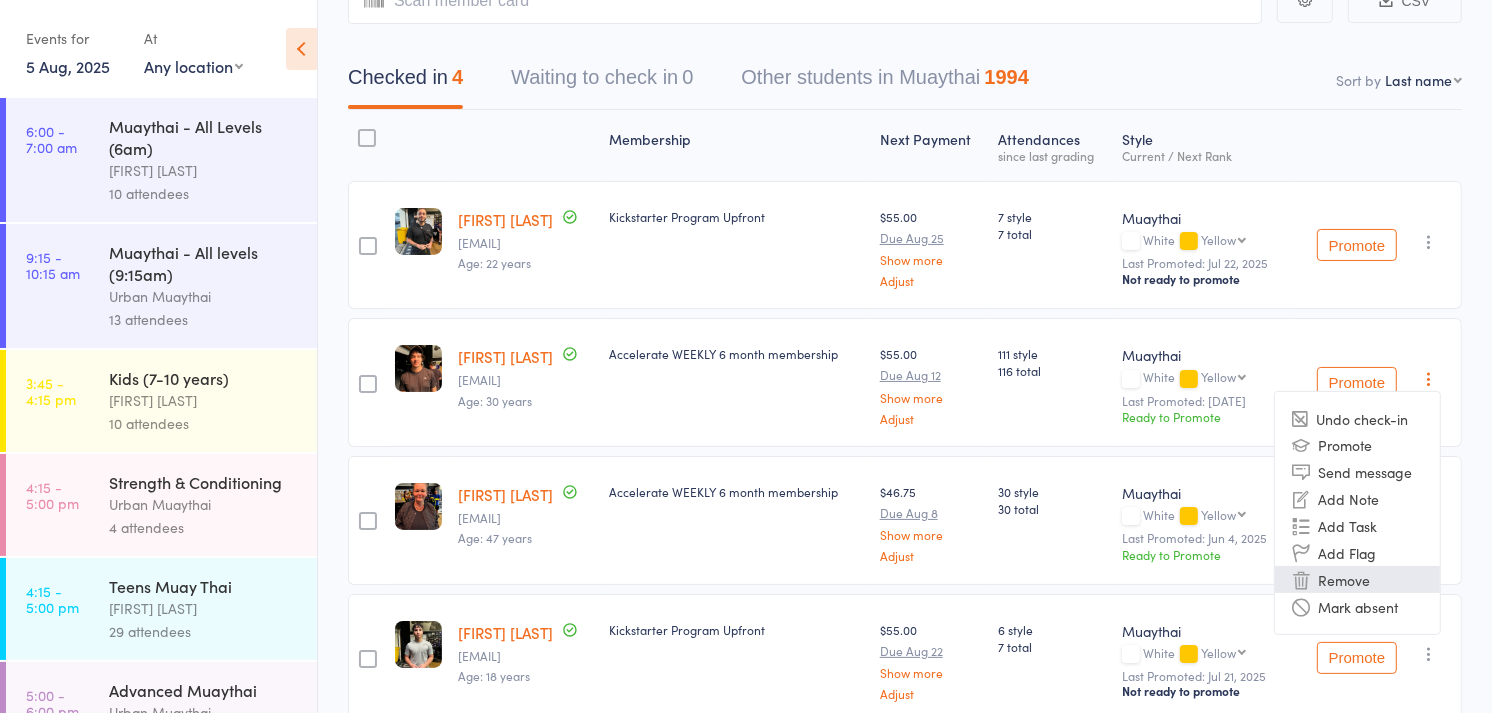 click on "Remove" at bounding box center (1357, 579) 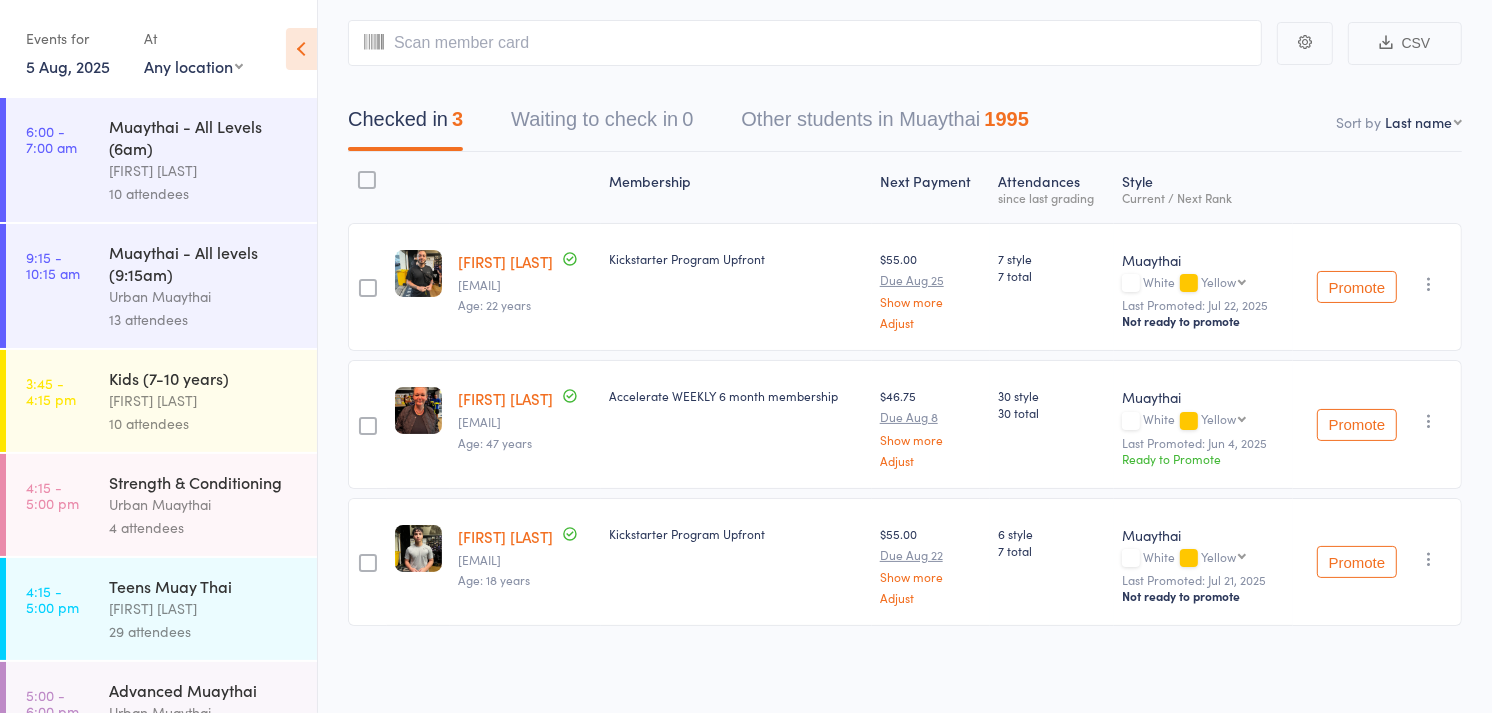 scroll, scrollTop: 0, scrollLeft: 0, axis: both 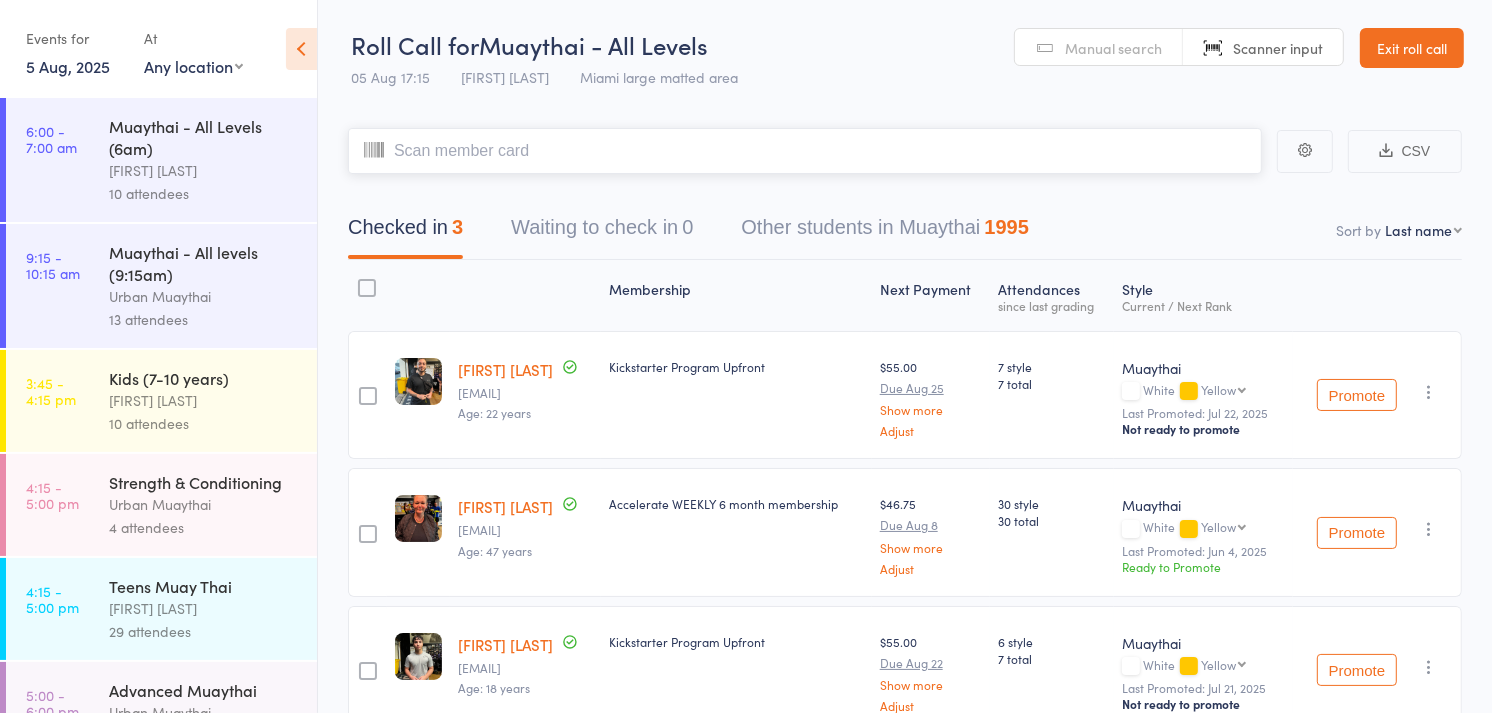 click at bounding box center [805, 151] 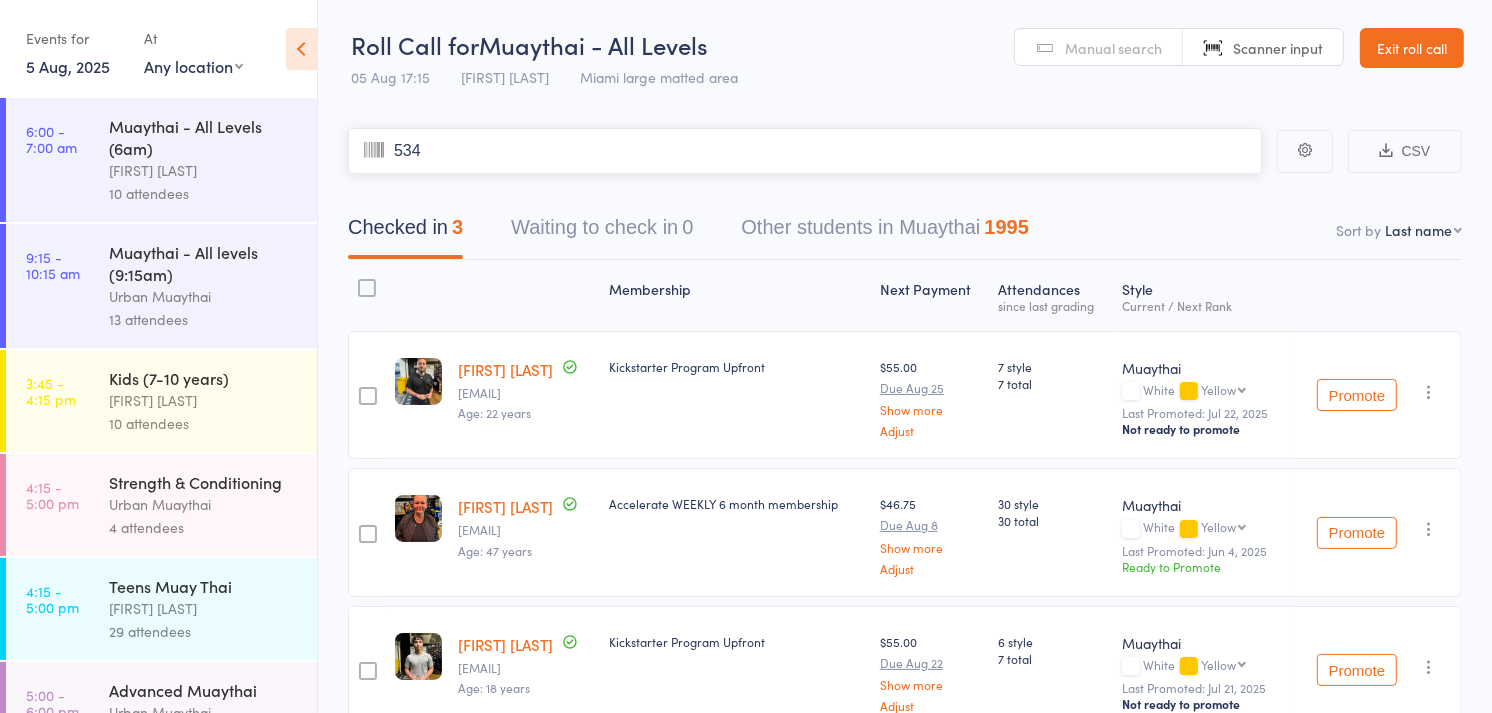 type on "5346" 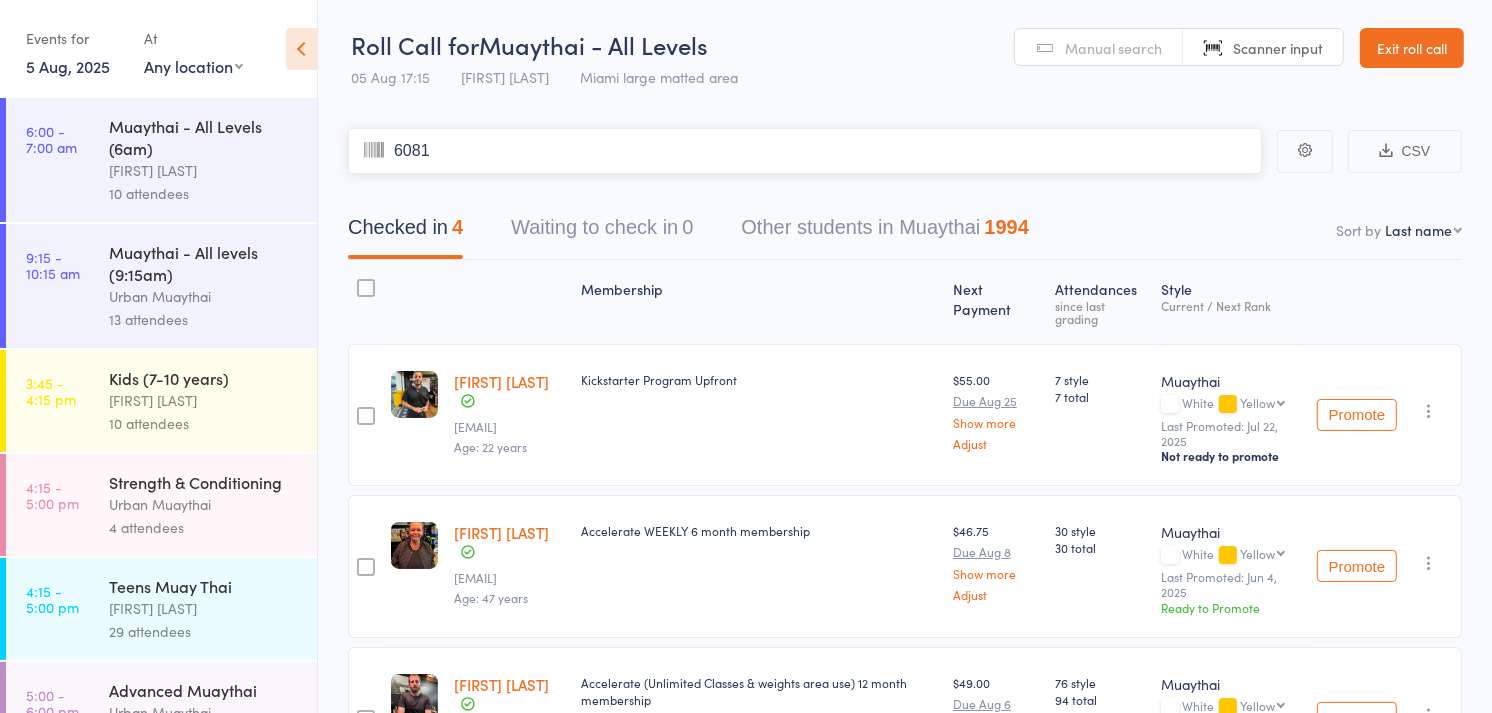 click on "6081" at bounding box center (805, 151) 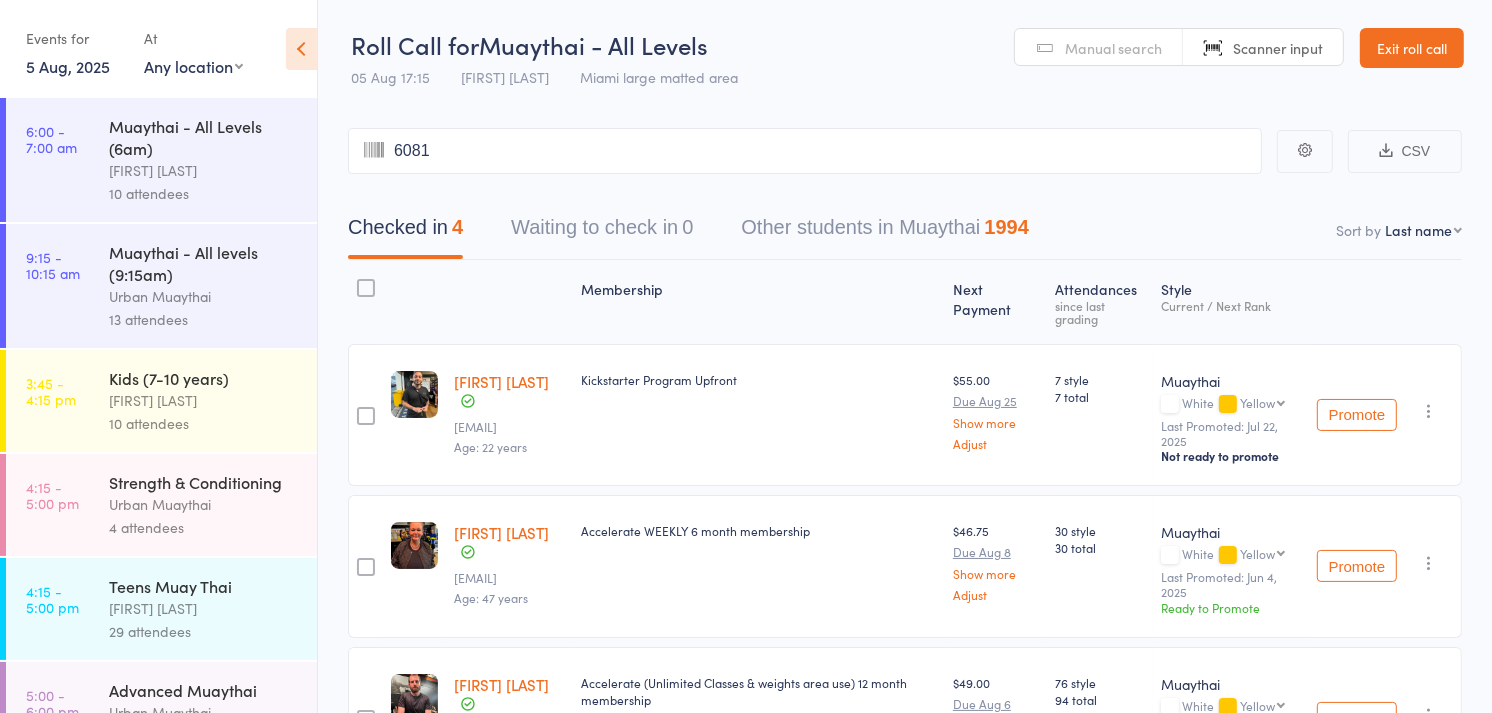 click on "Manual search" at bounding box center [1113, 48] 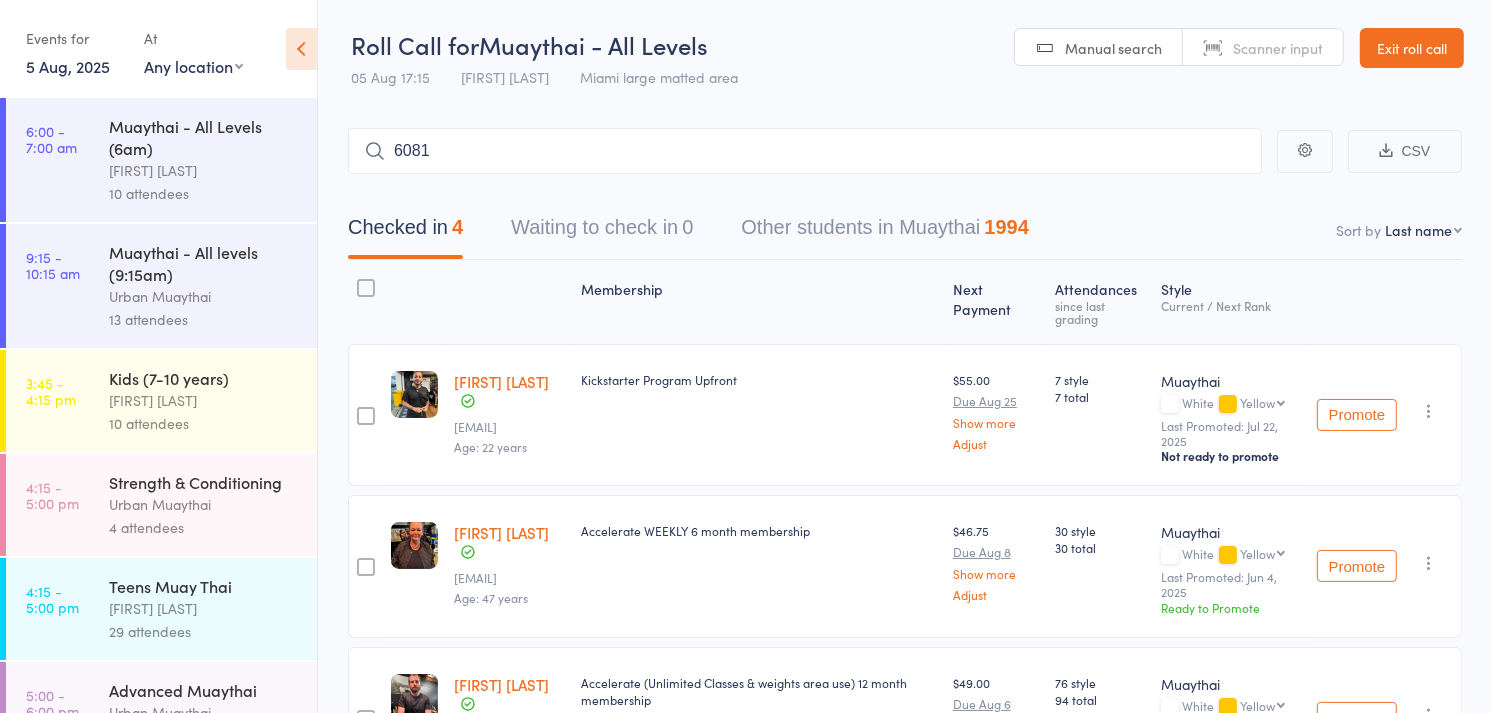 click on "Manual search Scanner input" at bounding box center [1179, 47] 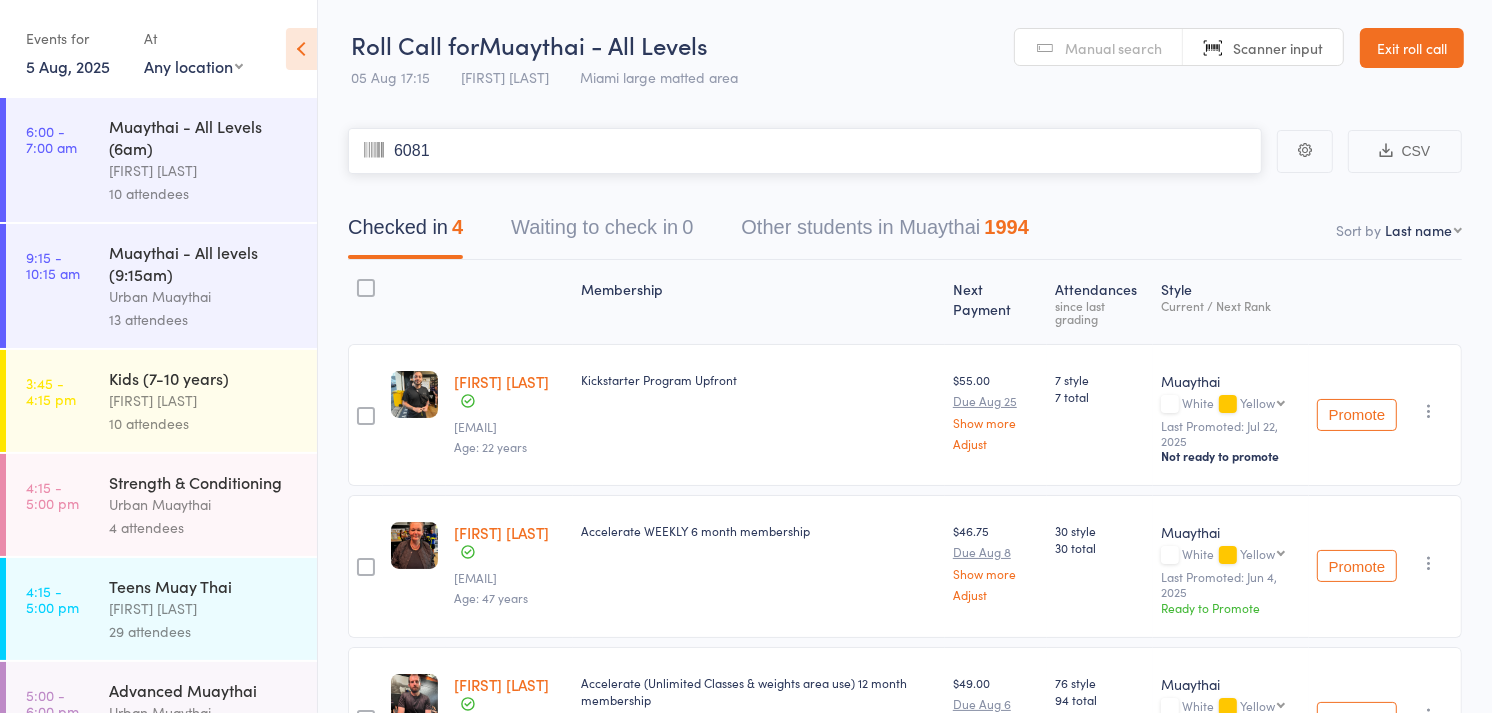 click on "6081" at bounding box center [805, 151] 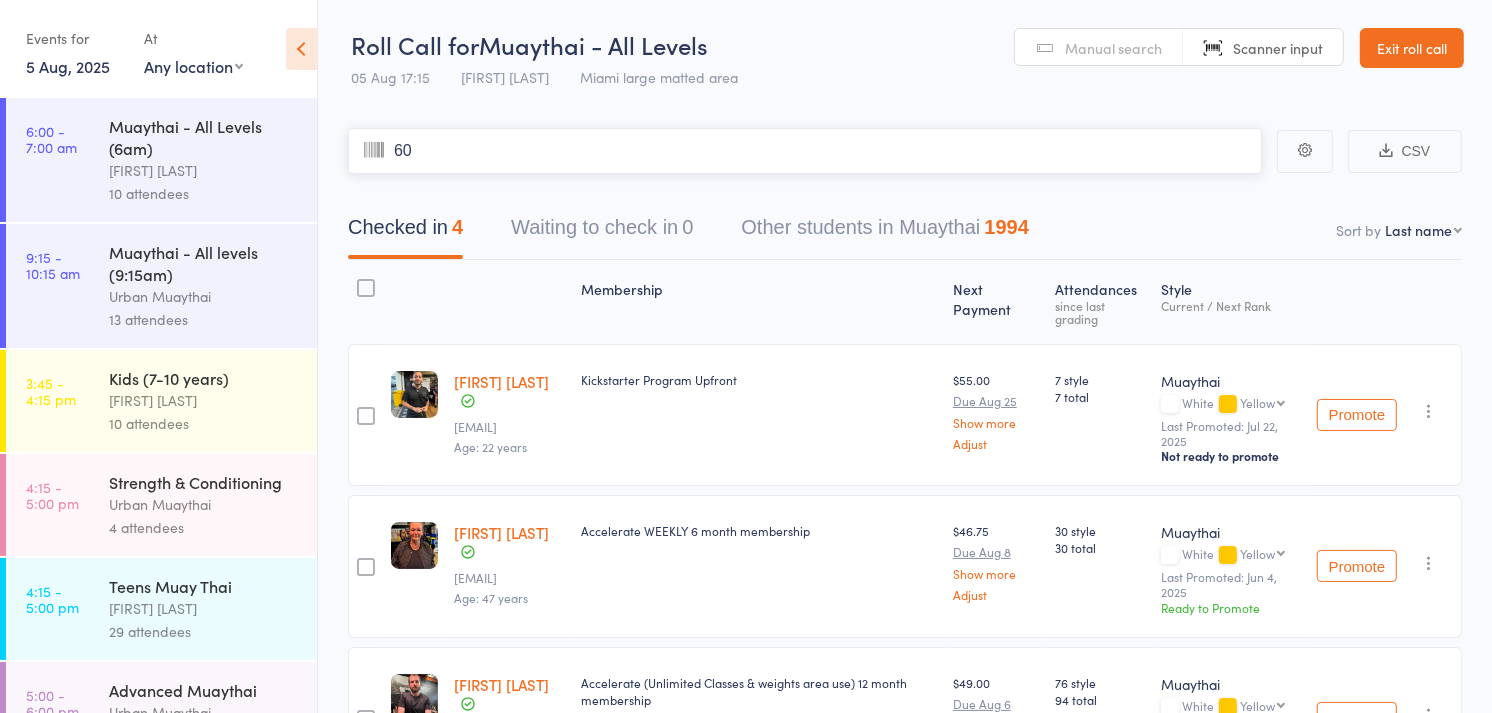 type on "6" 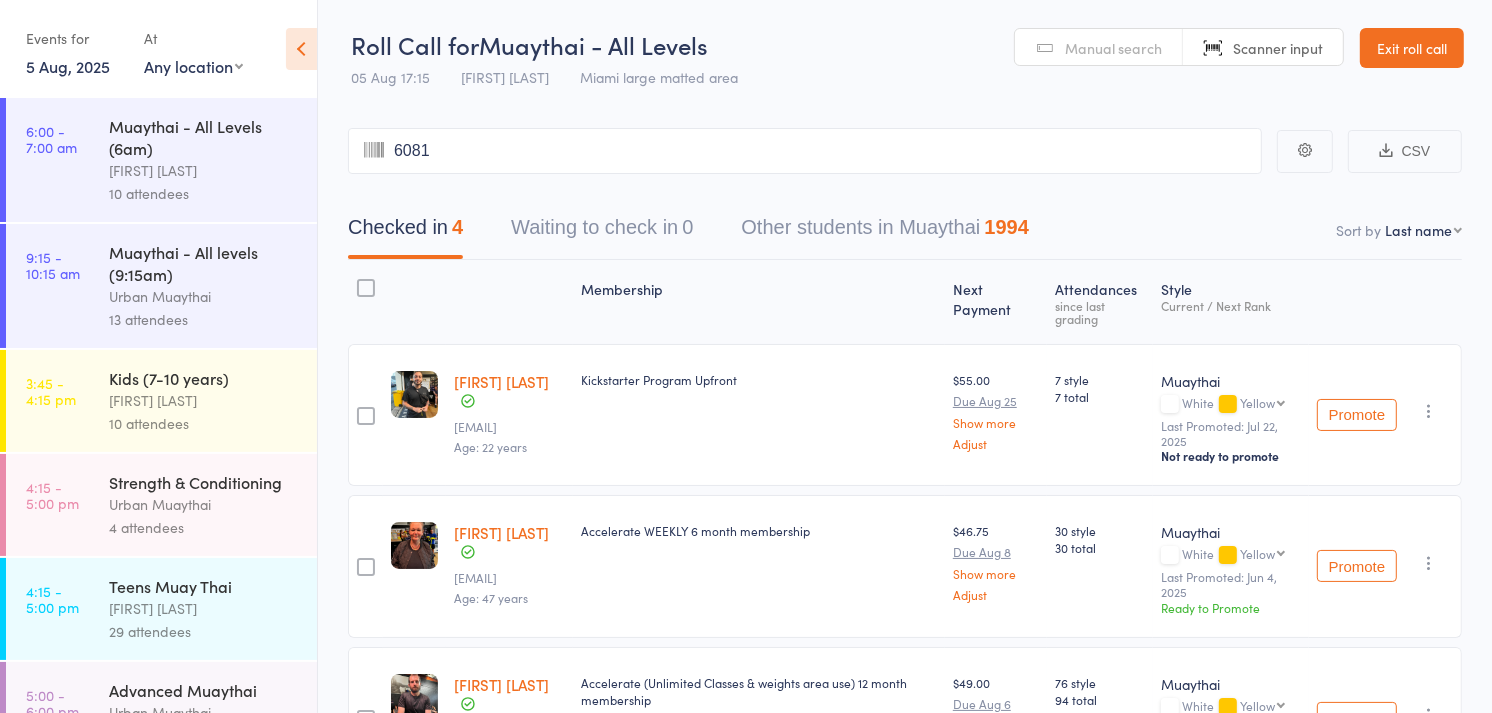 click on "Manual search" at bounding box center [1113, 48] 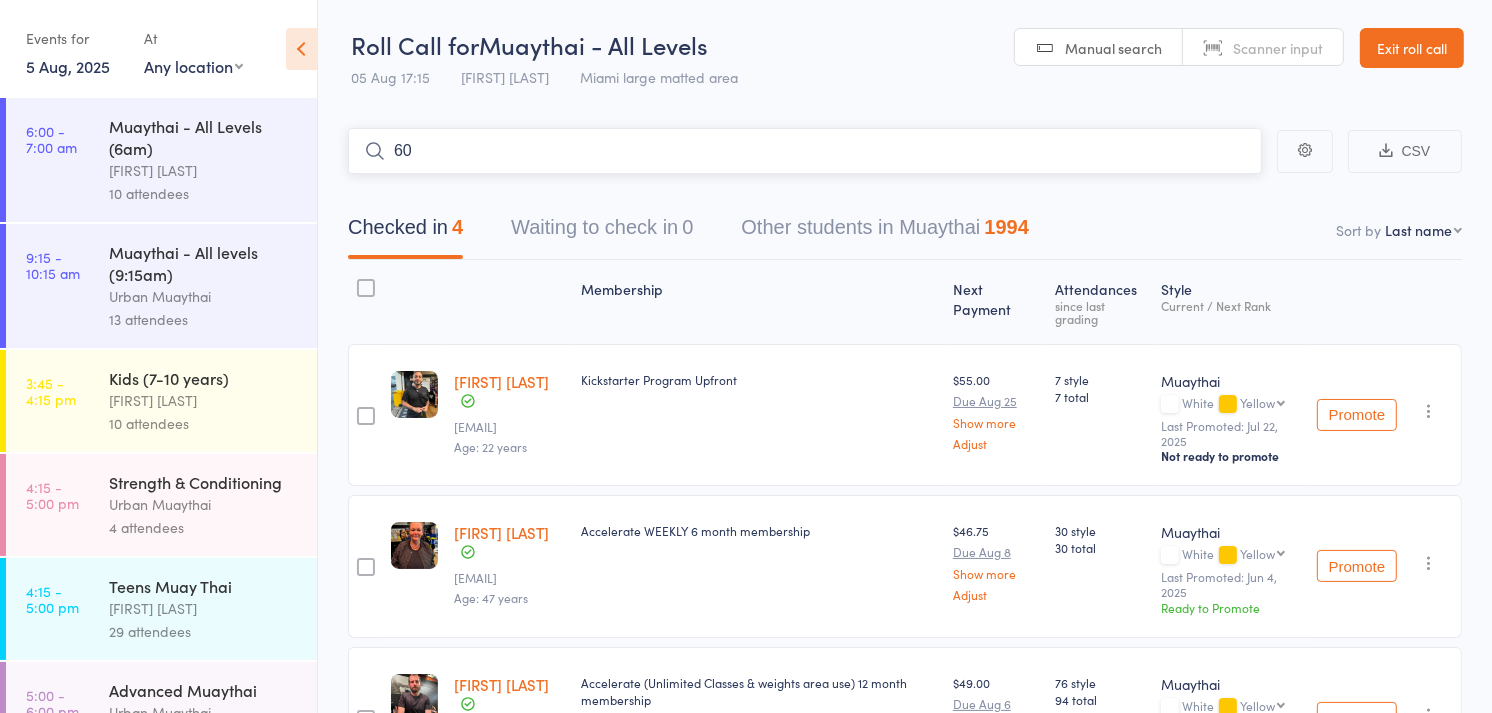 type on "6" 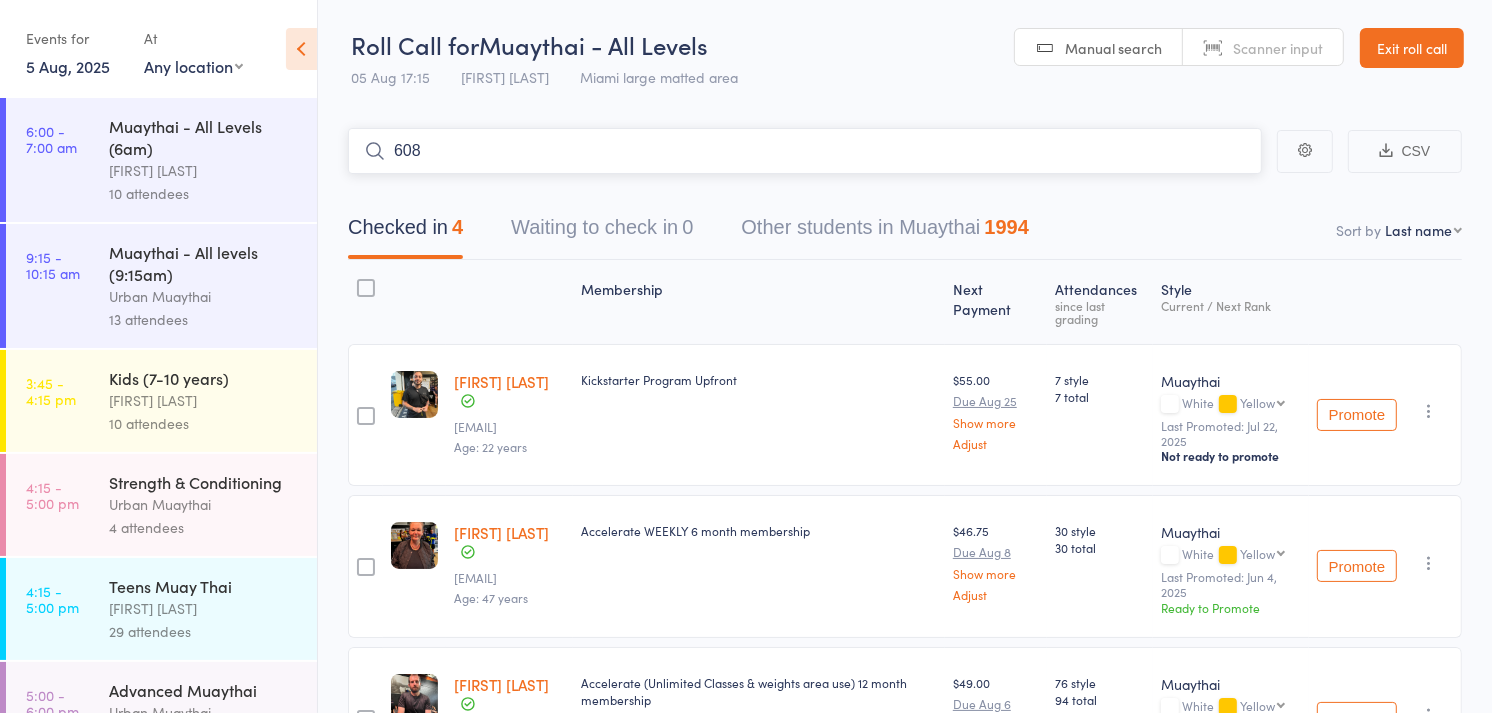 type on "6081" 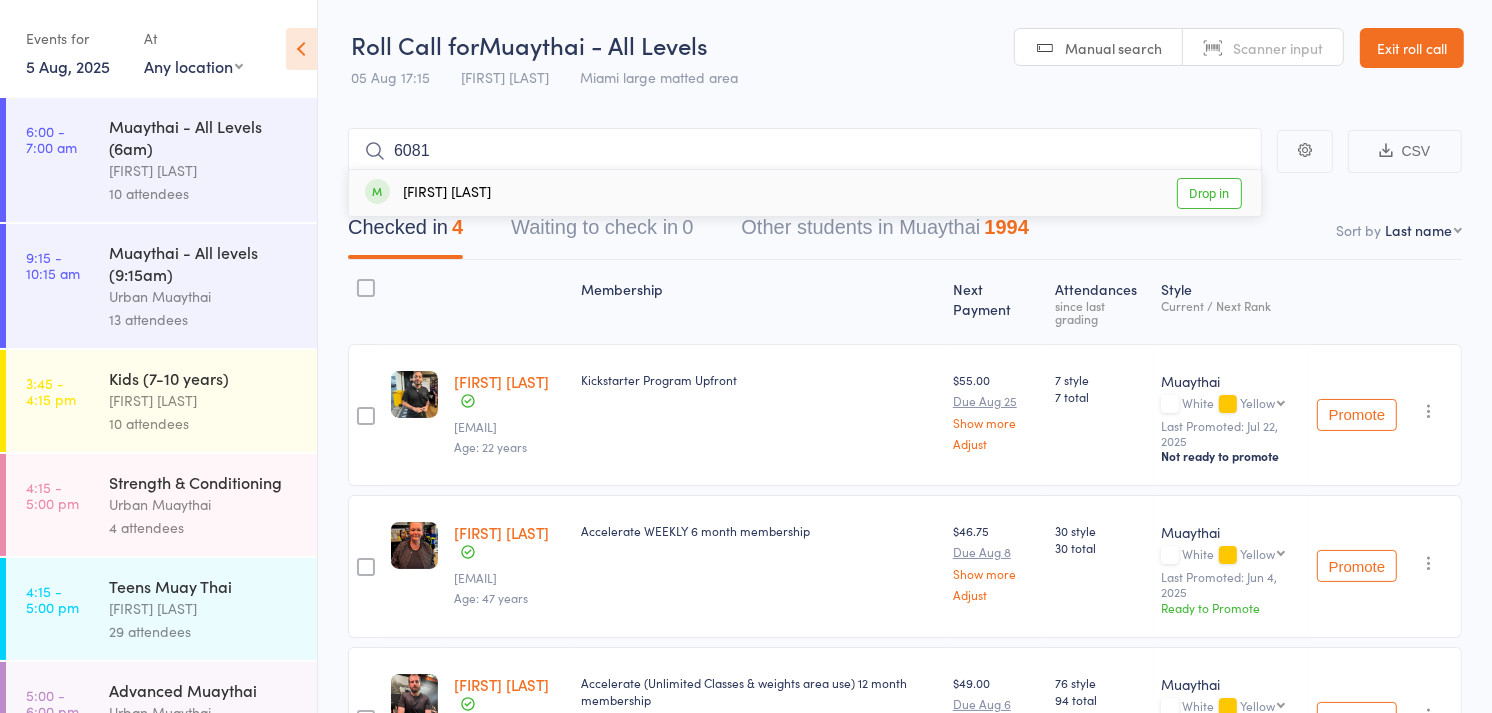 click on "Drop in" at bounding box center (1209, 193) 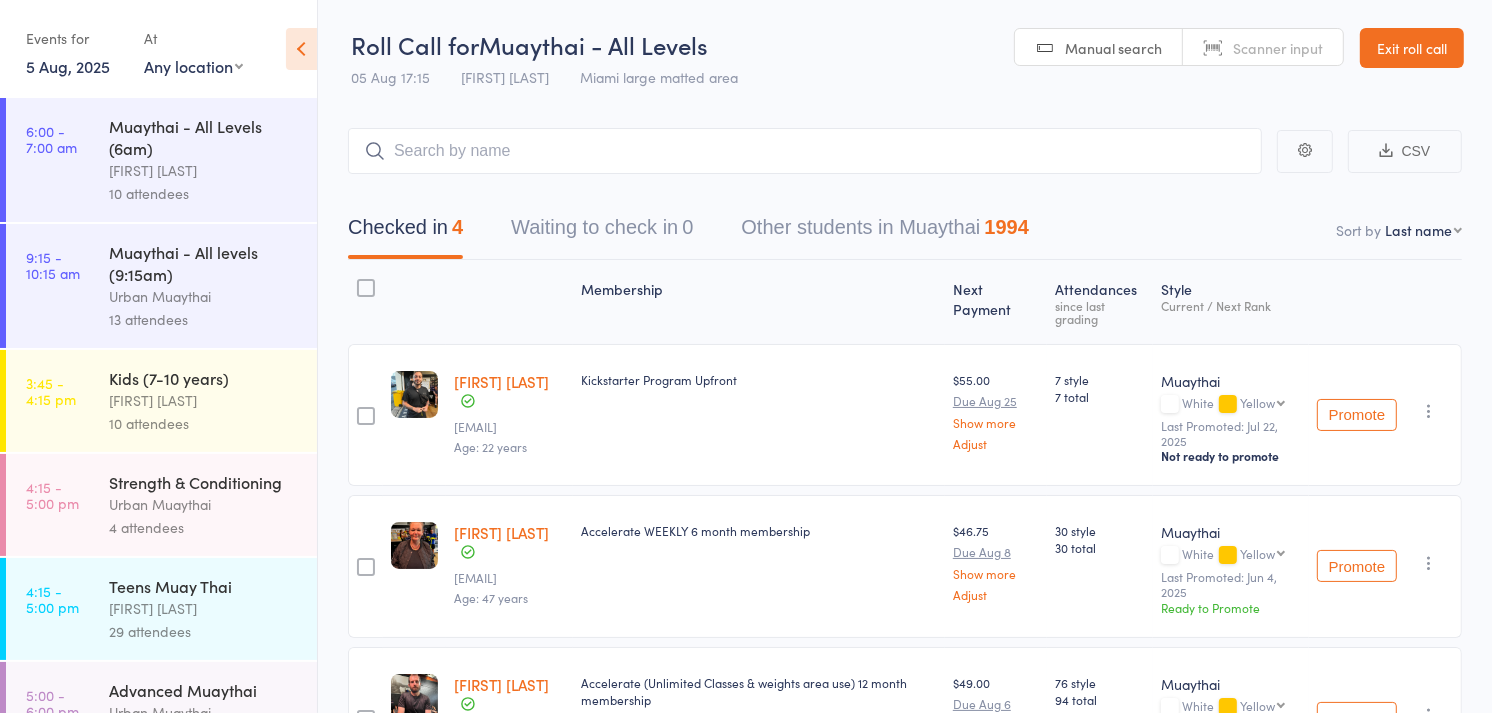 click on "Scanner input" at bounding box center [1278, 48] 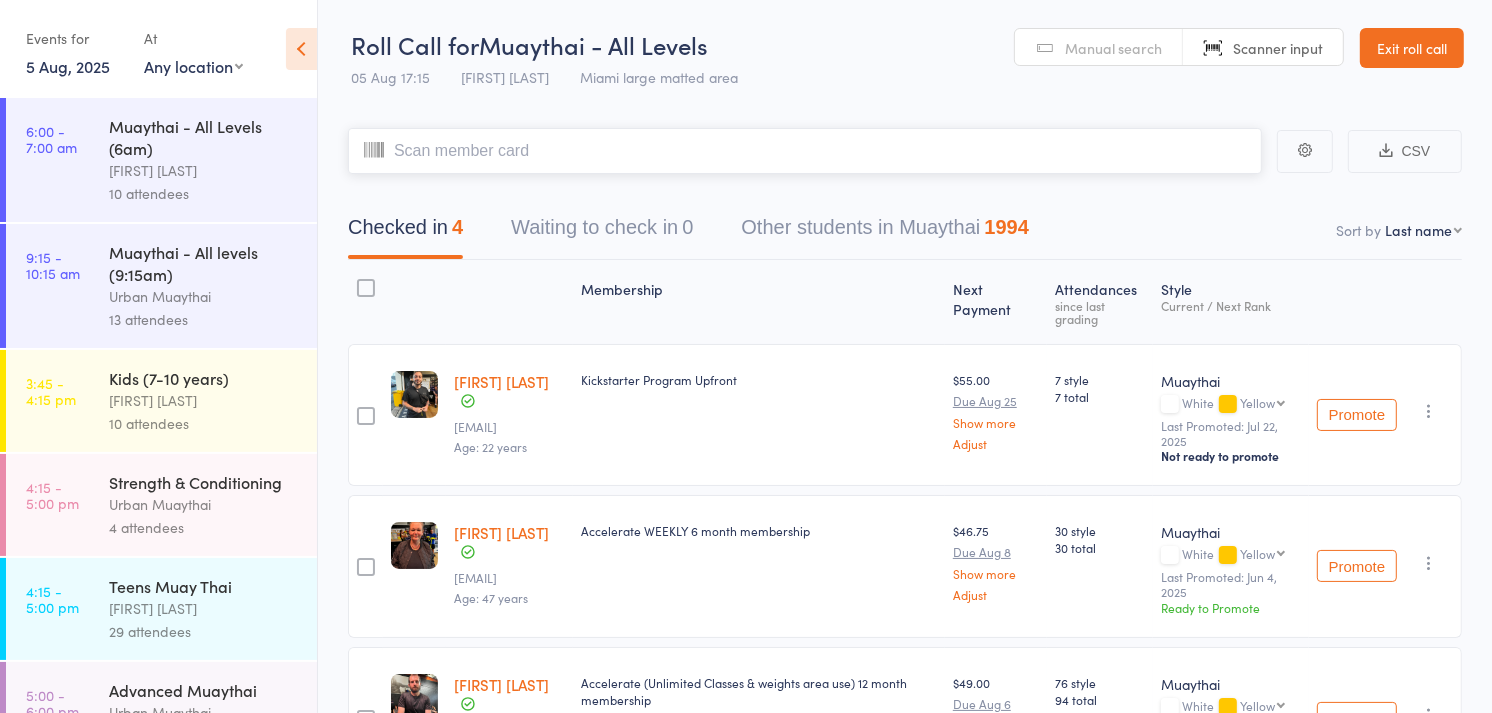 click at bounding box center [805, 151] 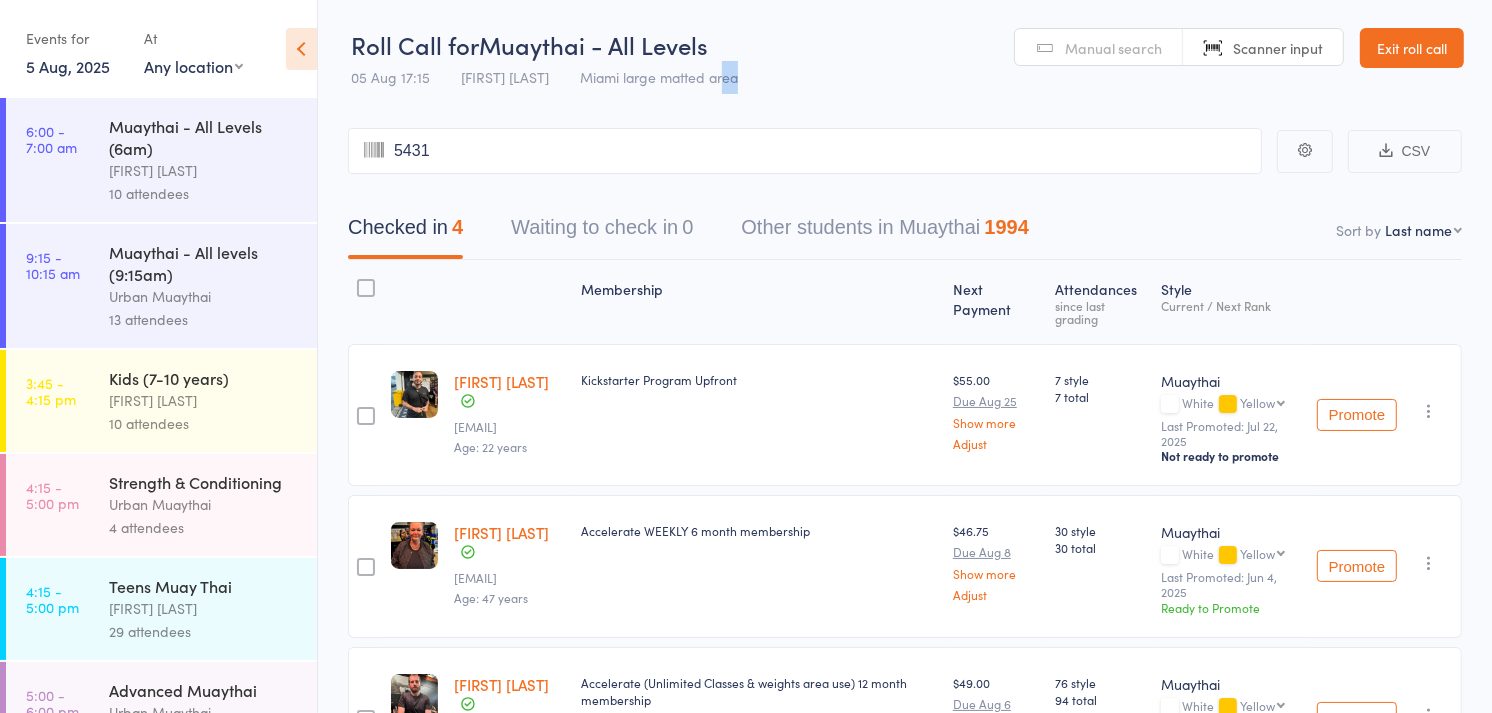 drag, startPoint x: 730, startPoint y: 68, endPoint x: 1060, endPoint y: 44, distance: 330.87158 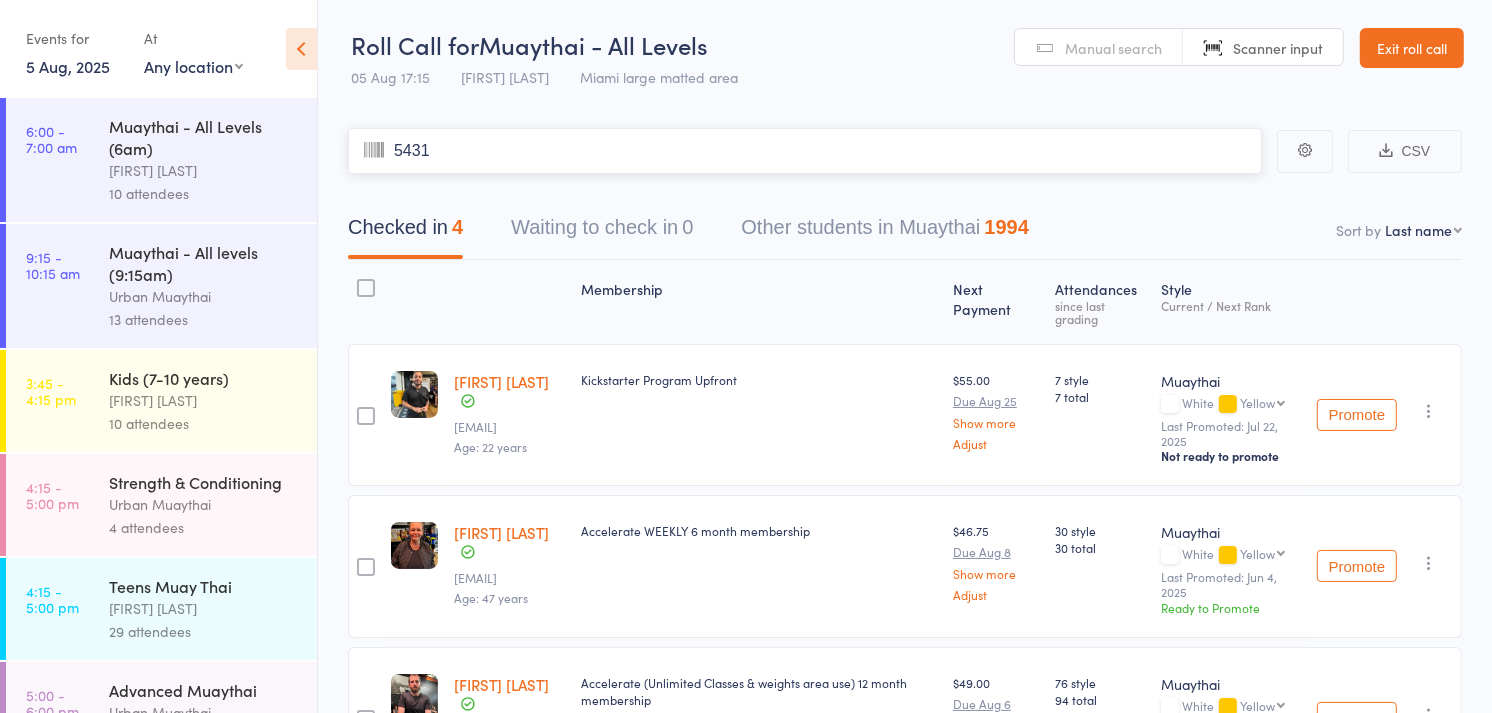click on "5431" at bounding box center (805, 151) 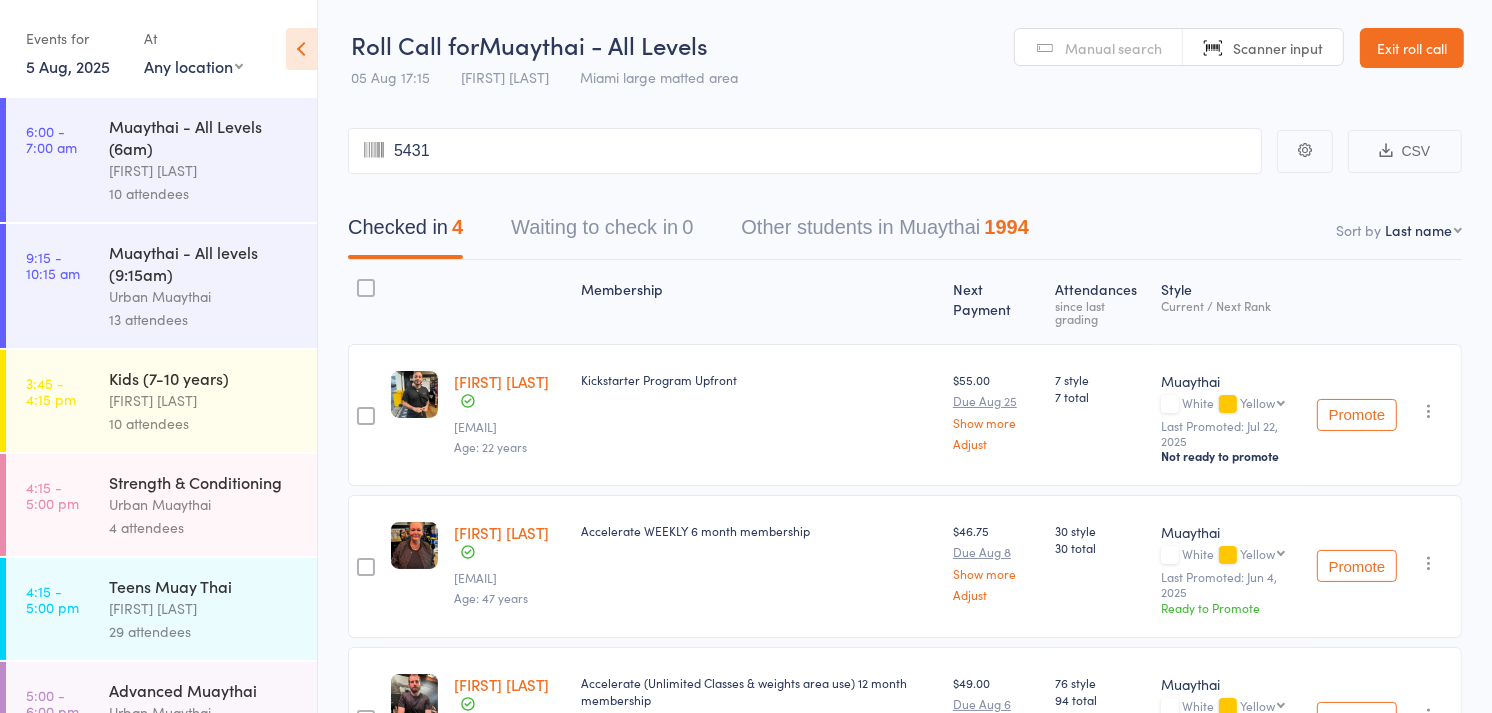 click on "Manual search" at bounding box center (1113, 48) 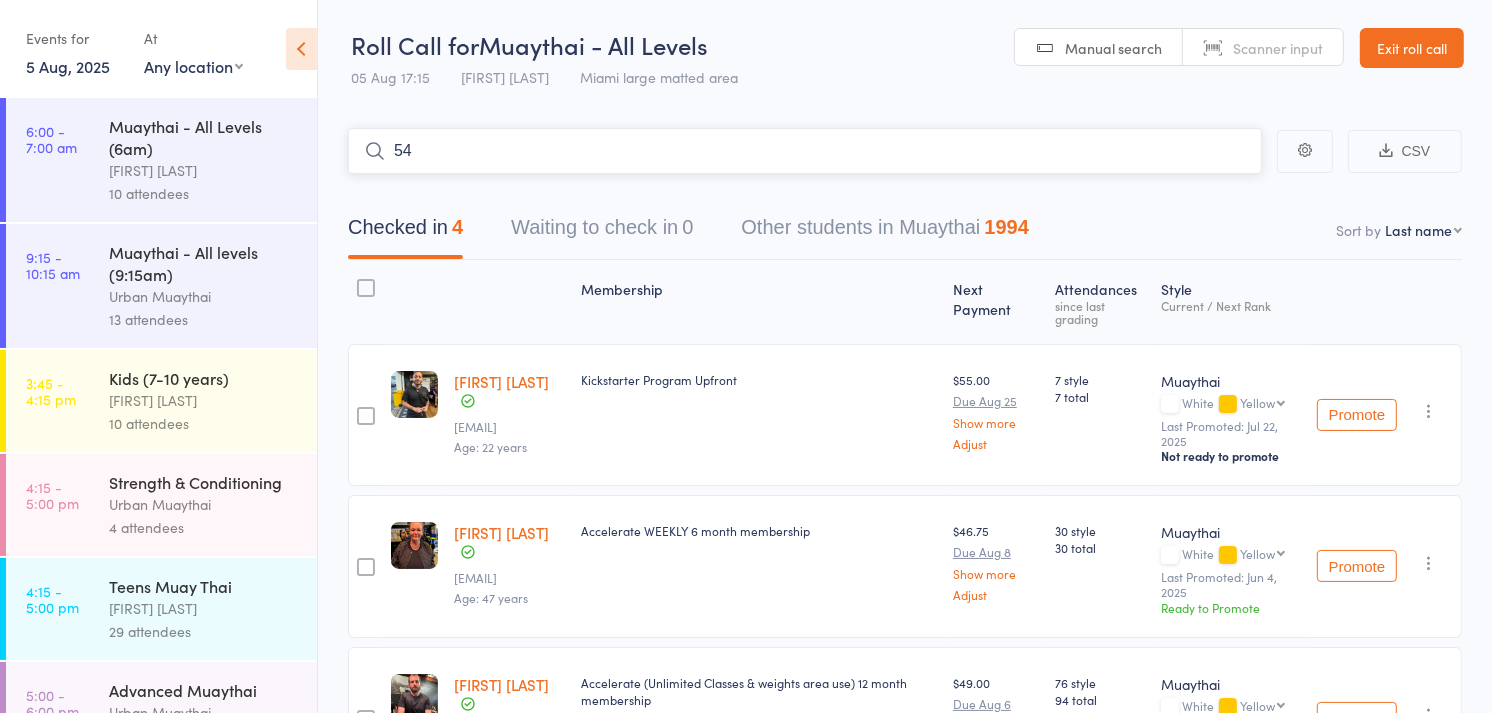 type on "5" 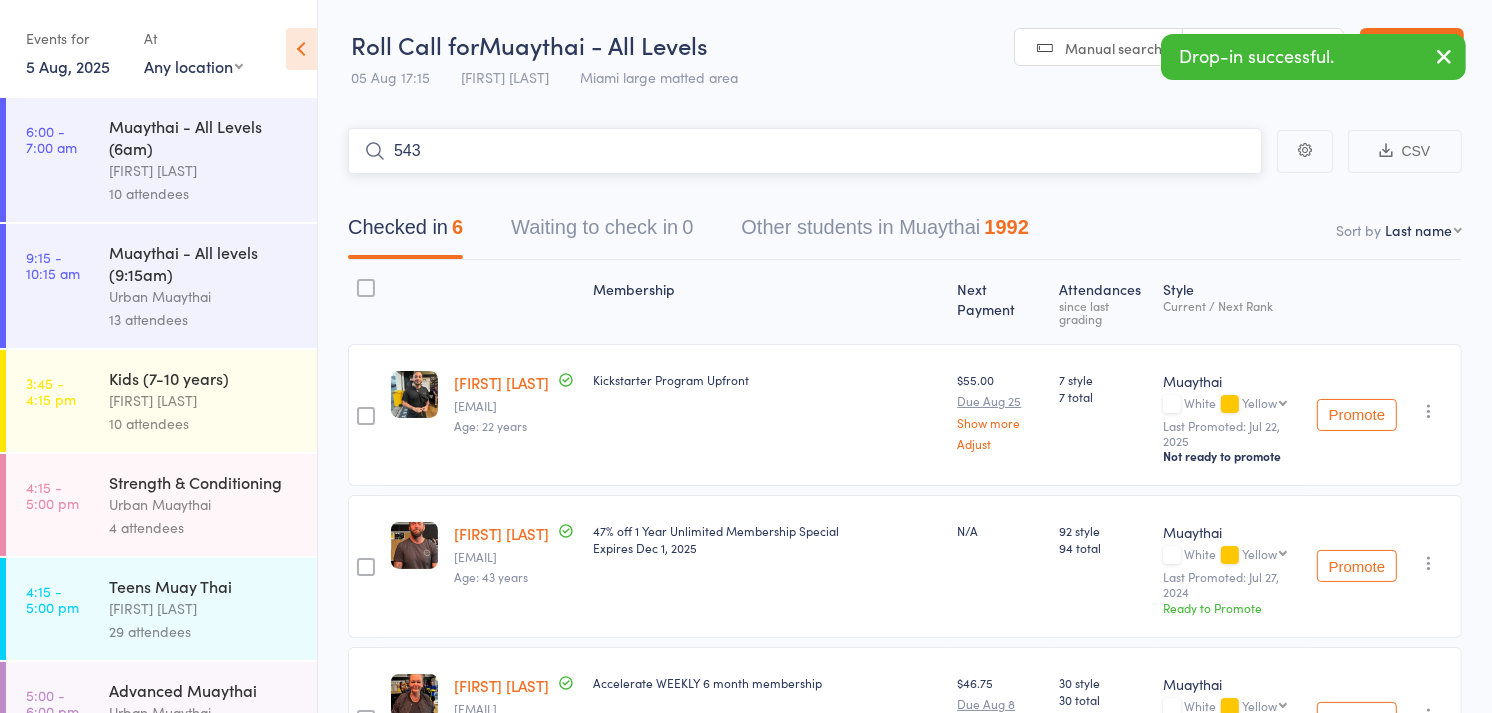 type on "5431" 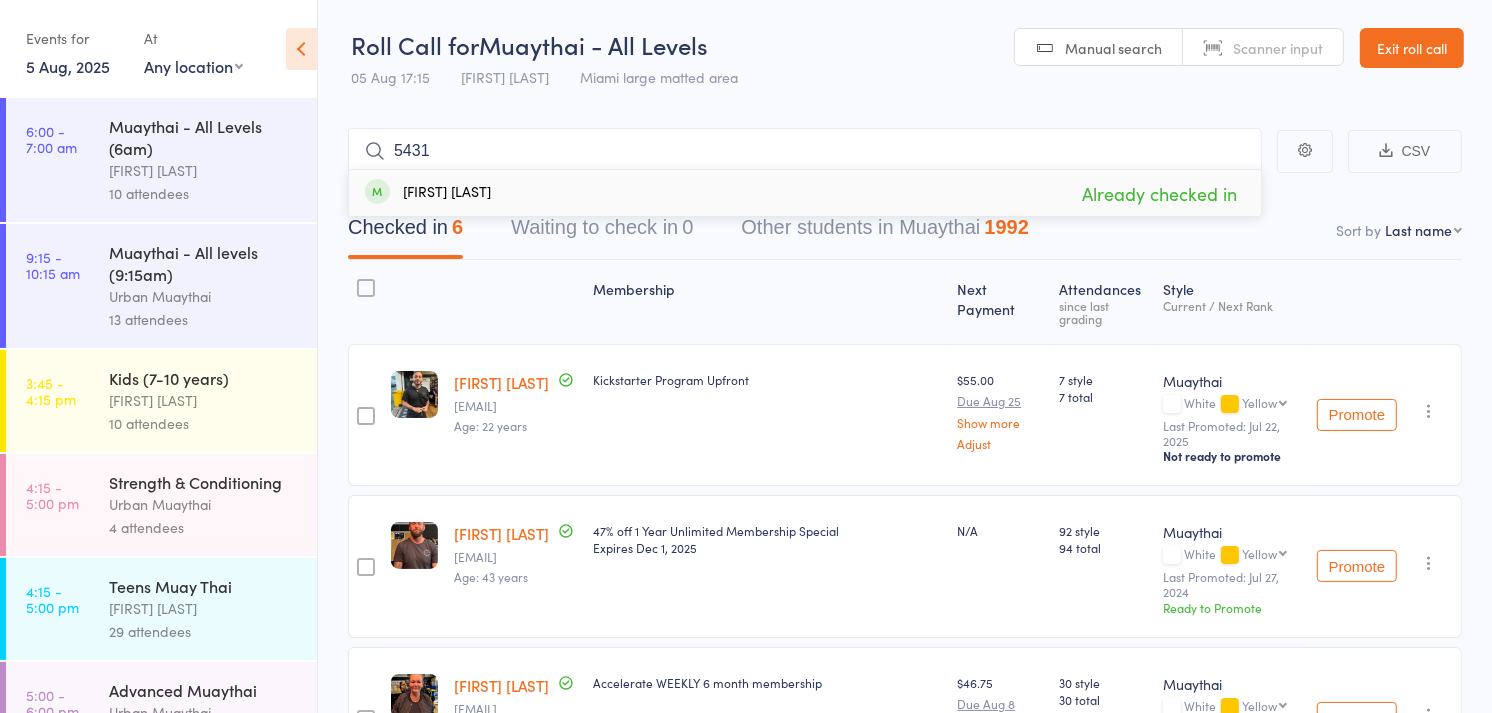 click on "[FIRST] [LAST]" at bounding box center (428, 193) 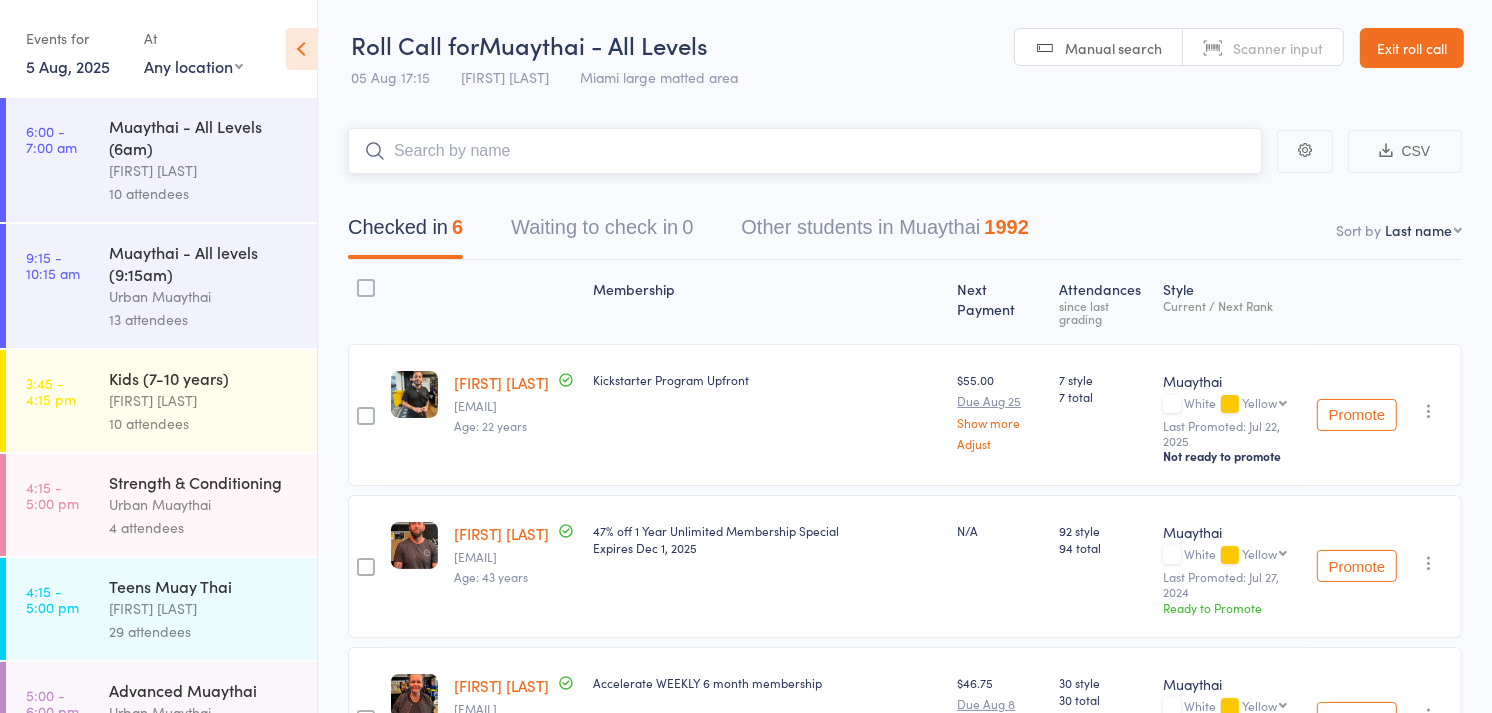 click at bounding box center [805, 151] 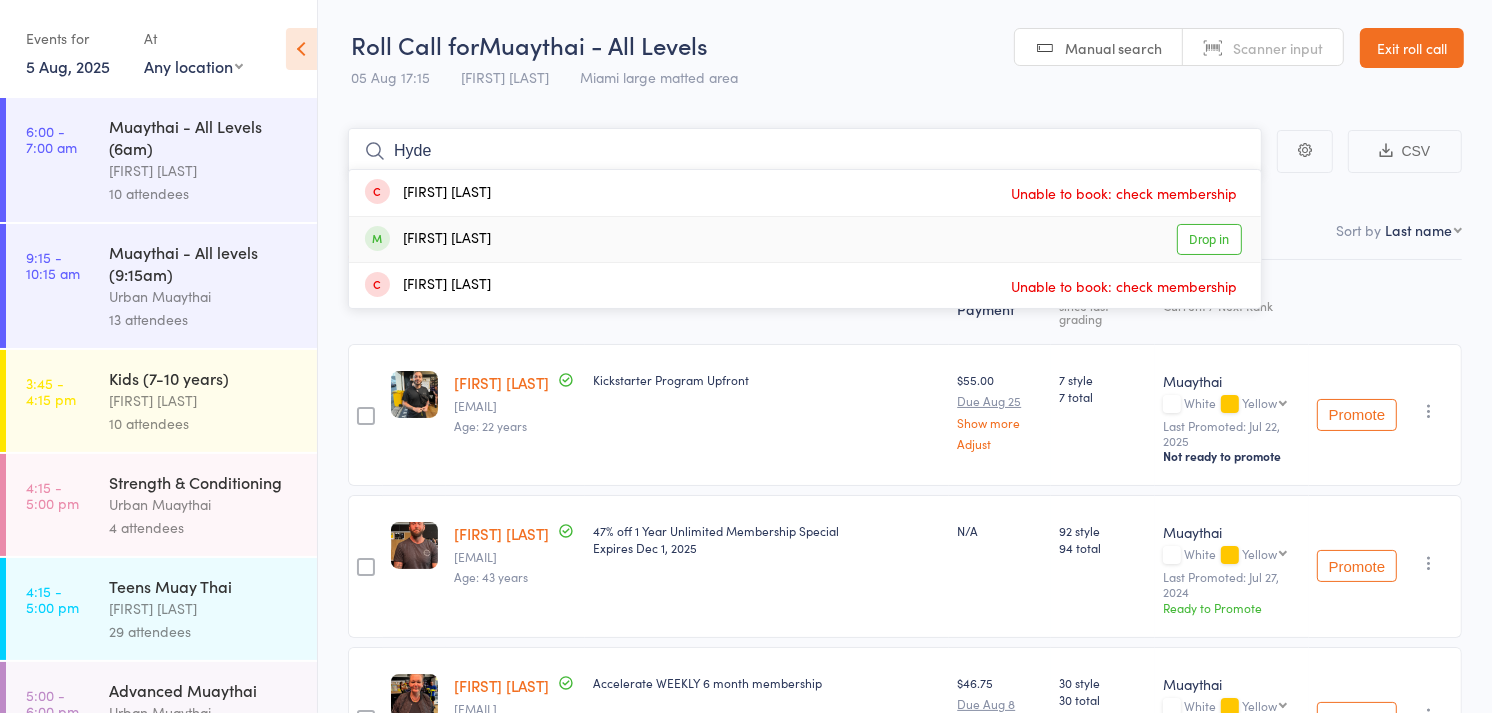 type on "Hyde" 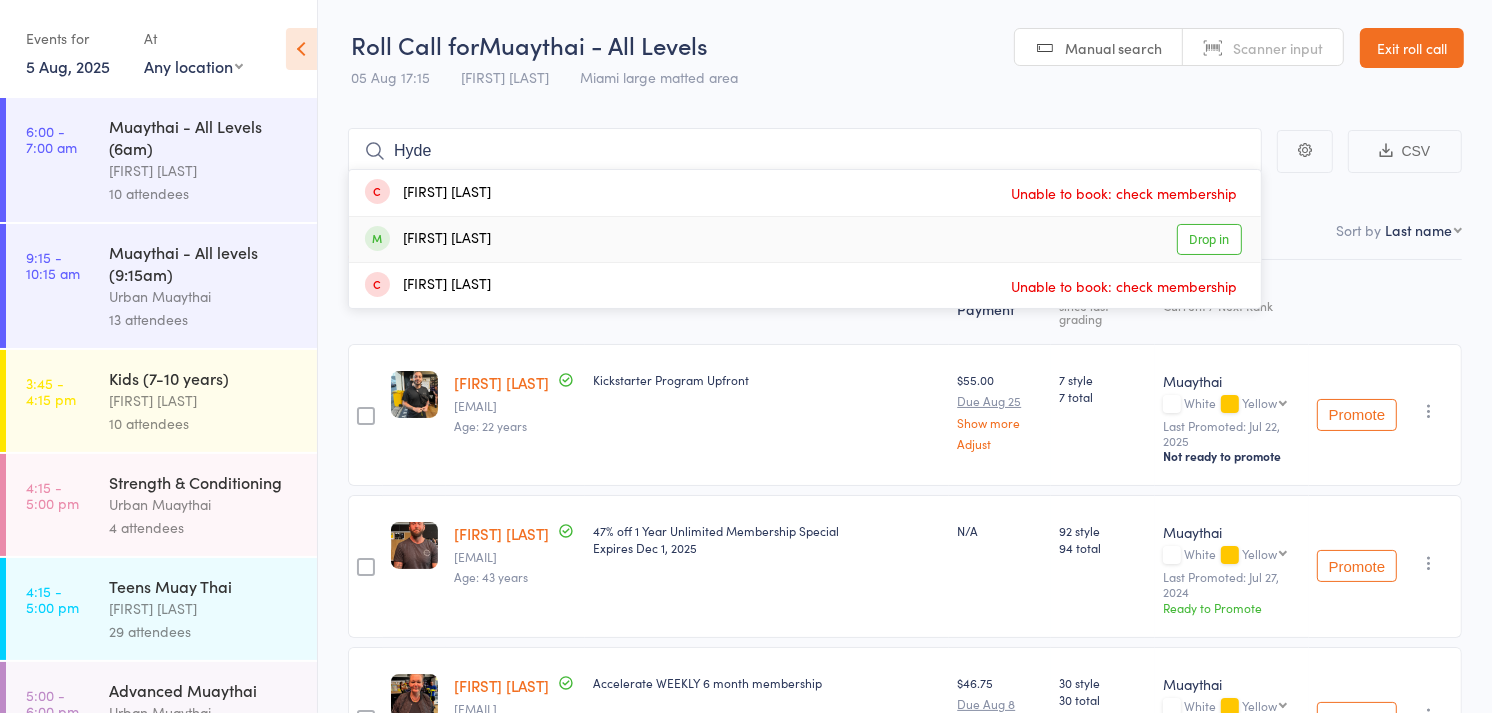 click on "Drop in" at bounding box center (1209, 239) 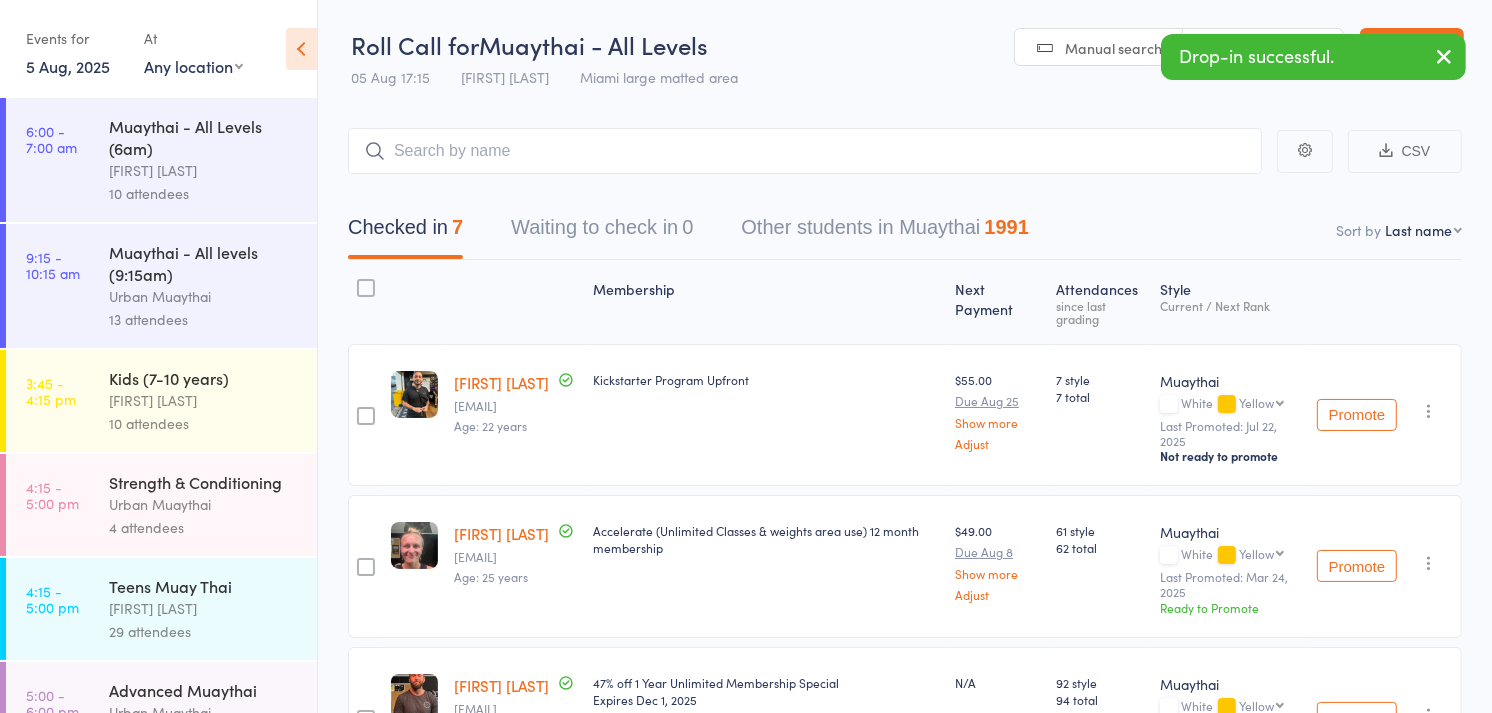click at bounding box center [1444, 56] 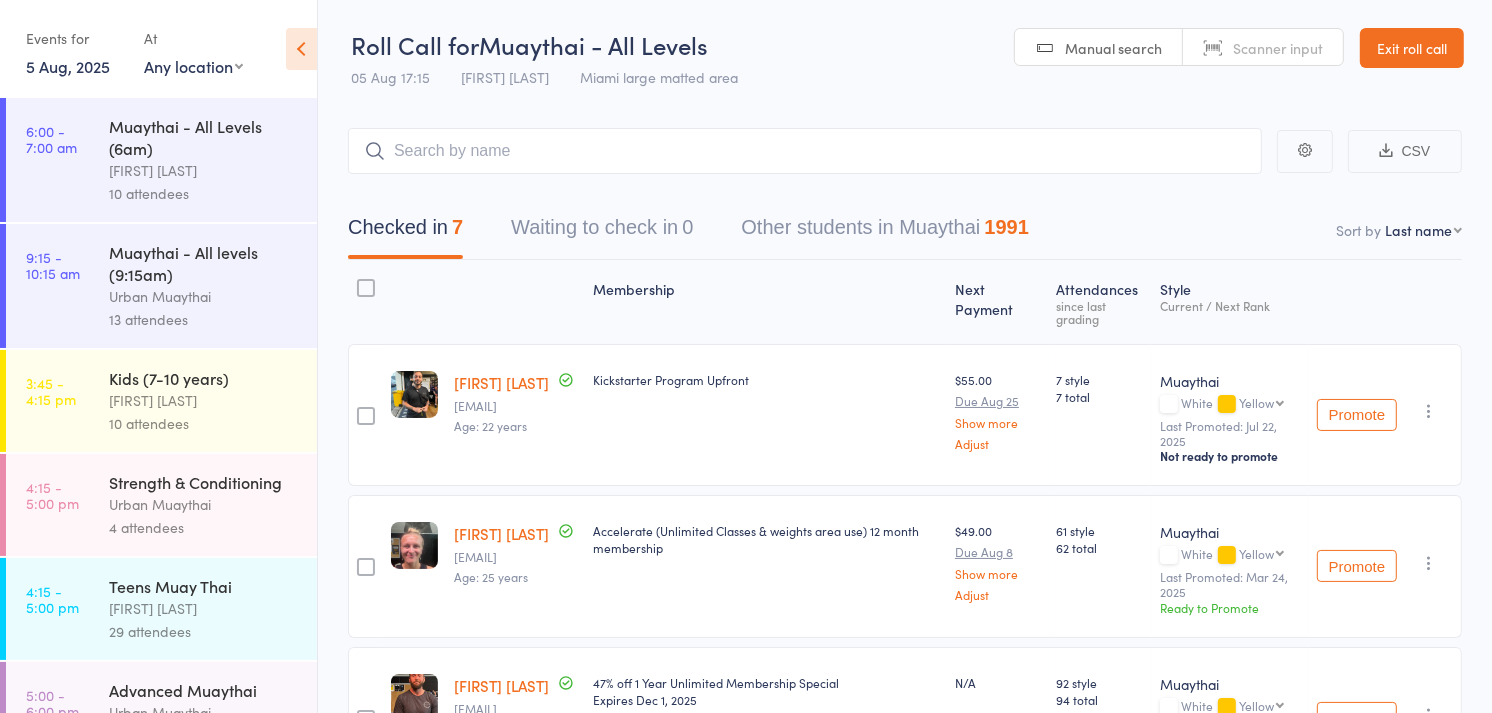 click on "Scanner input" at bounding box center [1278, 48] 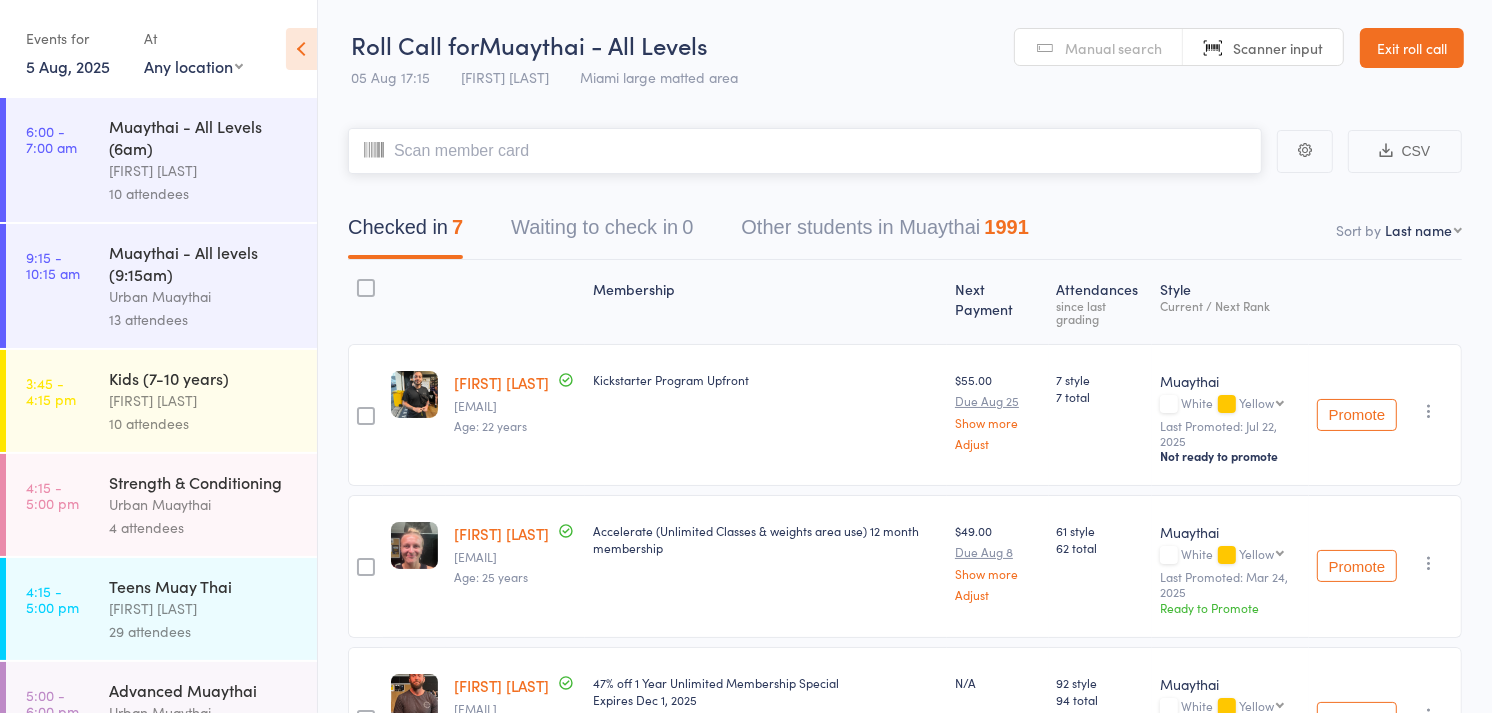 click at bounding box center (805, 151) 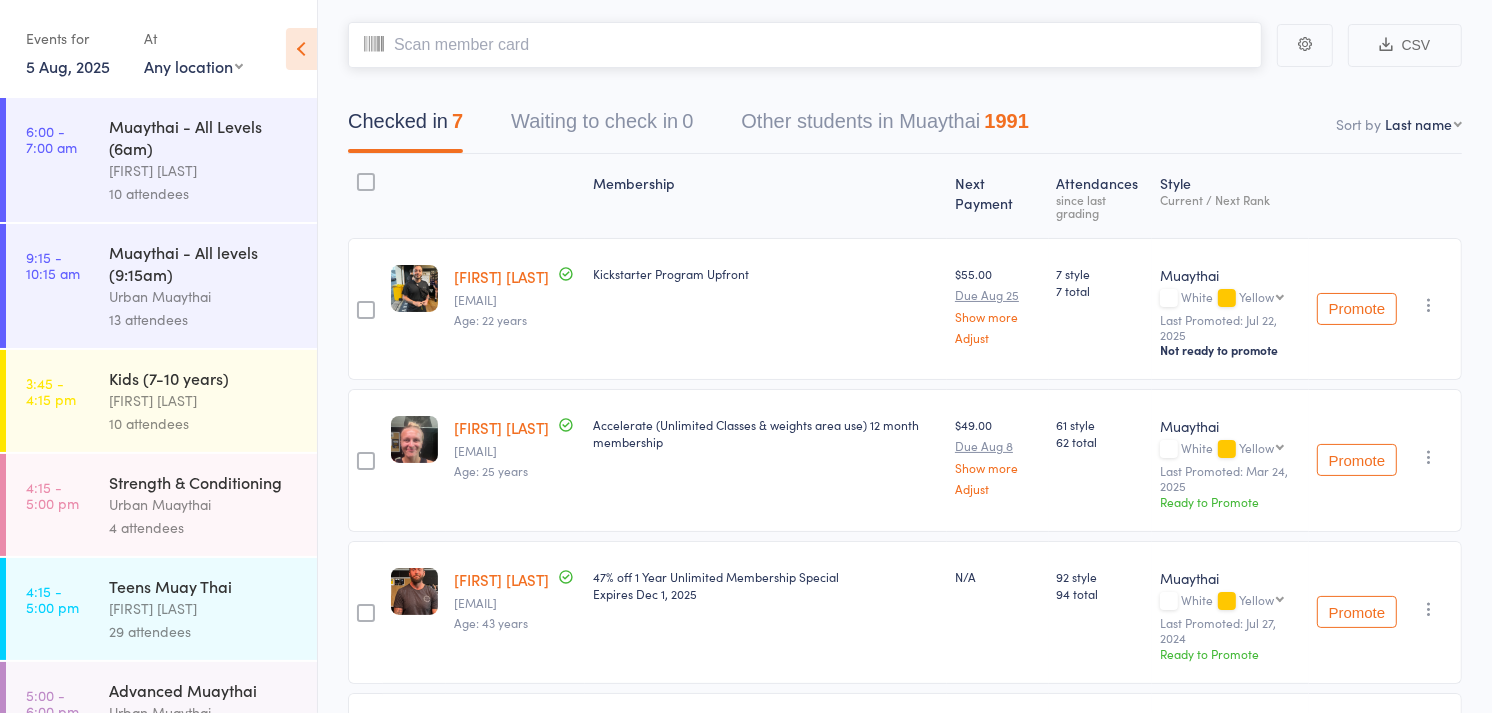 scroll, scrollTop: 0, scrollLeft: 0, axis: both 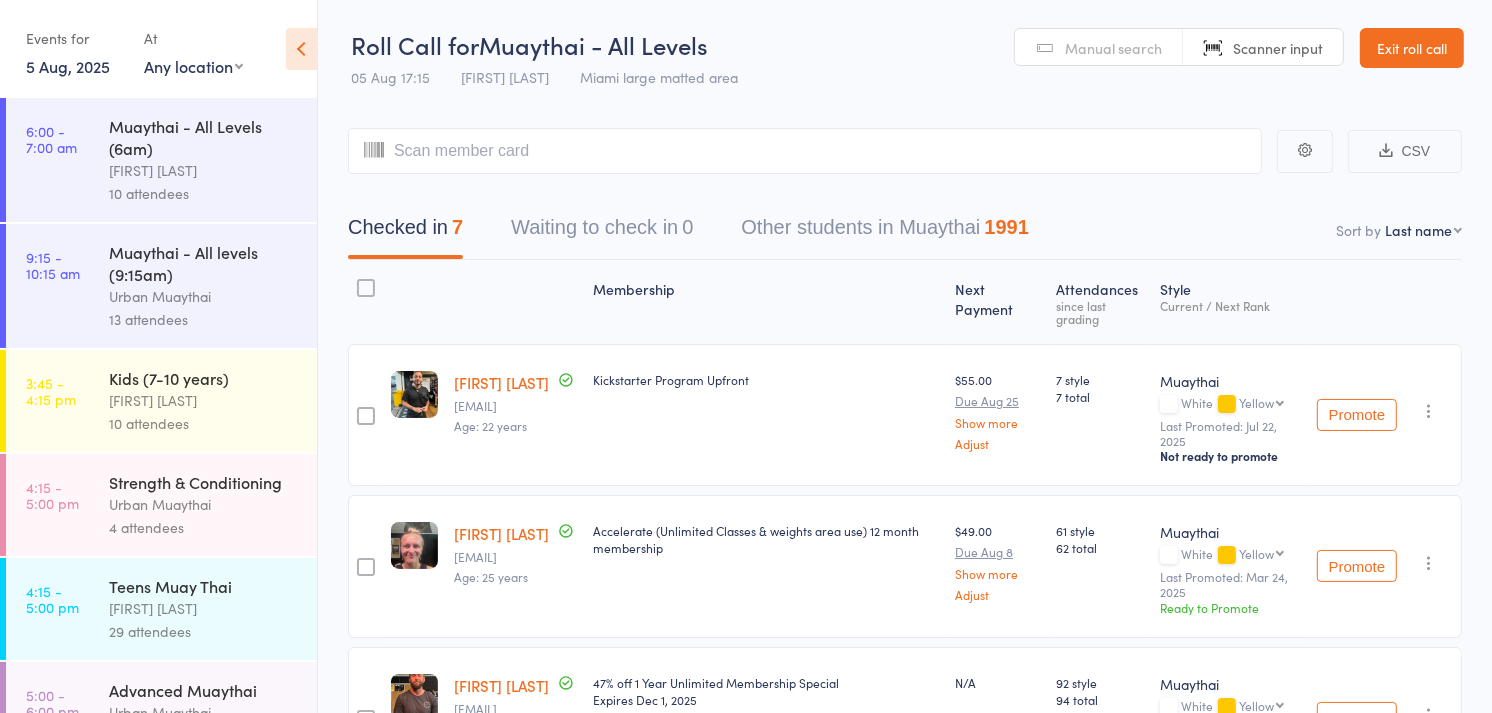 click on "Manual search" at bounding box center [1113, 48] 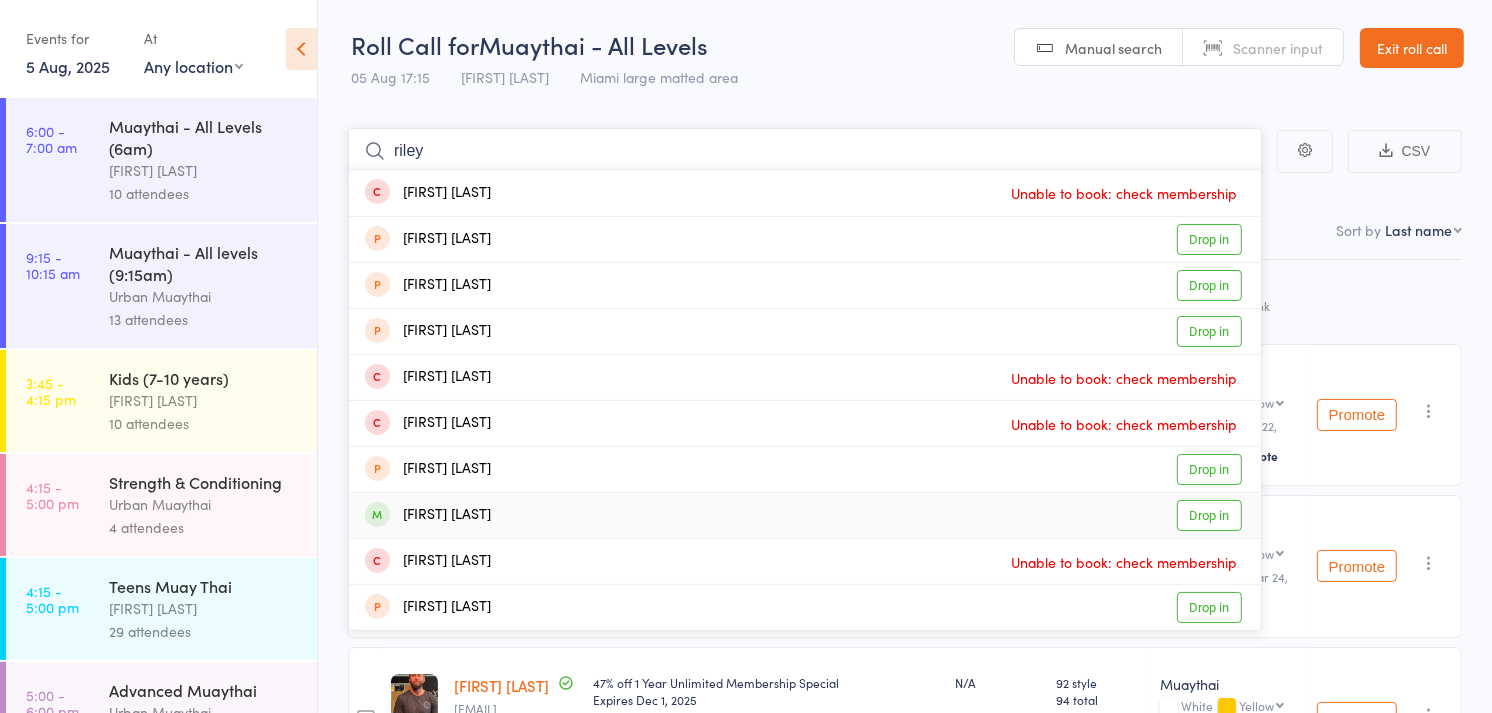 type on "riley" 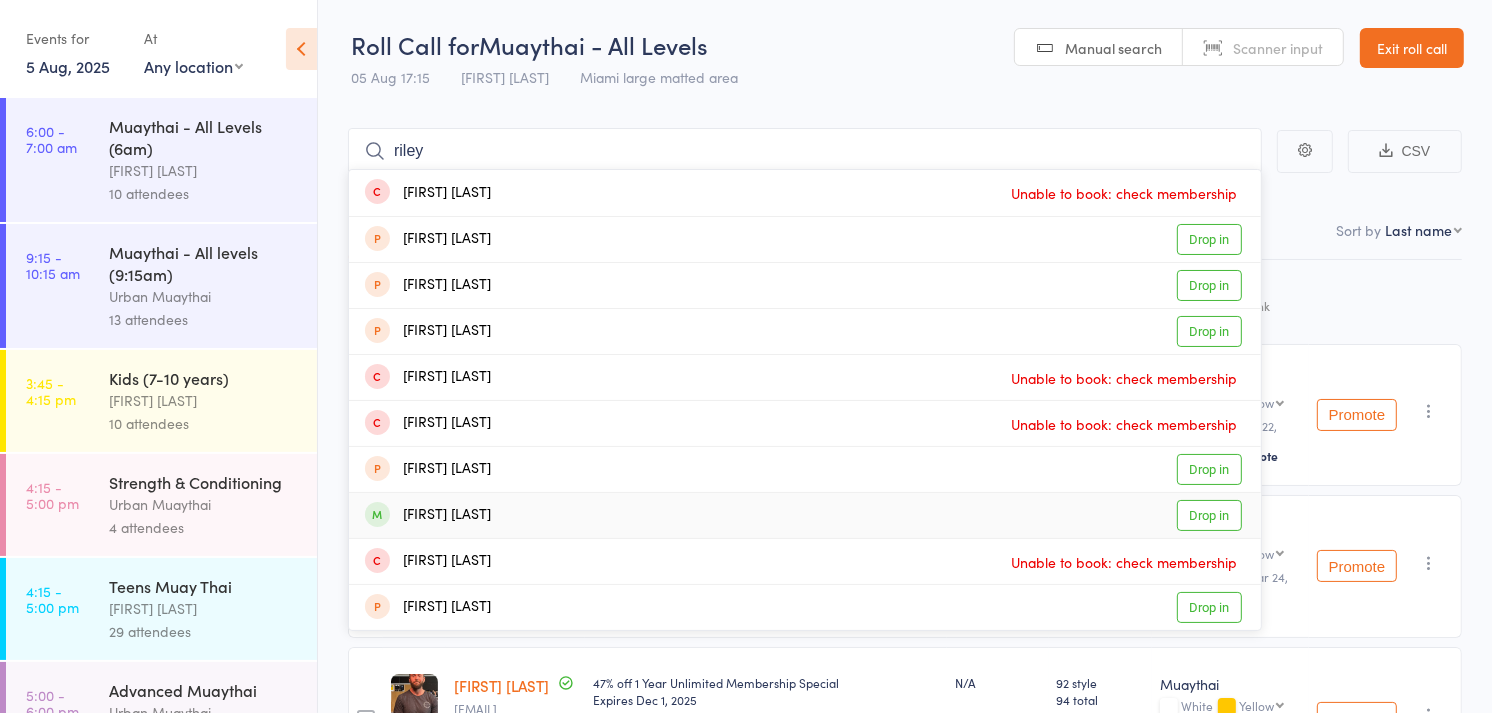 click on "Drop in" at bounding box center (1209, 515) 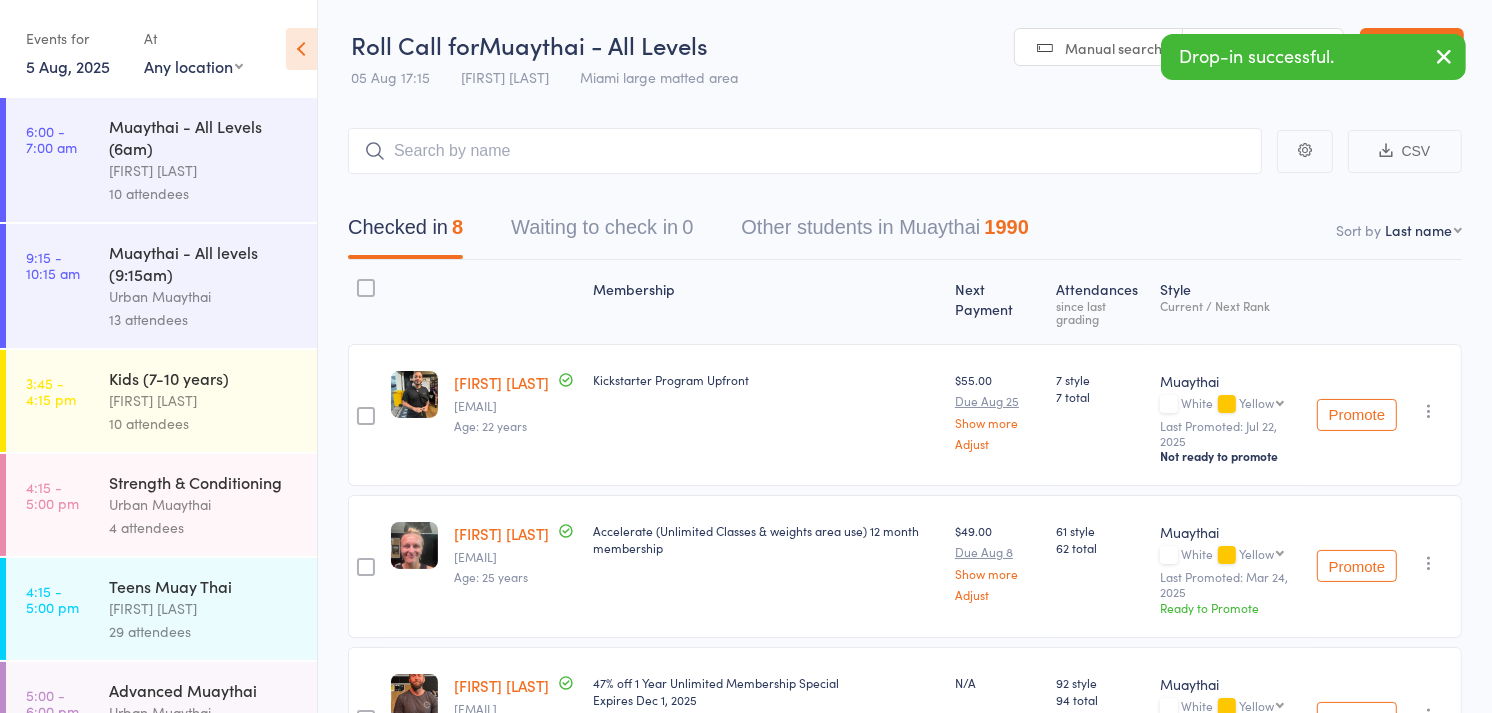 click at bounding box center (1444, 58) 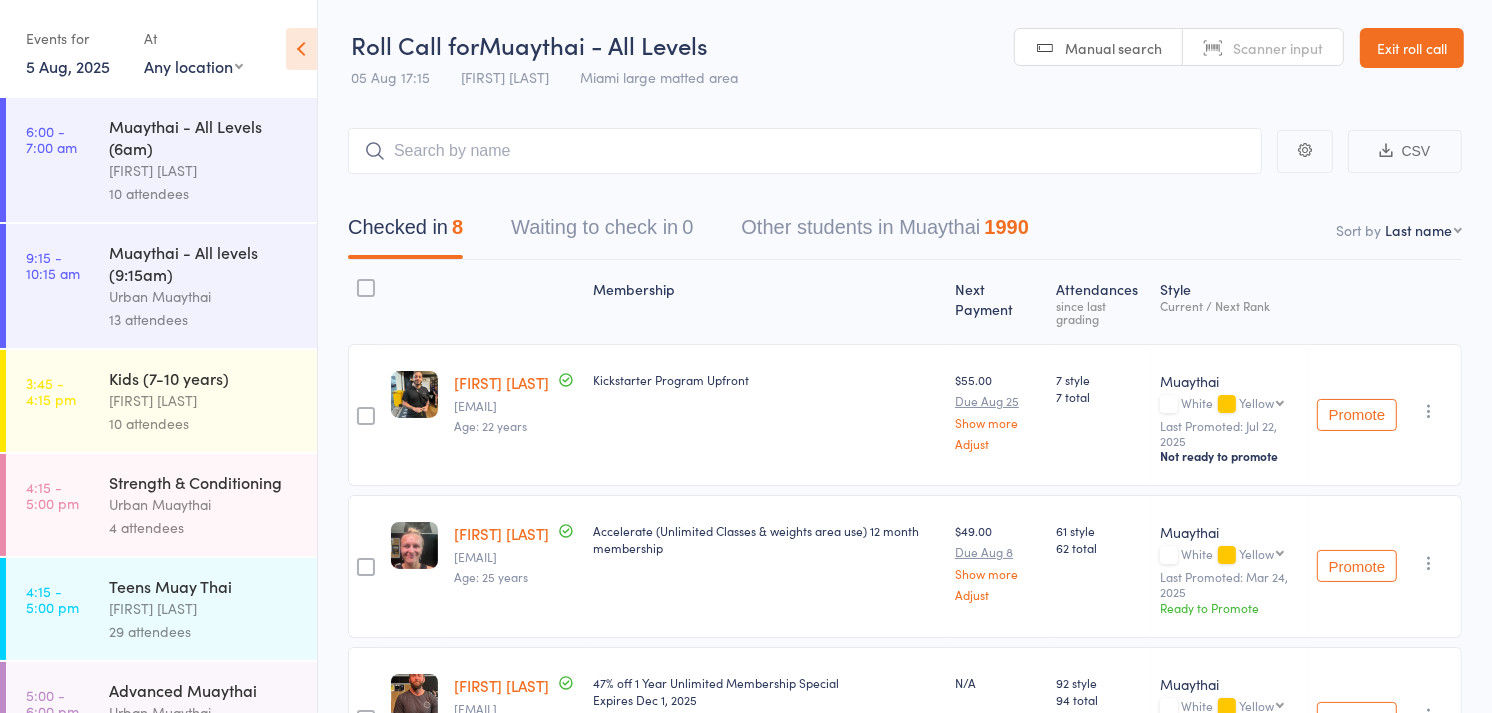 click on "Scanner input" at bounding box center (1278, 48) 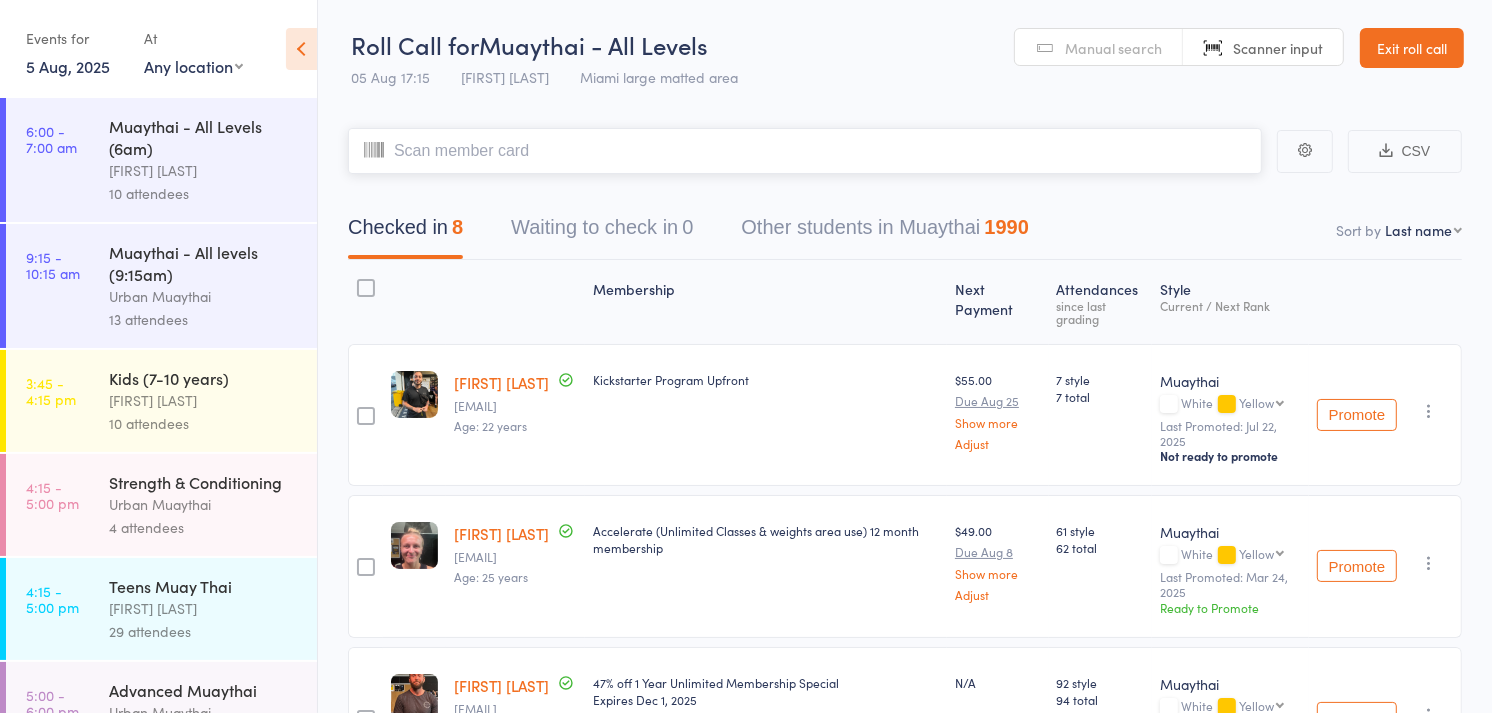 click at bounding box center [805, 151] 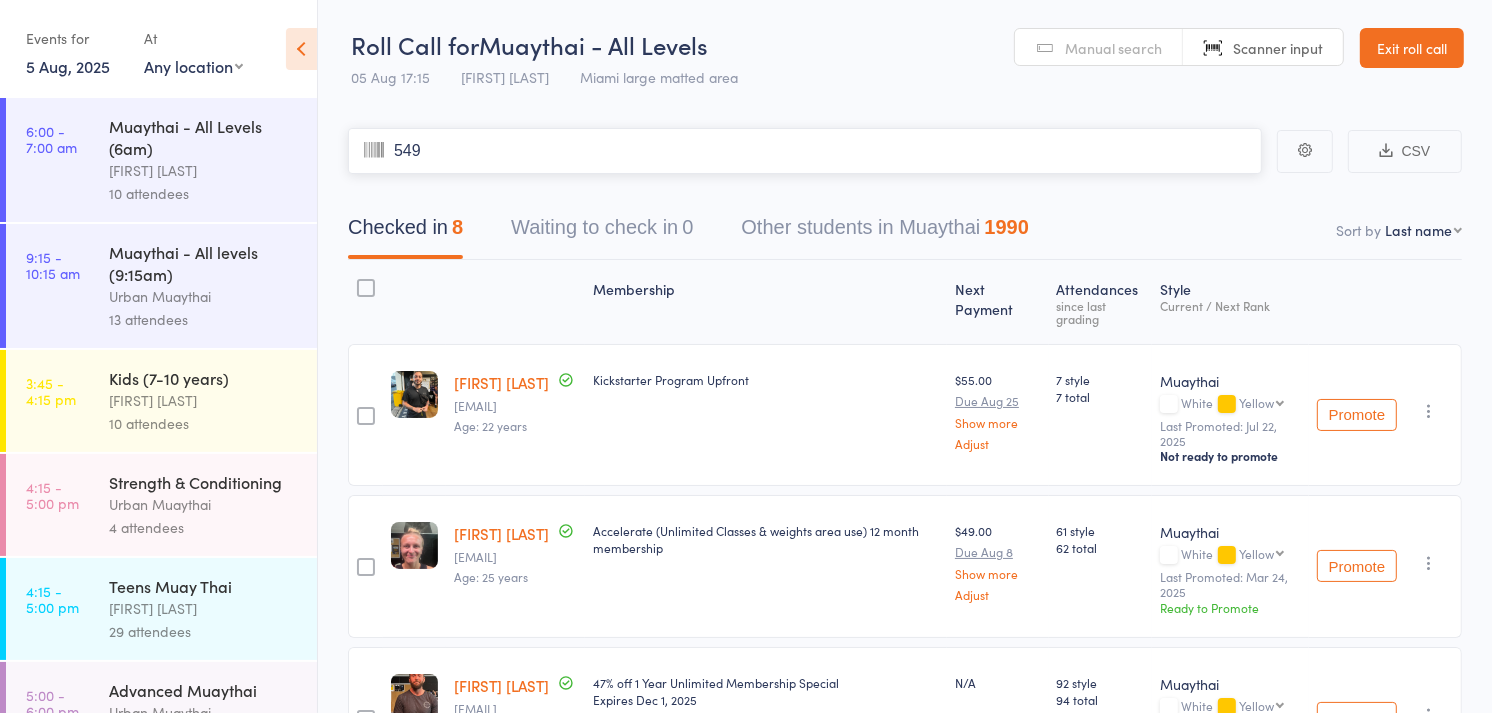 type on "5495" 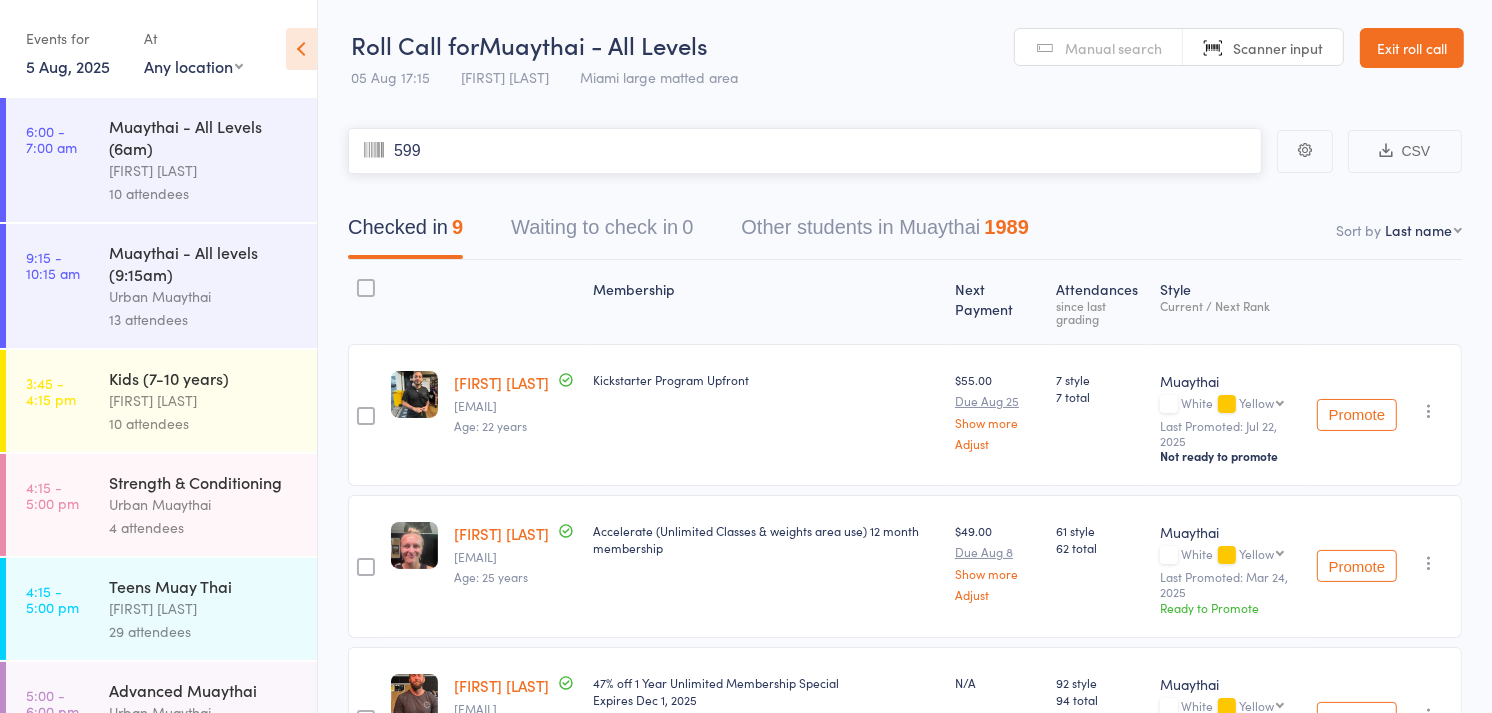 type on "5995" 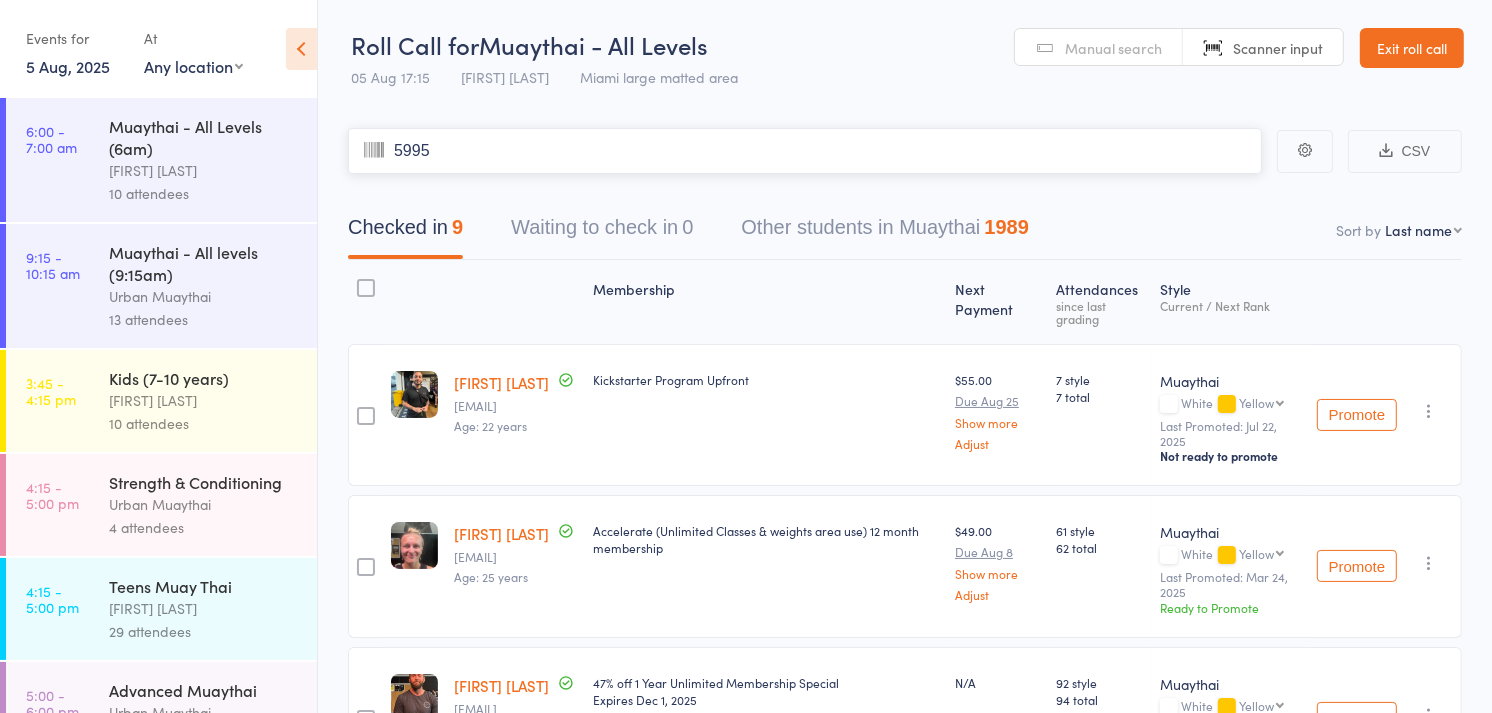 type 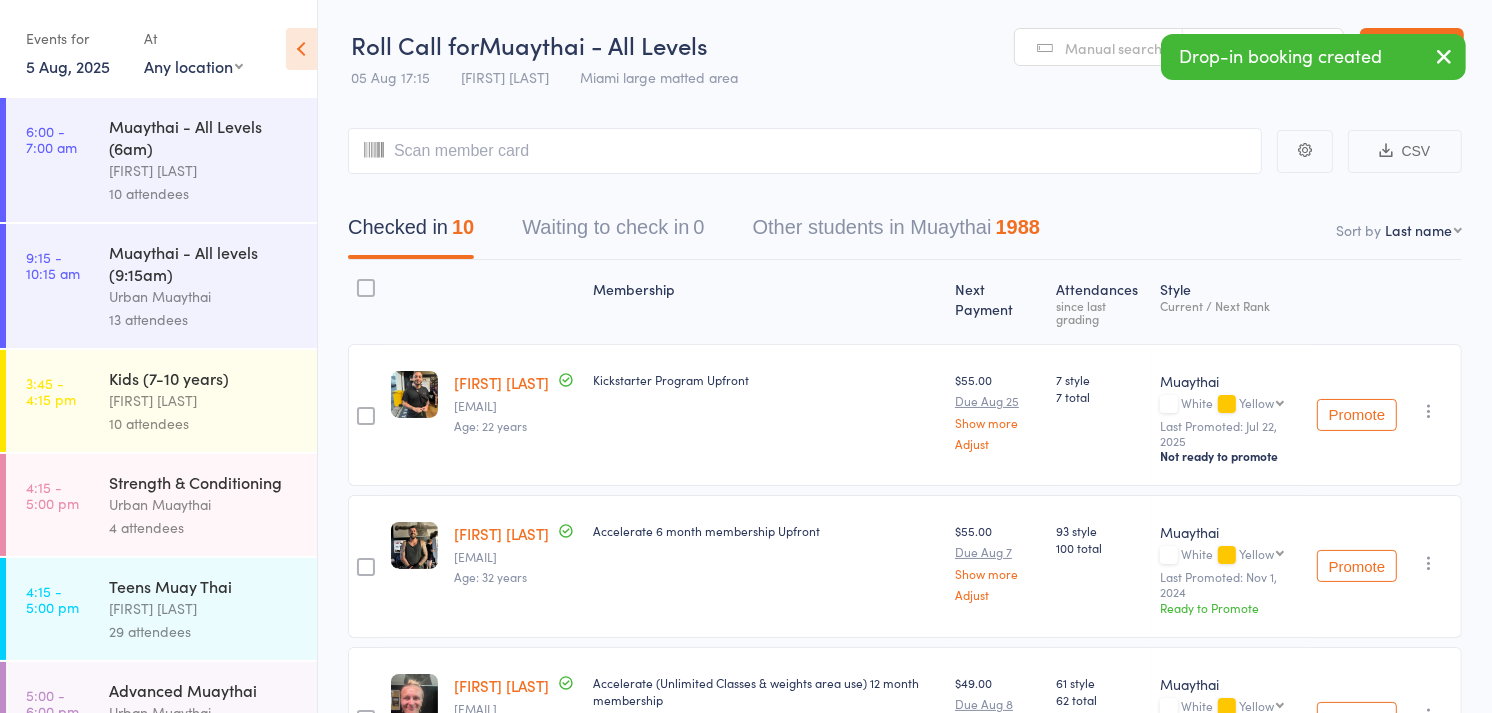 click on "First name Last name Birthday today? Behind on payments? Check in time Next payment date Next payment amount Membership name Membership expires Ready to grade Style and Rank Style attendance count All attendance count Last Promoted" at bounding box center (1423, 230) 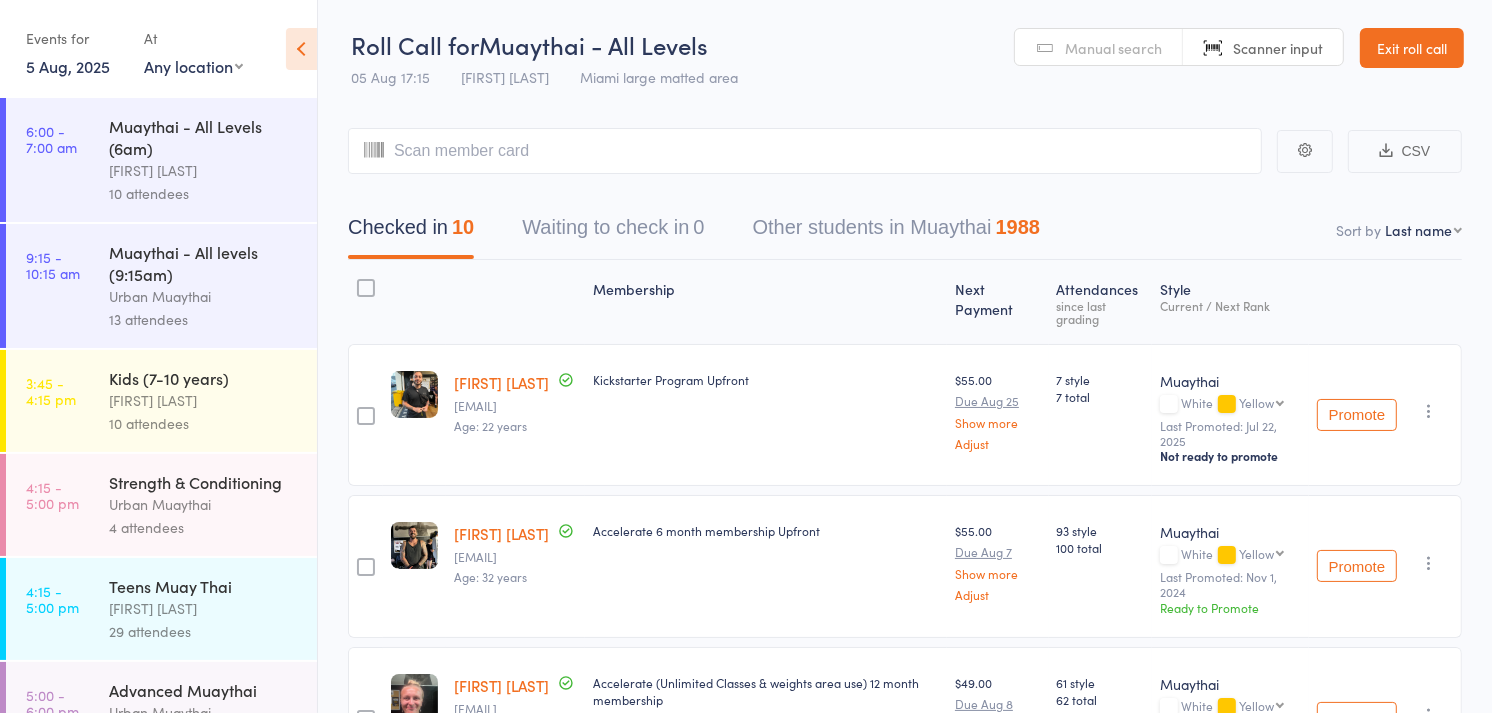 select on "4" 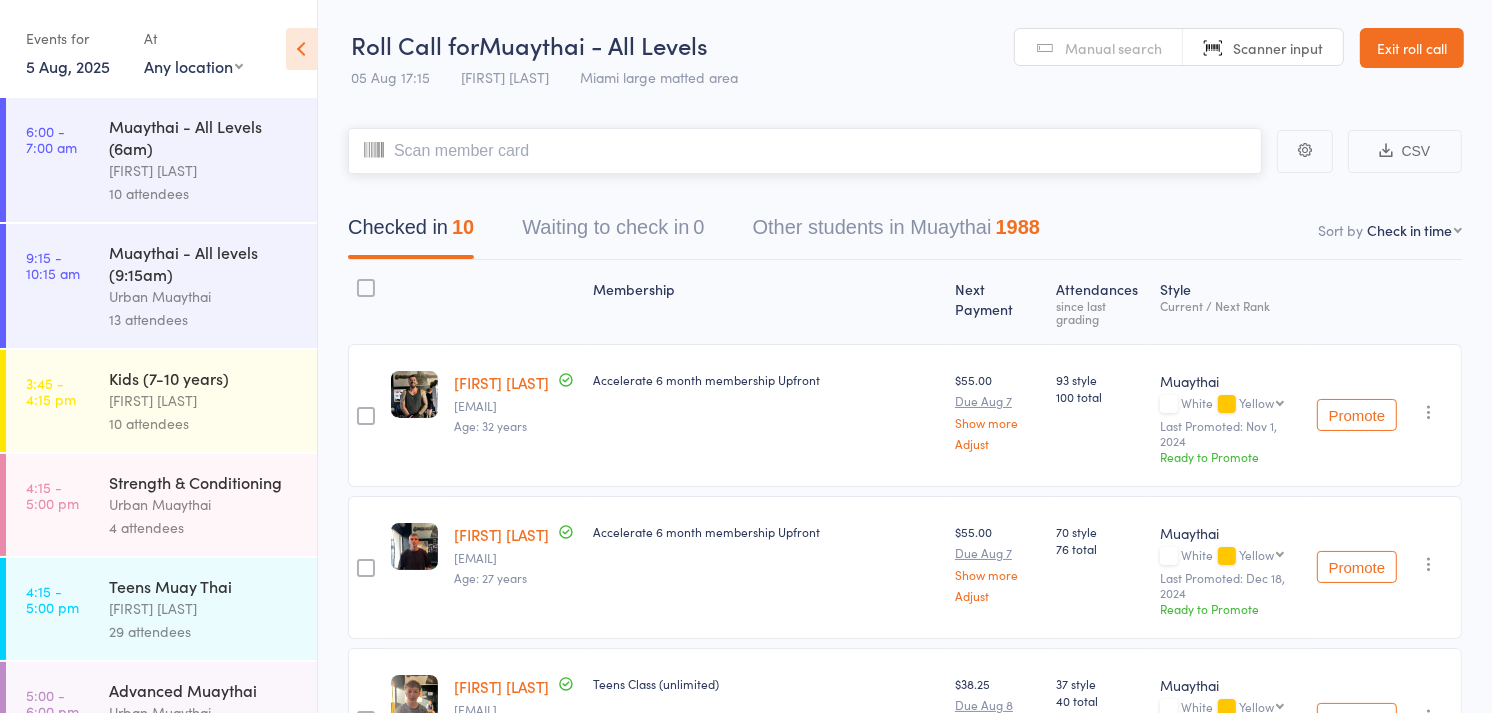 click at bounding box center (805, 151) 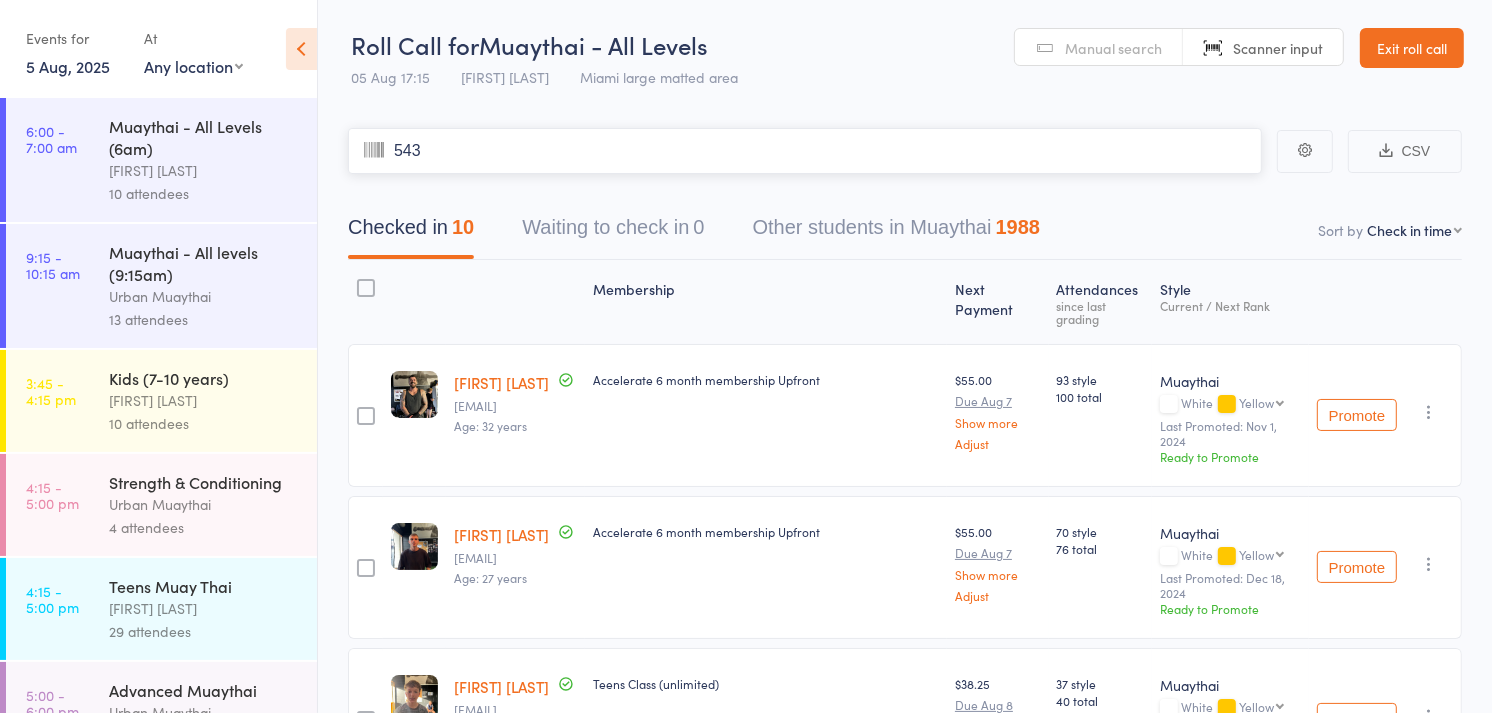 type on "5430" 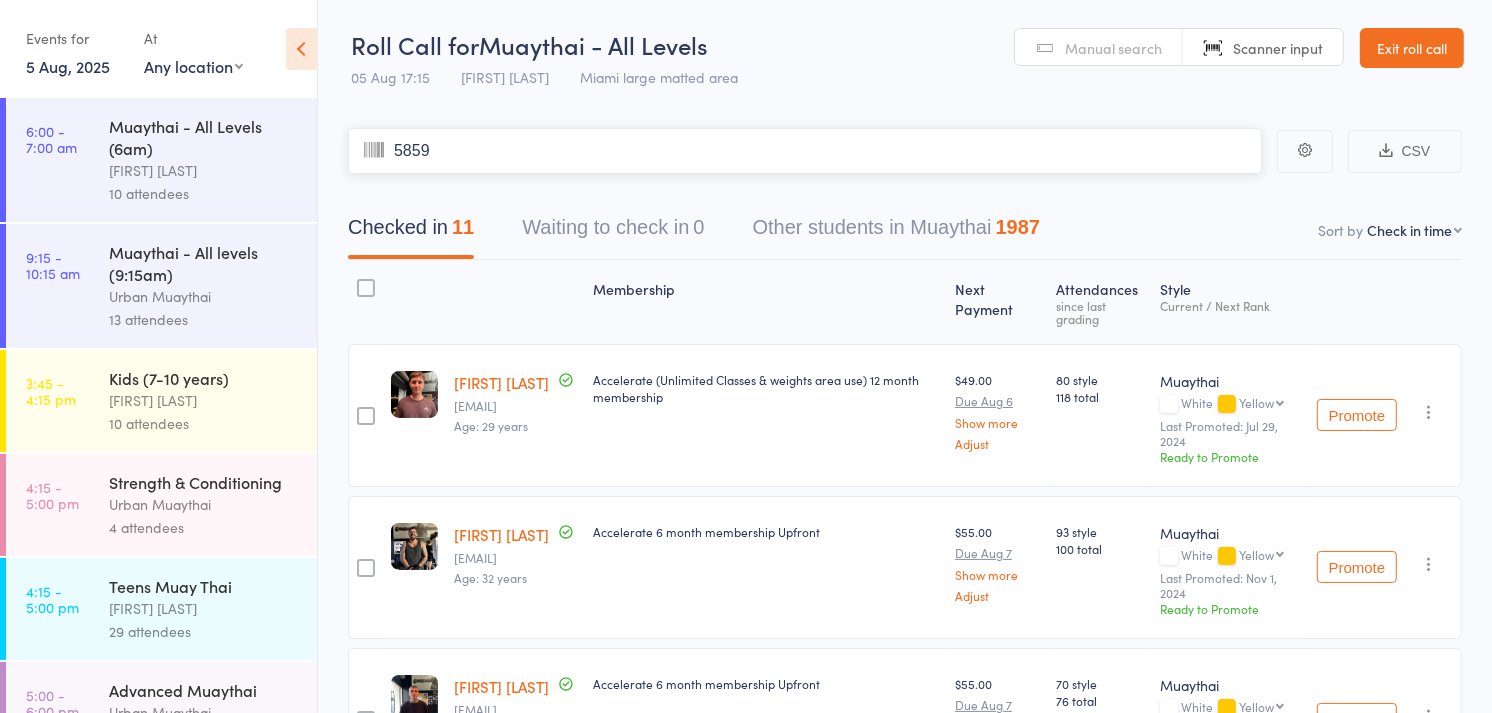 type on "5859" 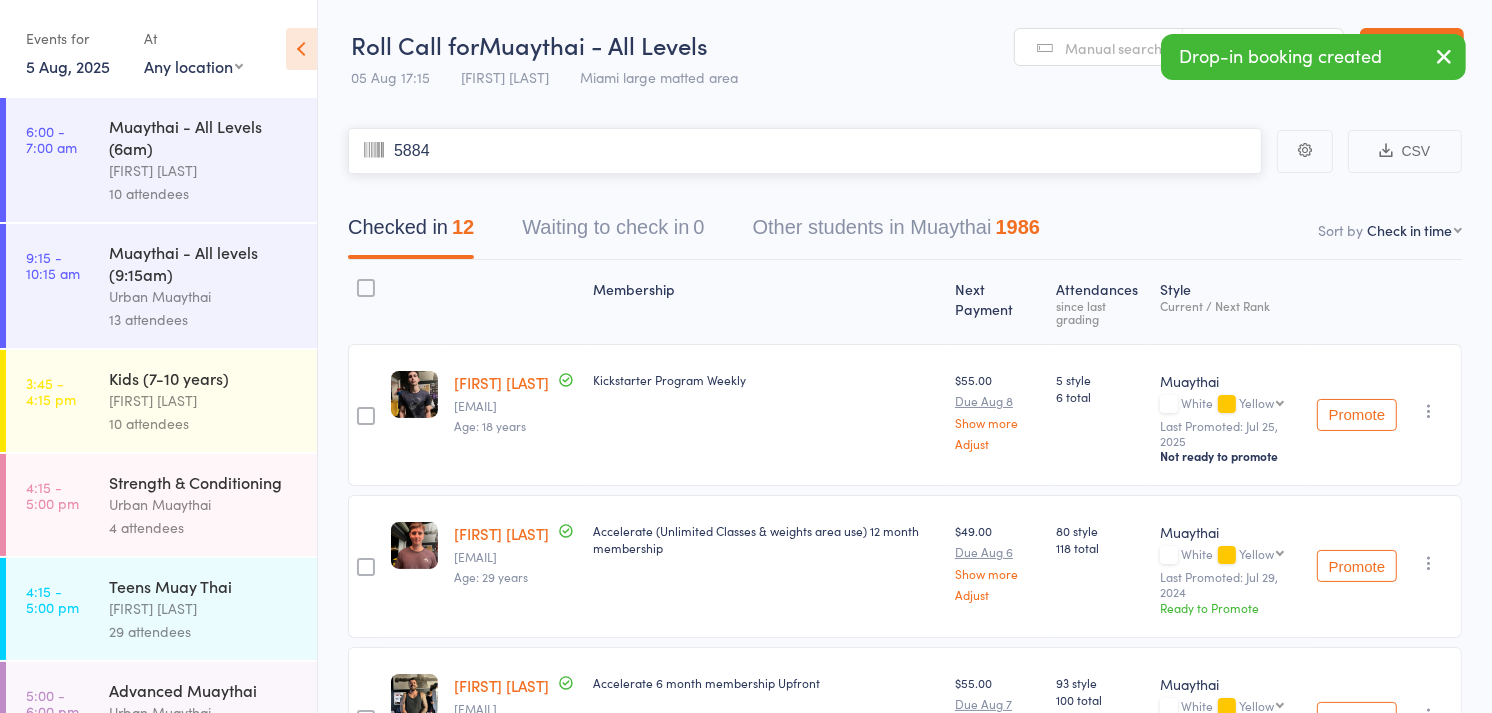 type on "5884" 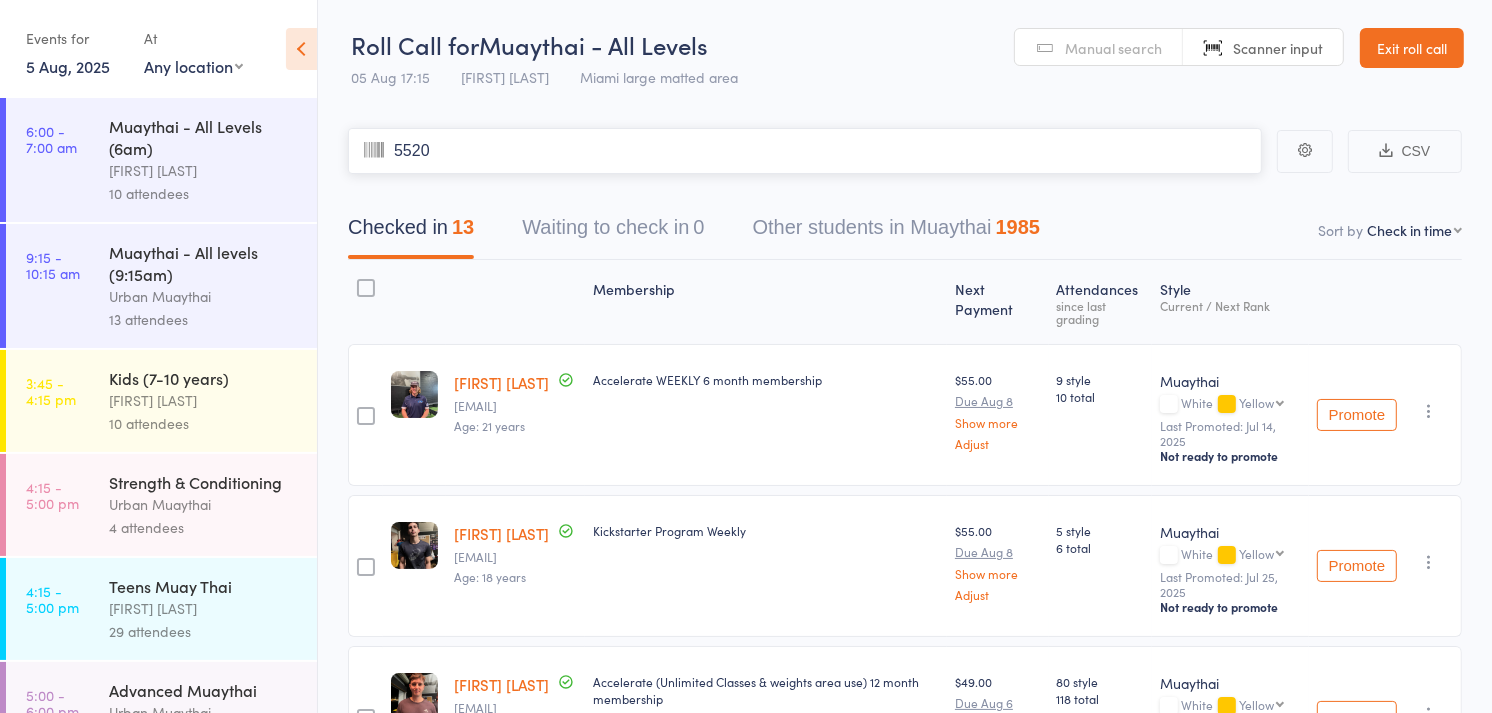 type on "5520" 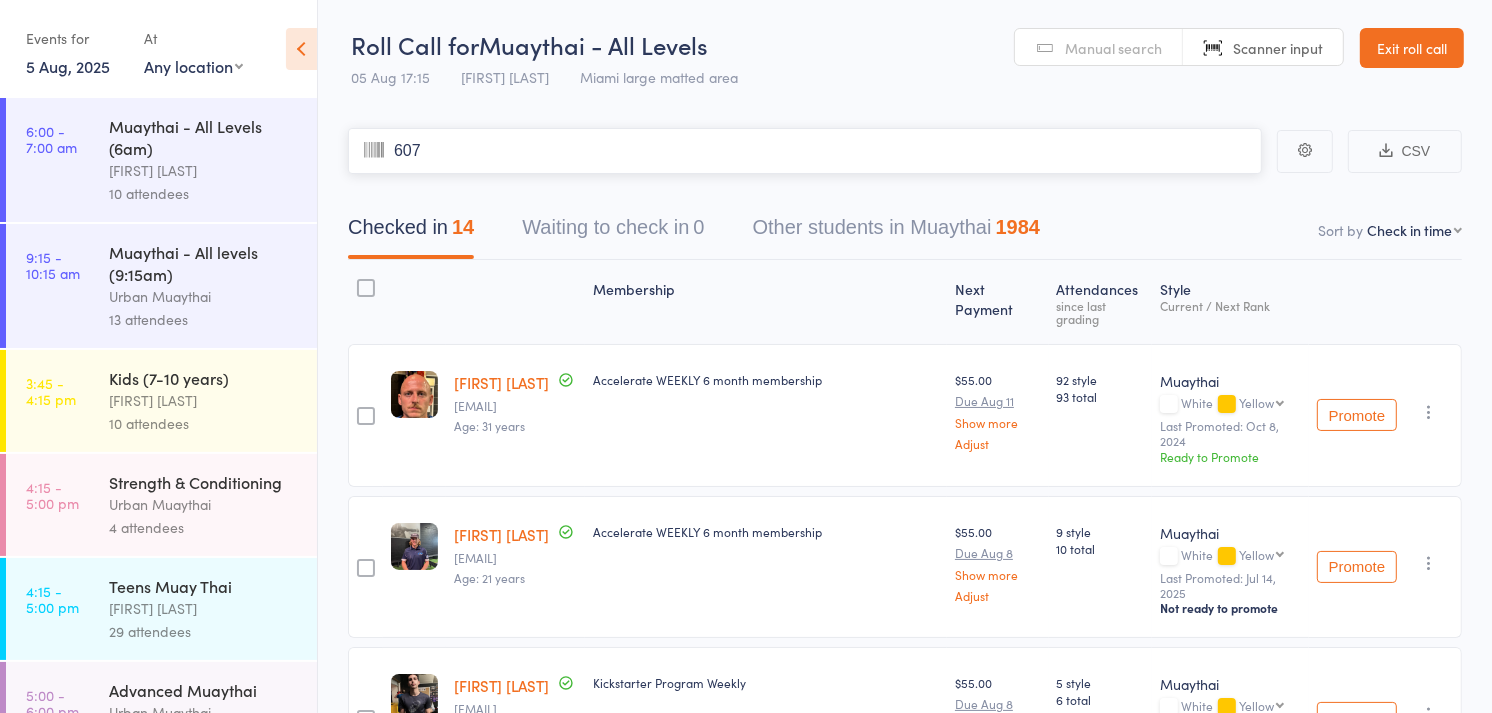 type on "6079" 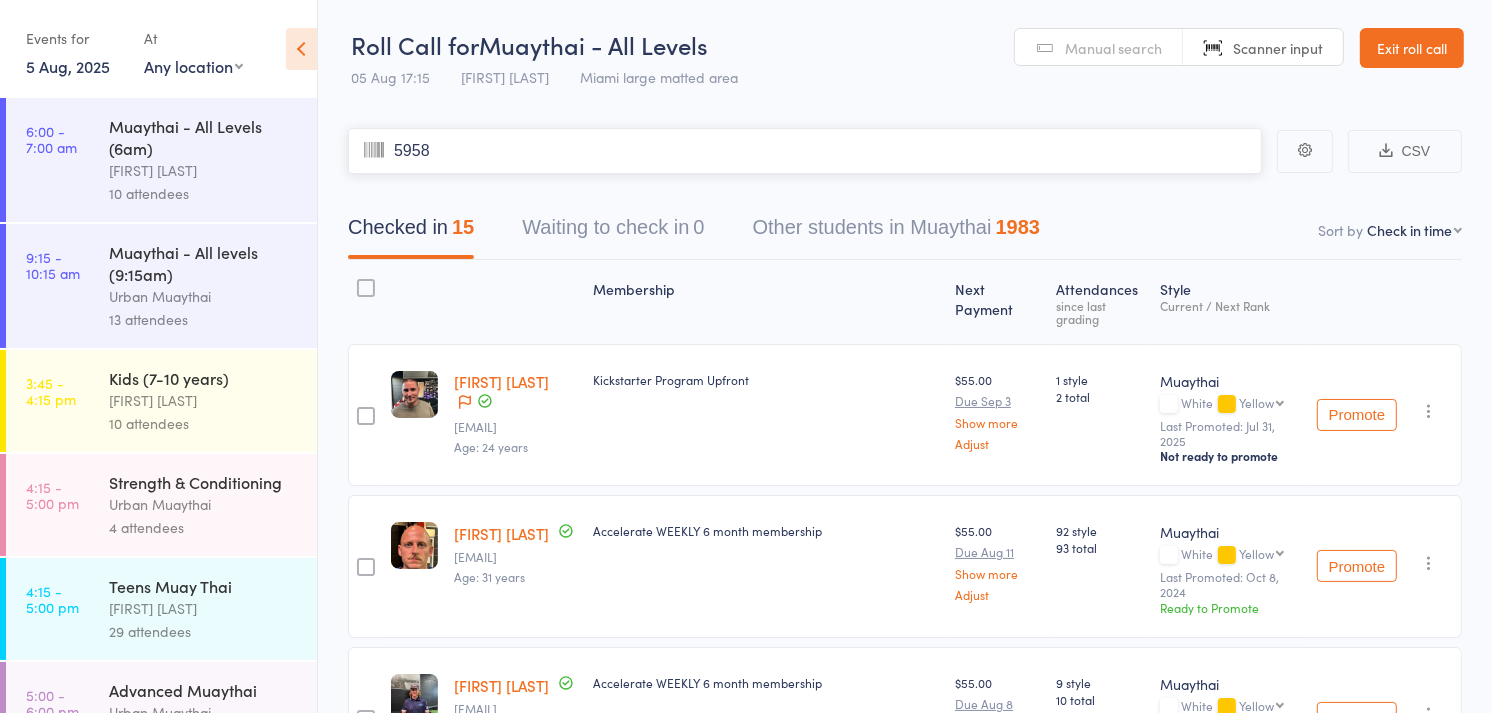 type on "5958" 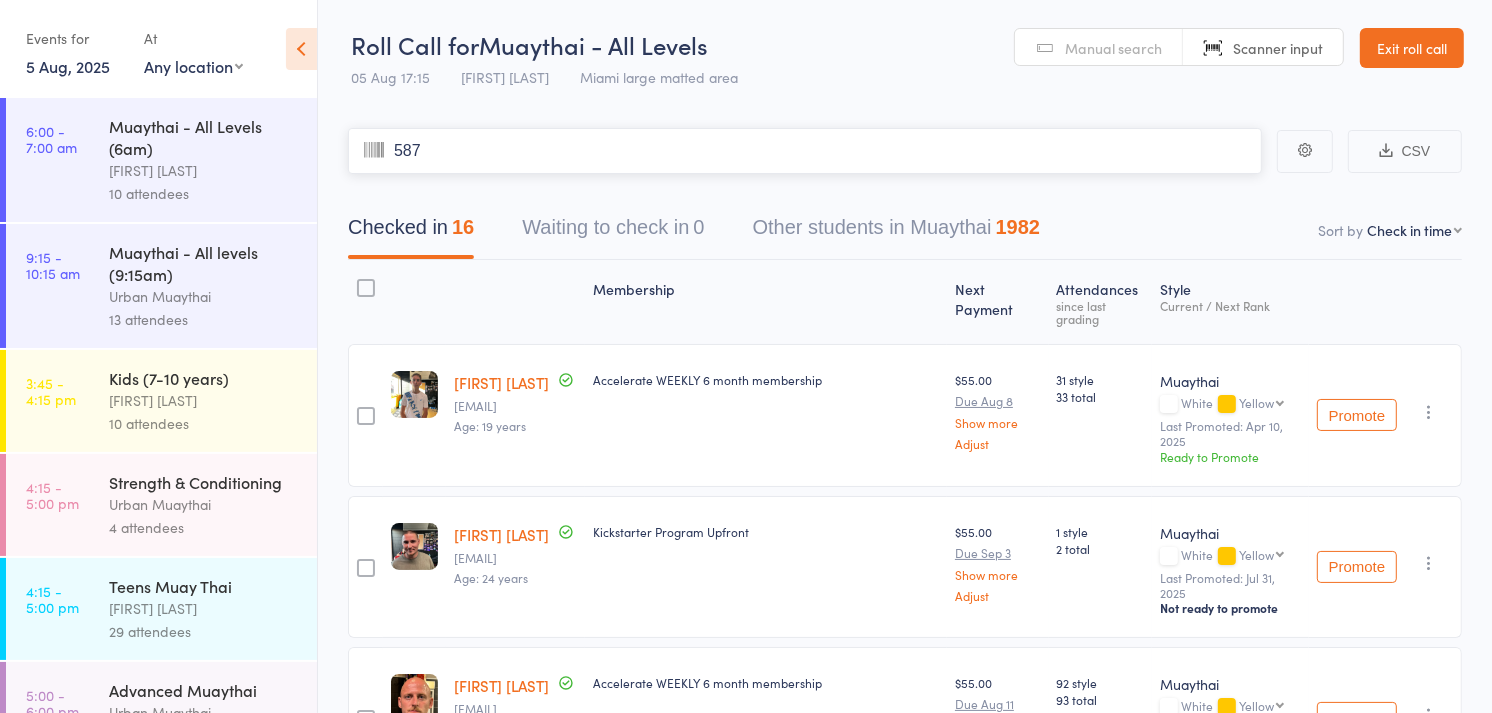 type on "5874" 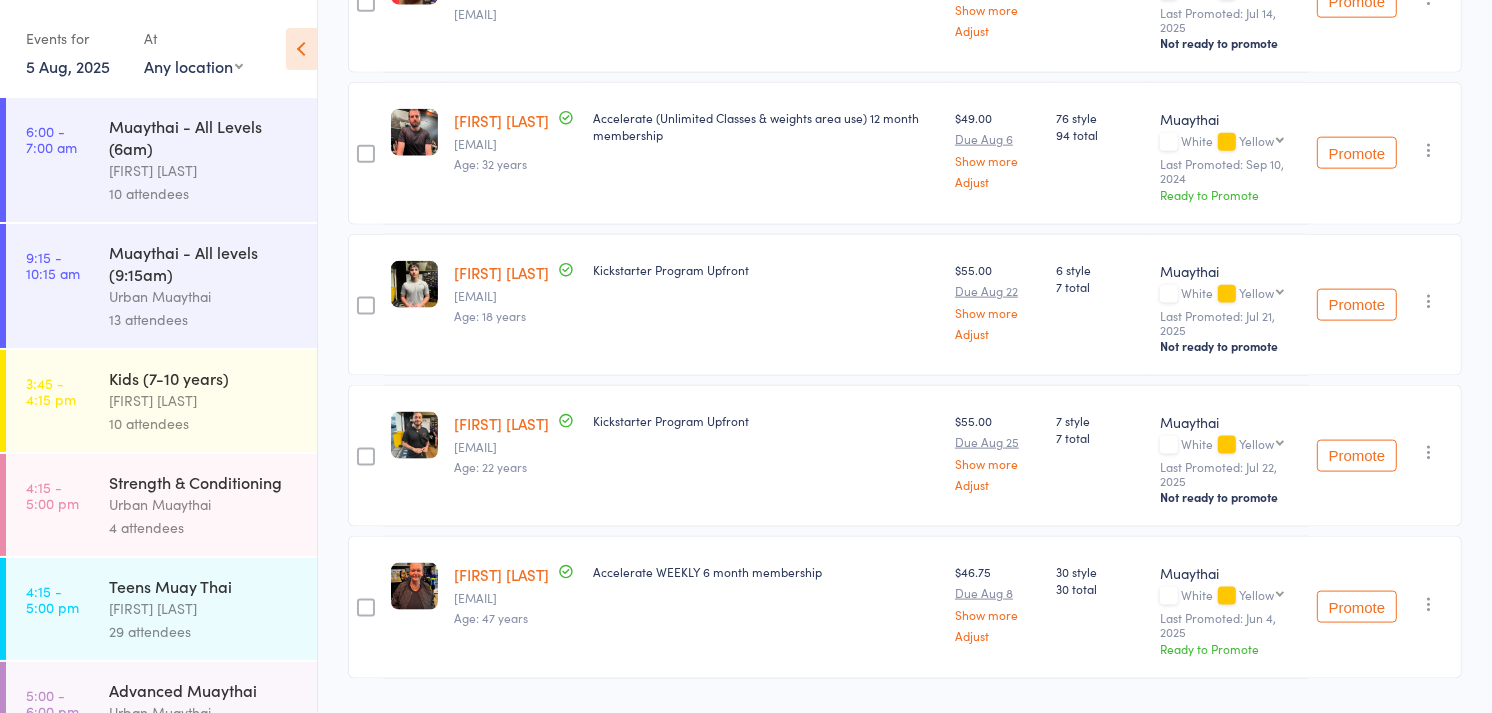 scroll, scrollTop: 2234, scrollLeft: 0, axis: vertical 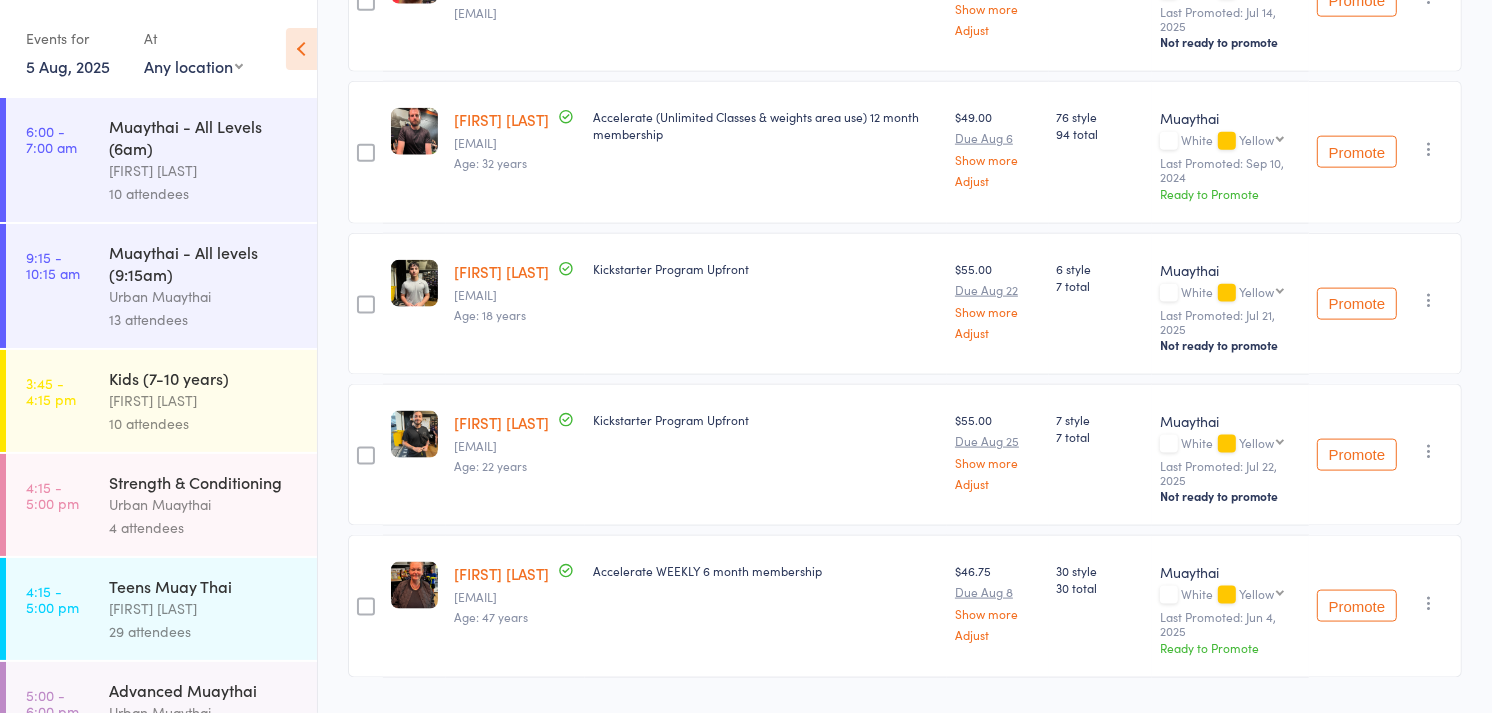 click at bounding box center (1429, 300) 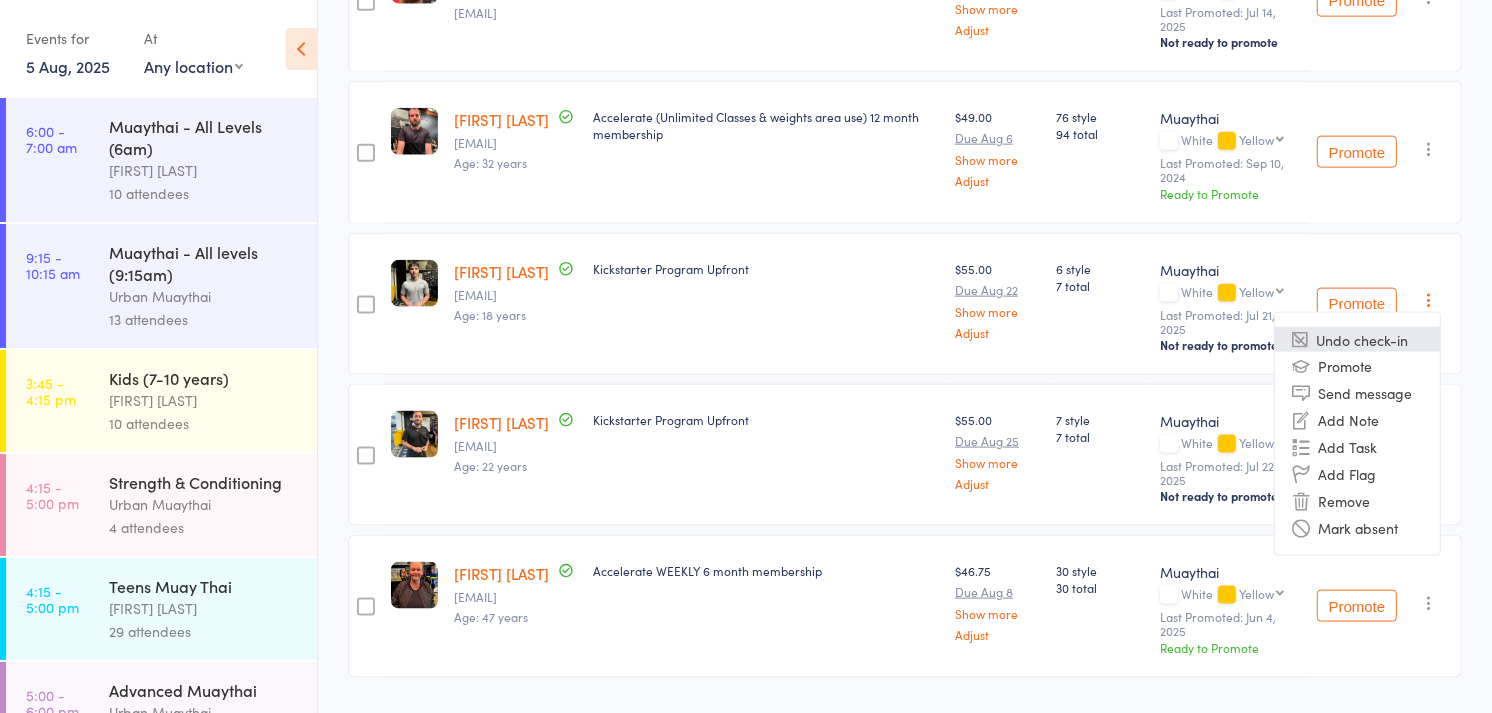 click on "Undo check-in" at bounding box center [1357, 339] 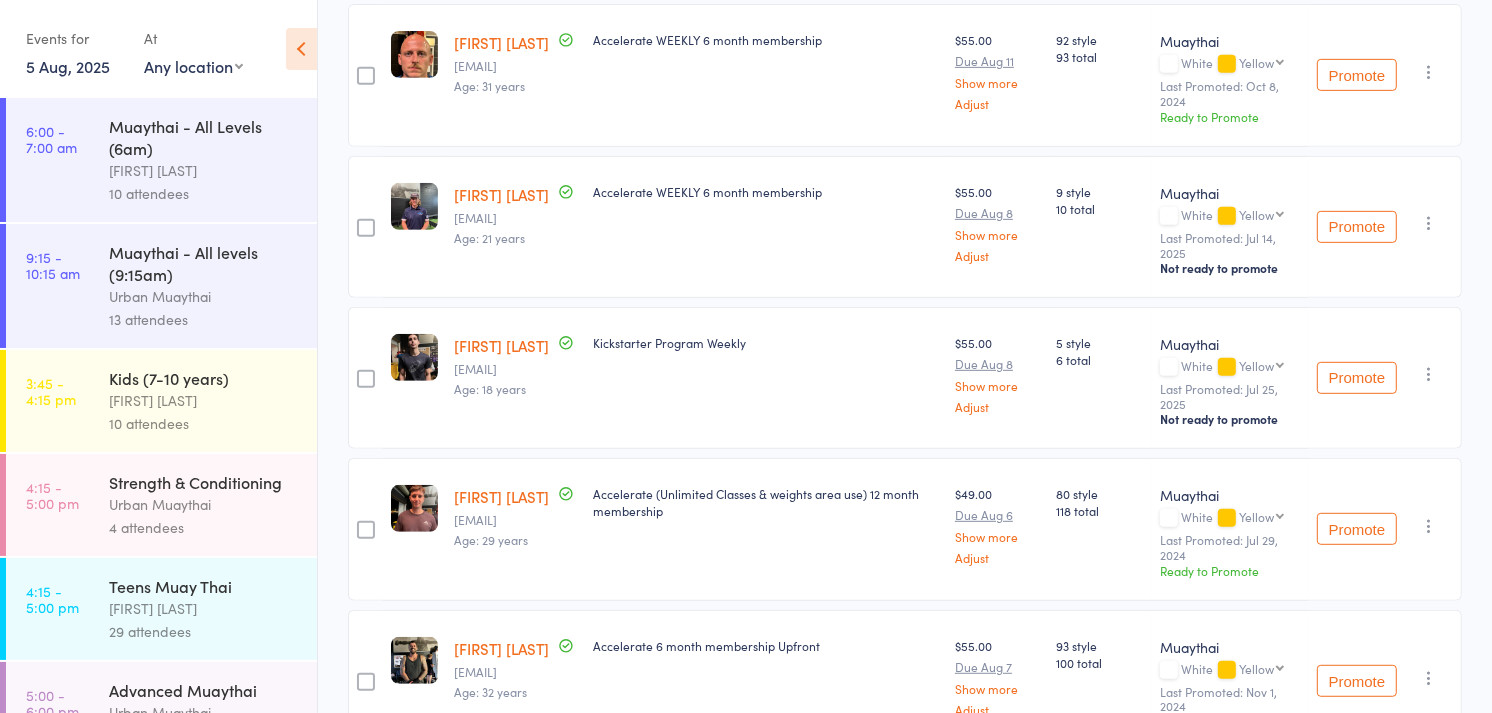 scroll, scrollTop: 0, scrollLeft: 0, axis: both 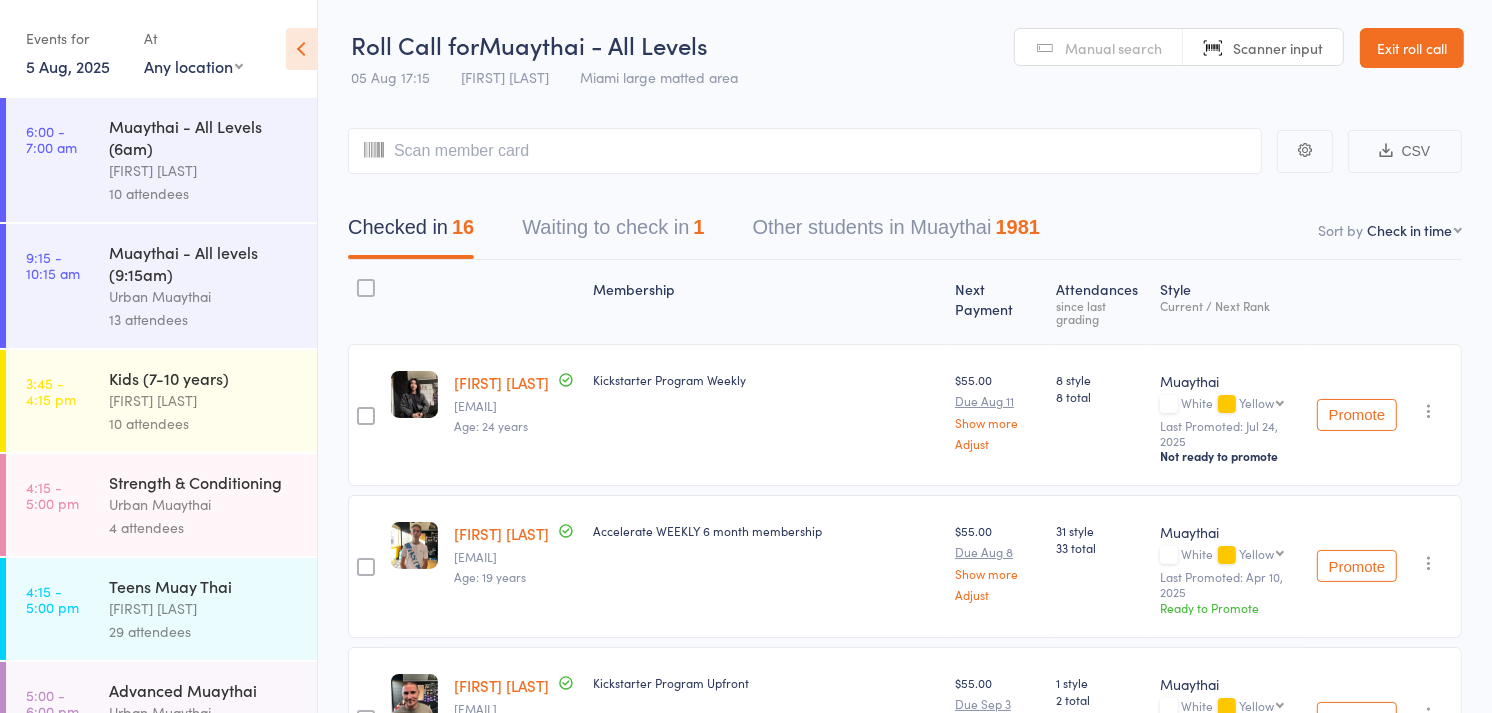 click on "Manual search" at bounding box center (1113, 48) 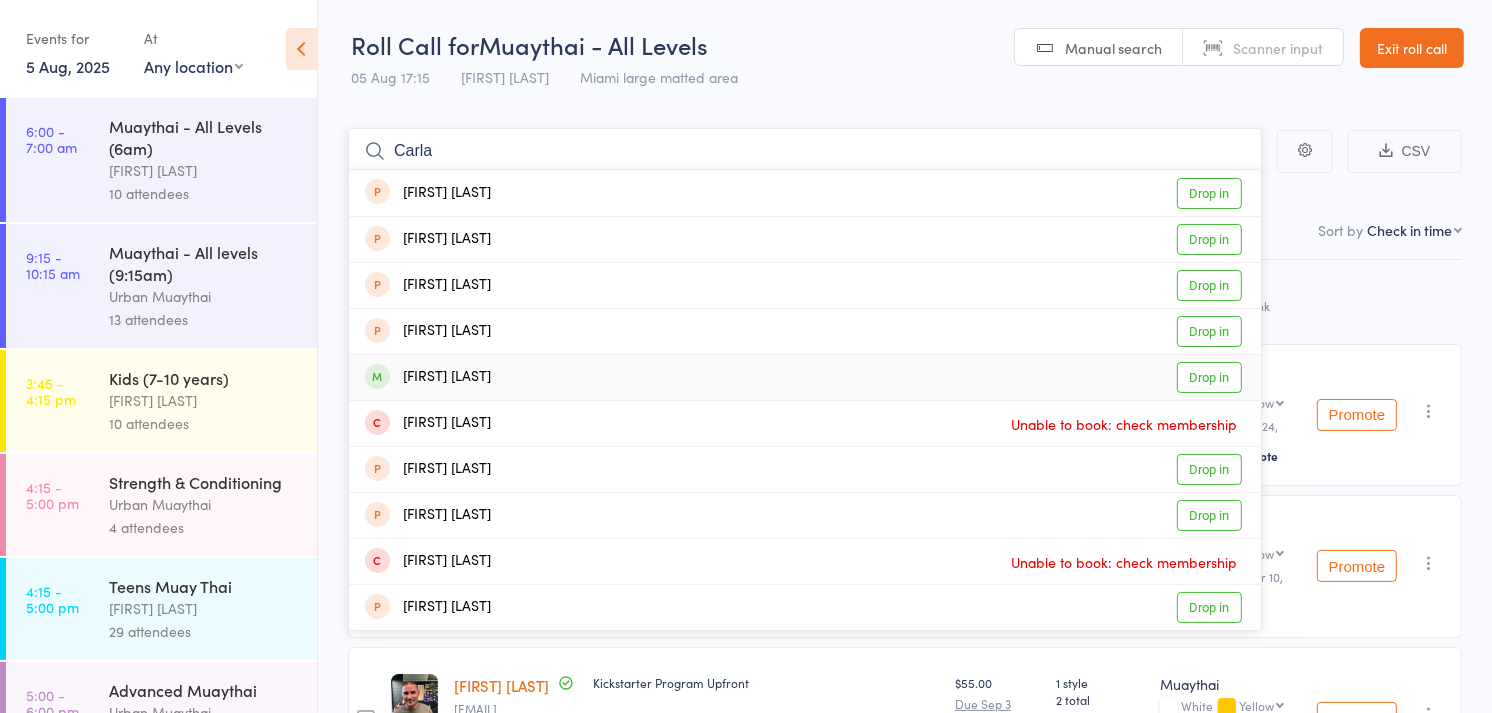 type on "Carla" 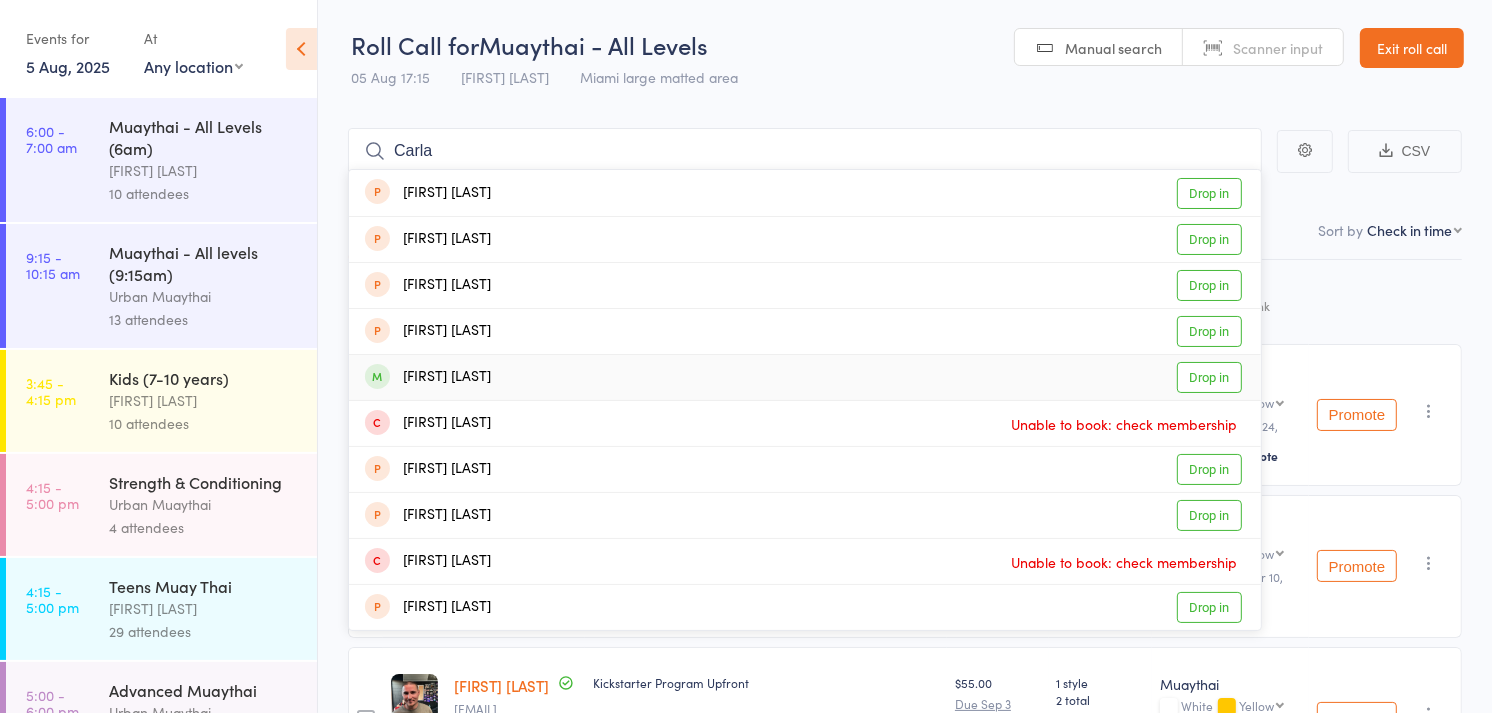 click on "Drop in" at bounding box center [1209, 377] 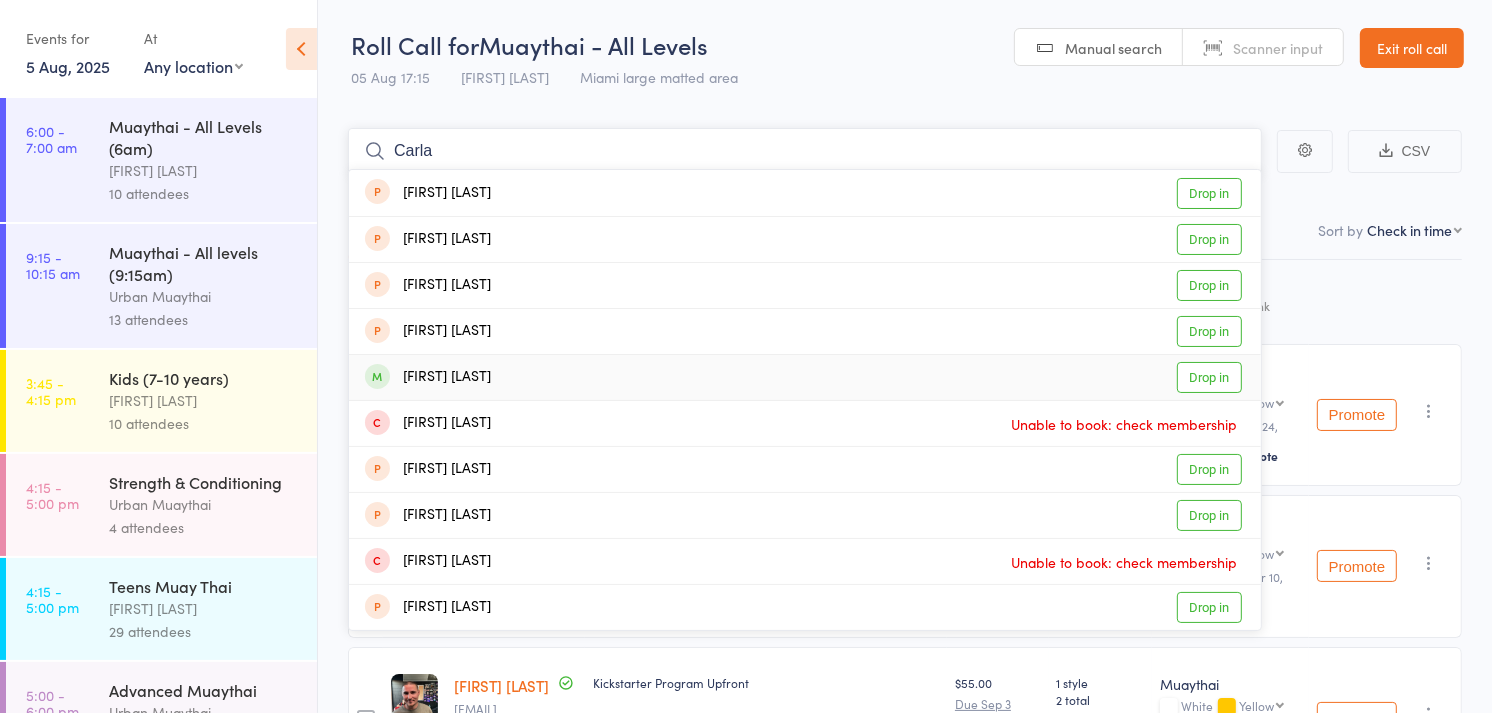 type 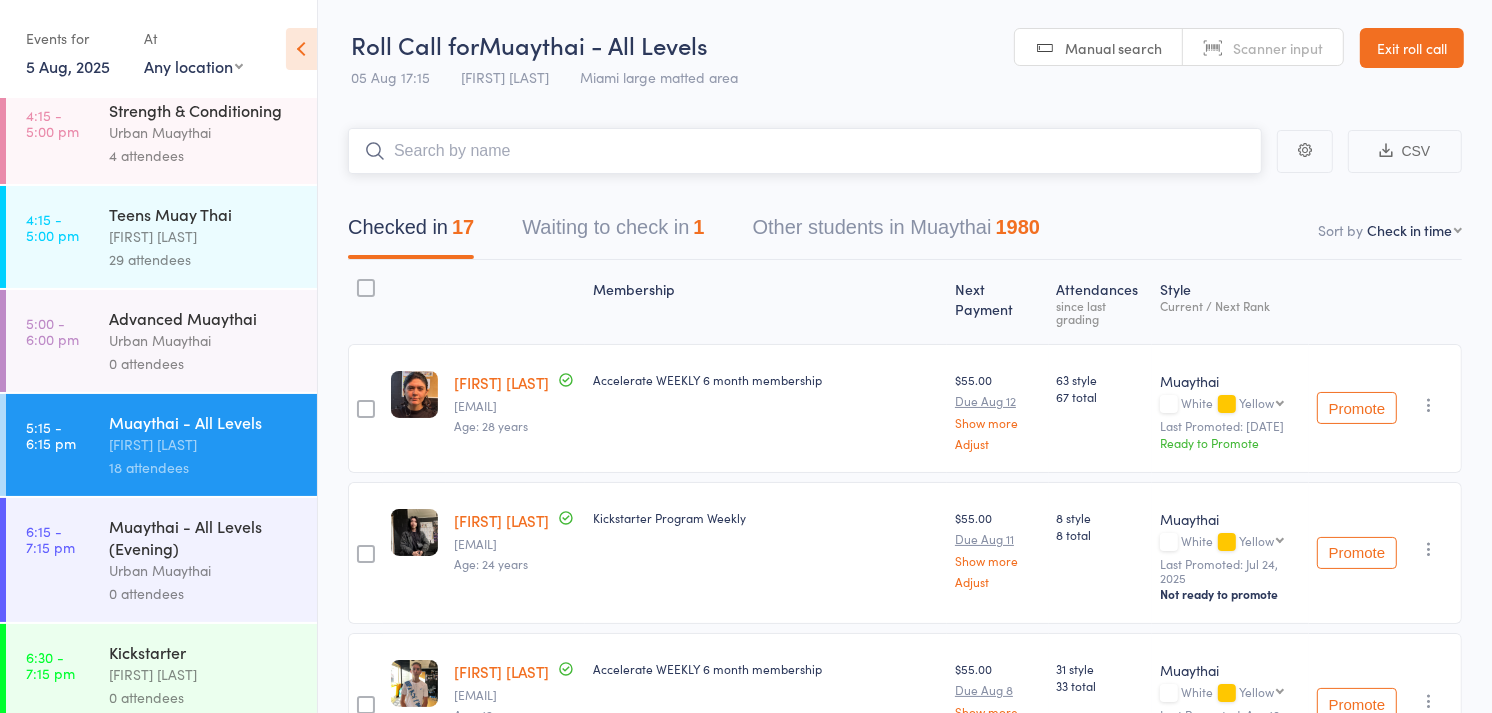 scroll, scrollTop: 411, scrollLeft: 0, axis: vertical 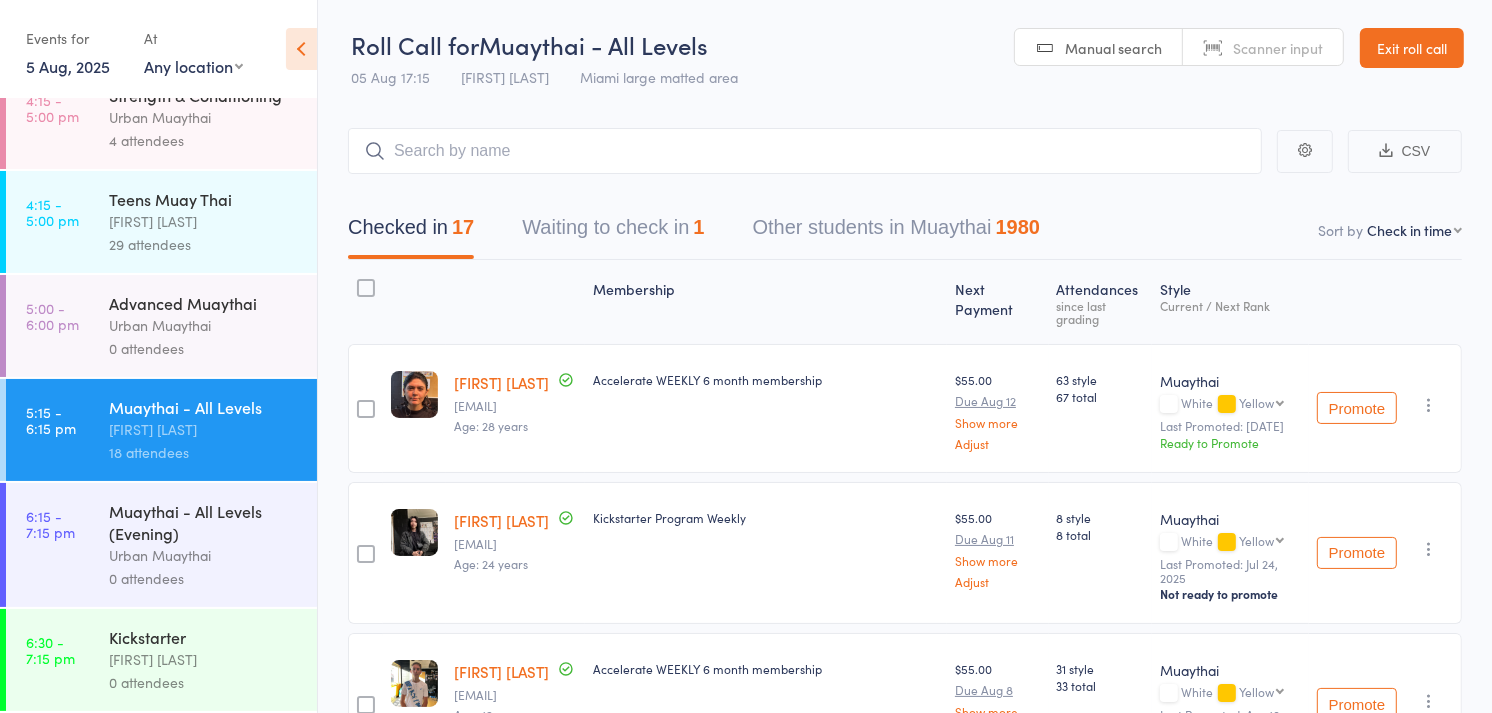 click on "Muaythai - All Levels (Evening)" at bounding box center (204, 522) 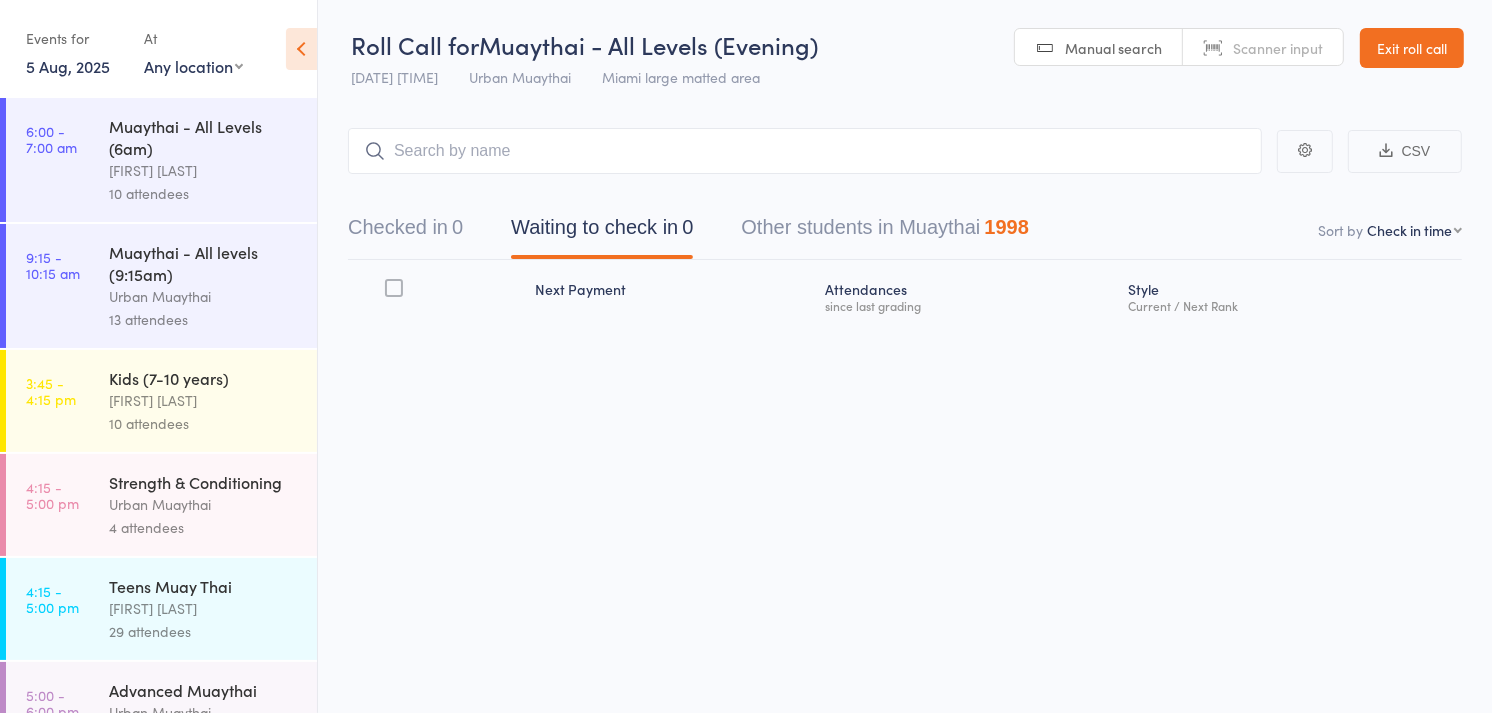 click on "Scanner input" at bounding box center [1278, 48] 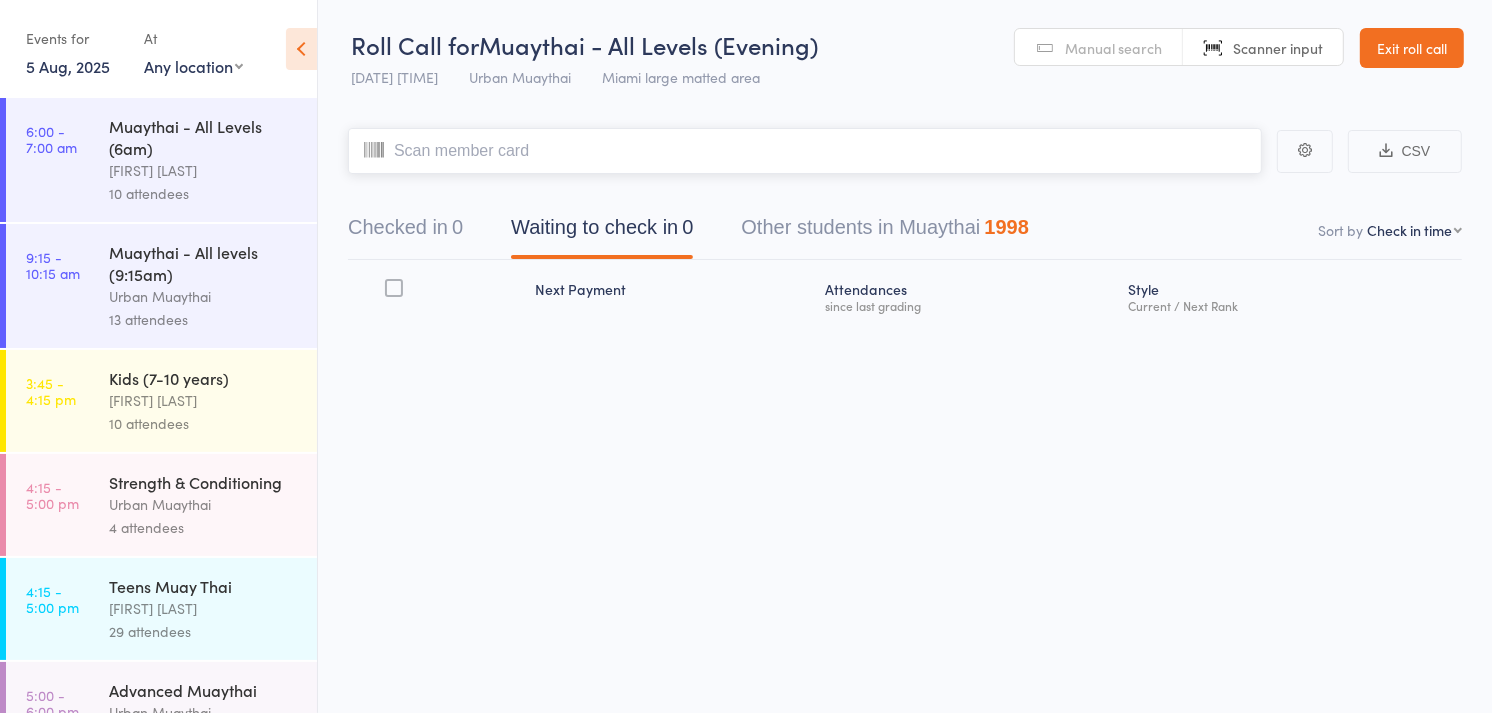 click at bounding box center [805, 151] 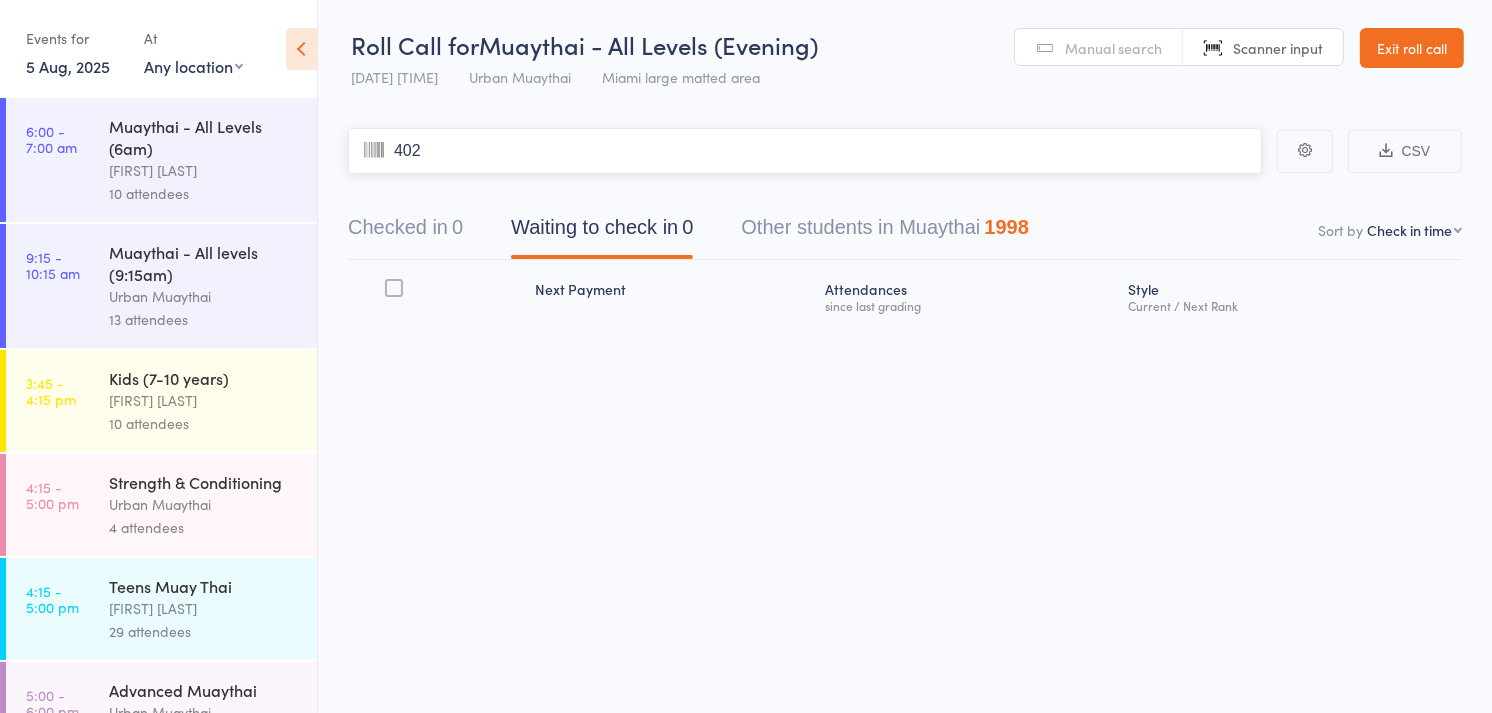 type on "4026" 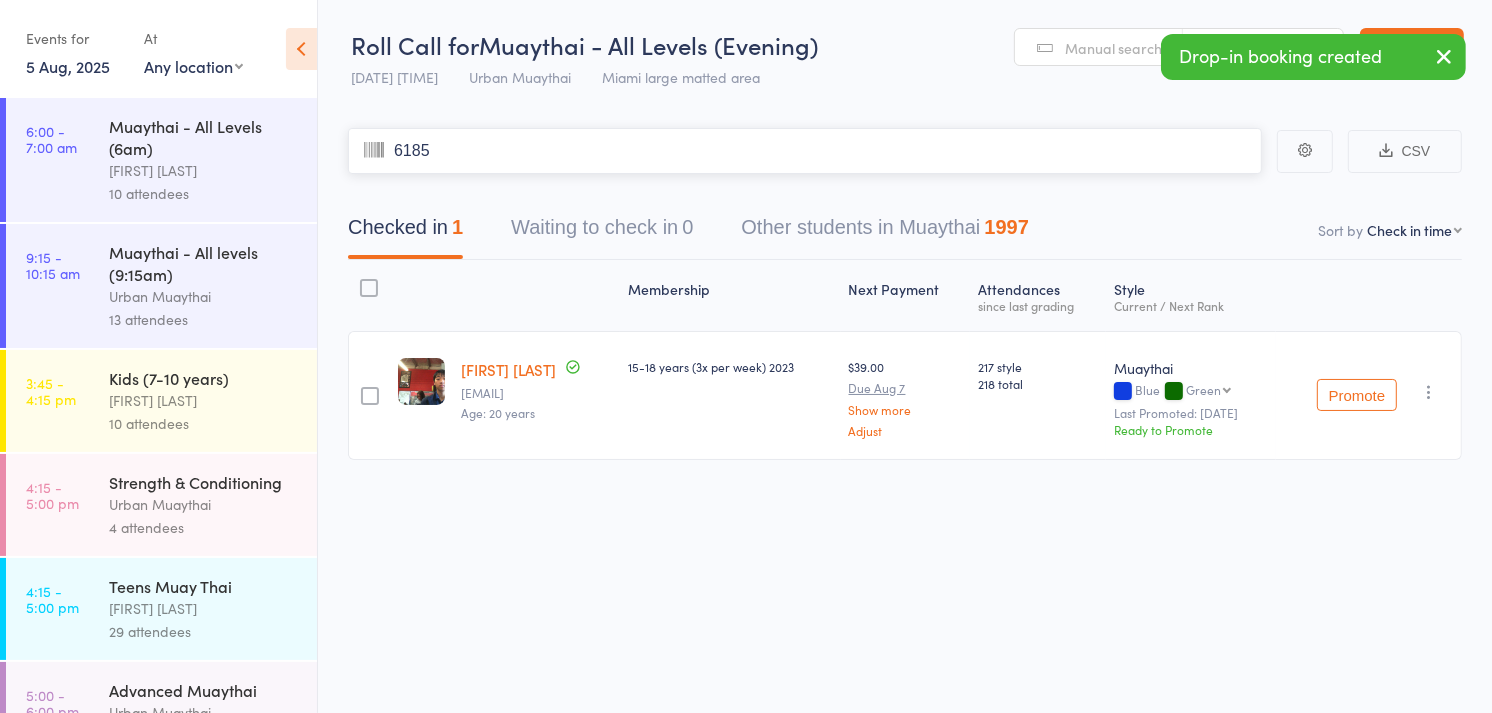 type on "6185" 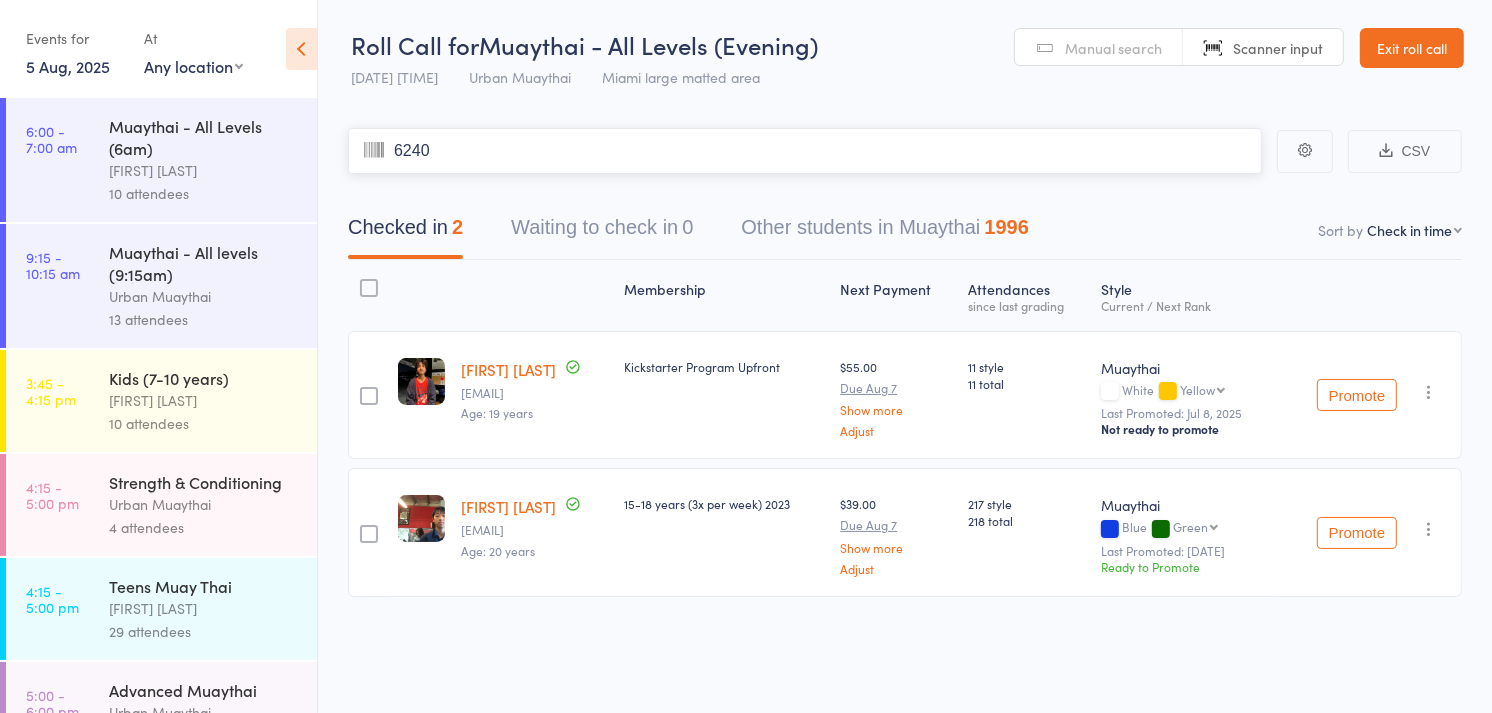 type on "6240" 